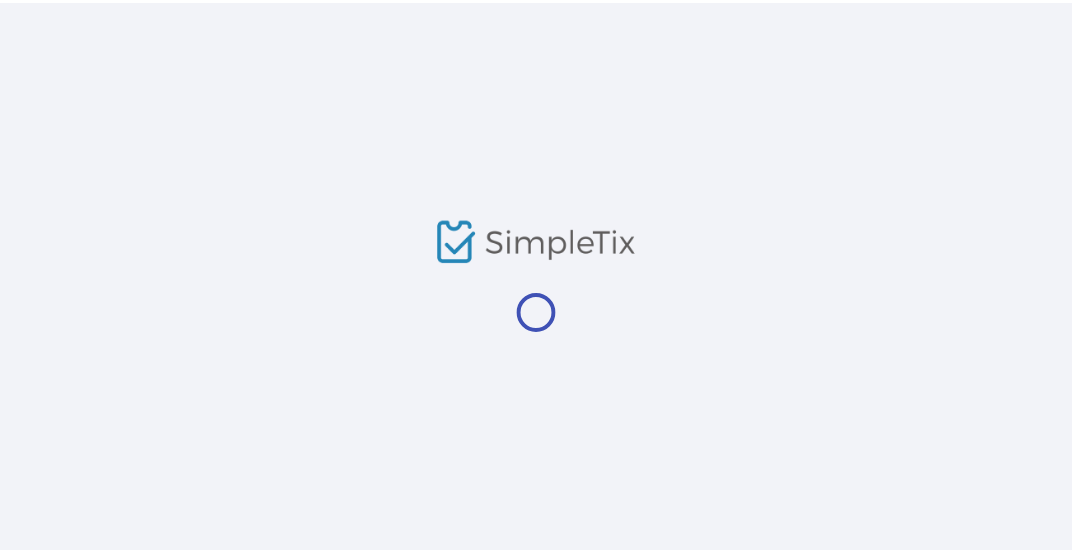 scroll, scrollTop: 0, scrollLeft: 0, axis: both 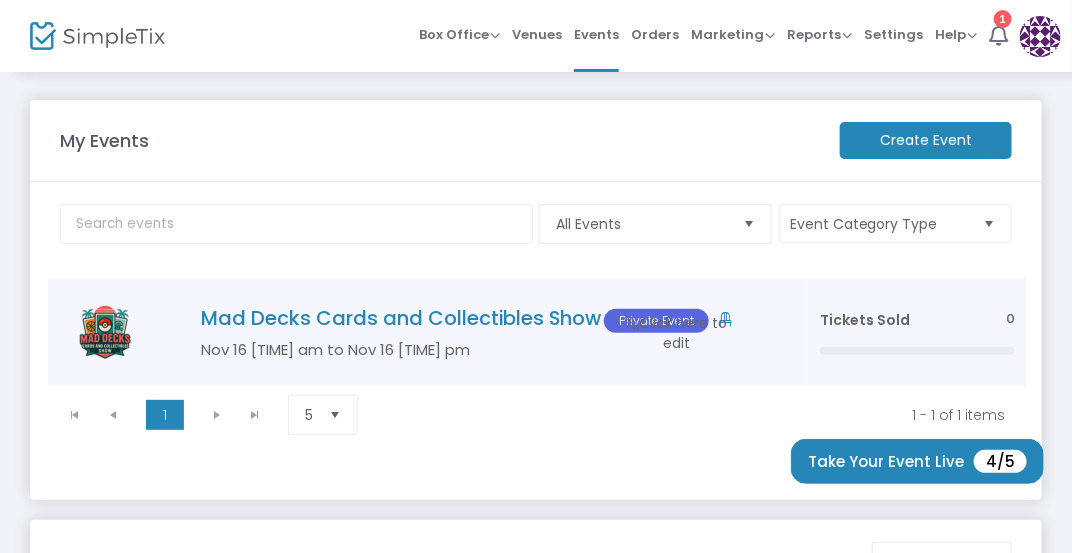 click on "Mad Decks Cards and Collectibles Show  Private Event" 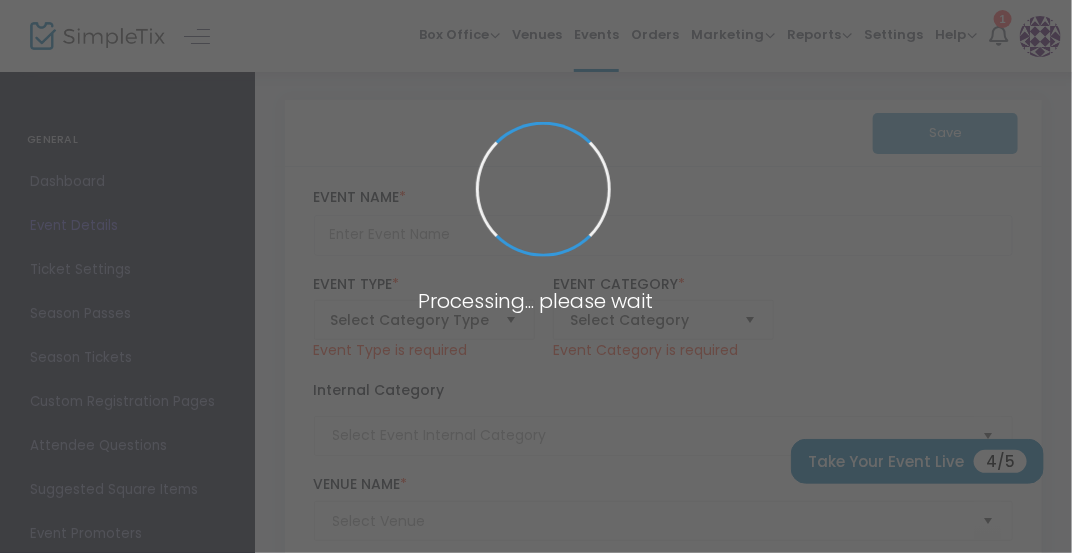 type on "Mad Decks Cards and Collectibles Show" 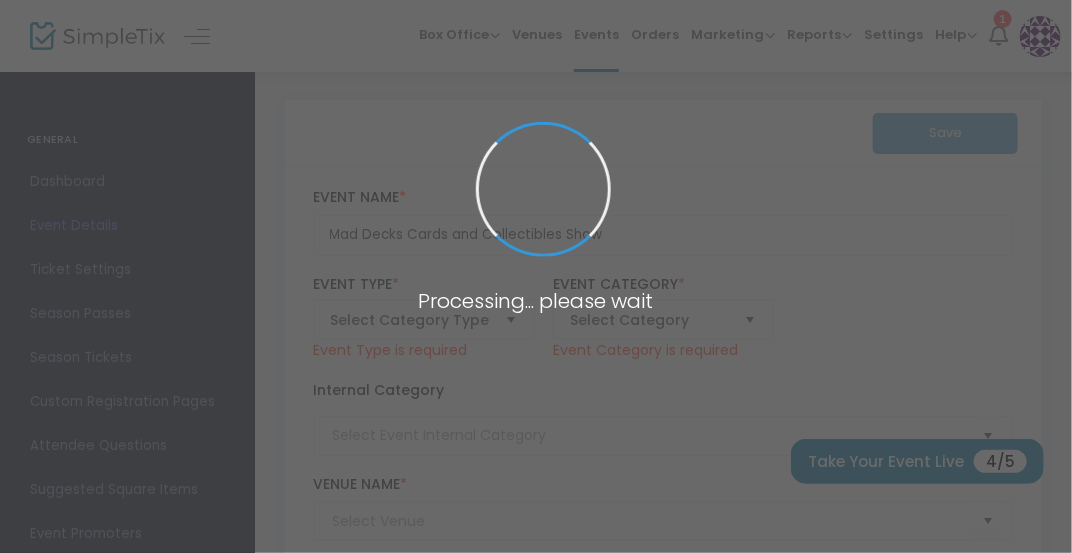 type on "Card Show" 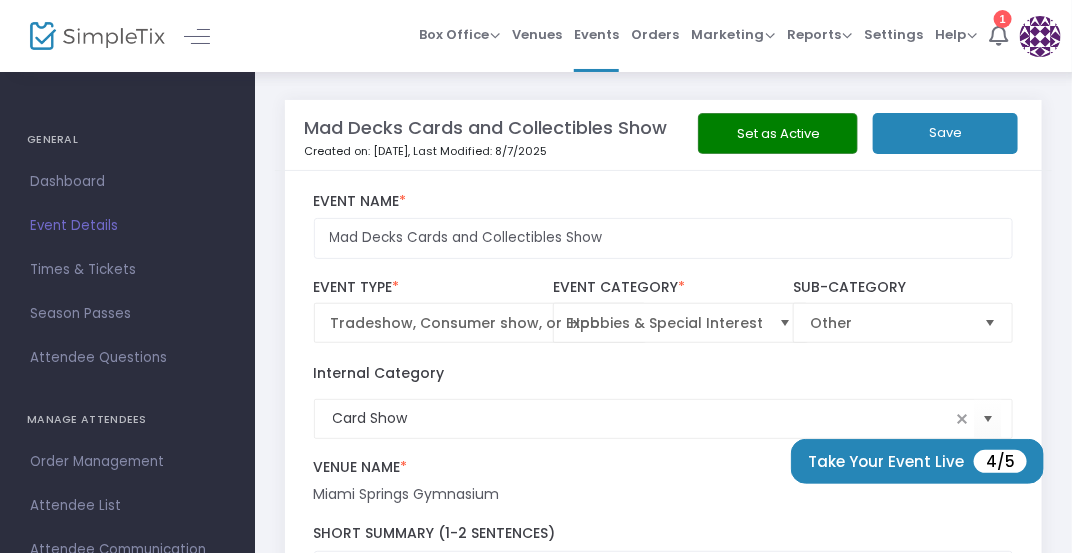 click on "Event Details" at bounding box center [127, 226] 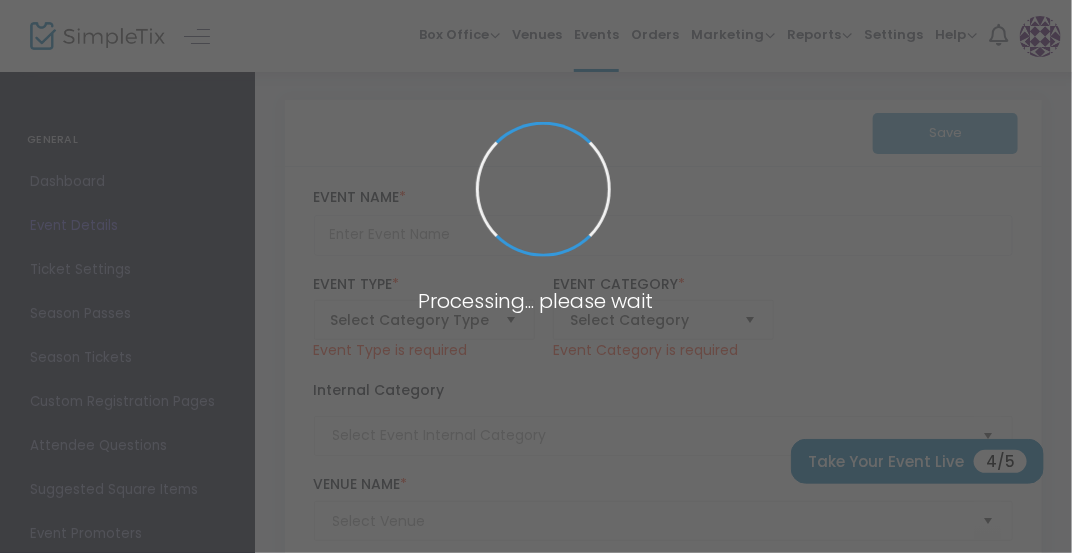 type on "Mad Decks Cards and Collectibles Show" 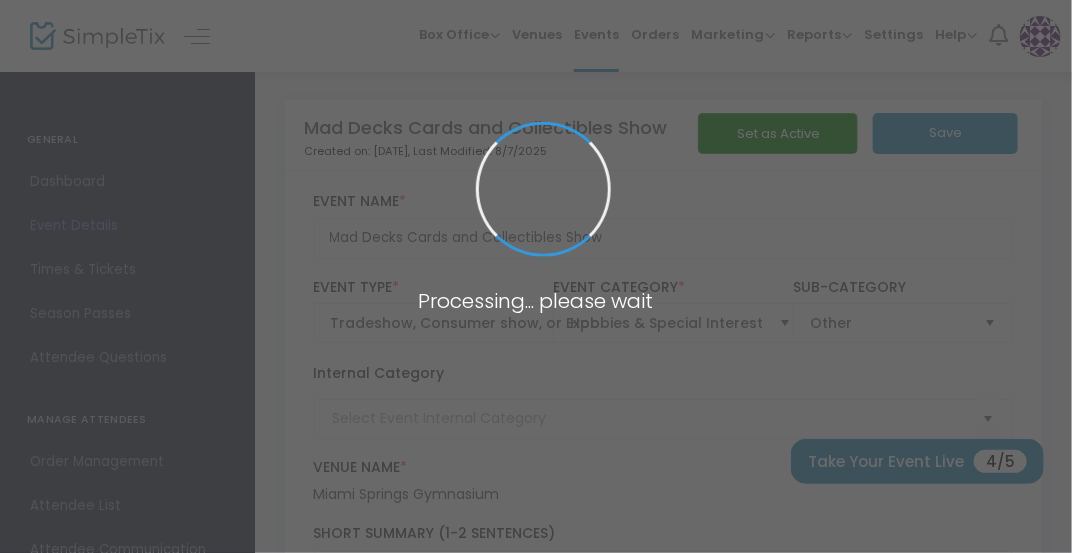 type on "Card Show" 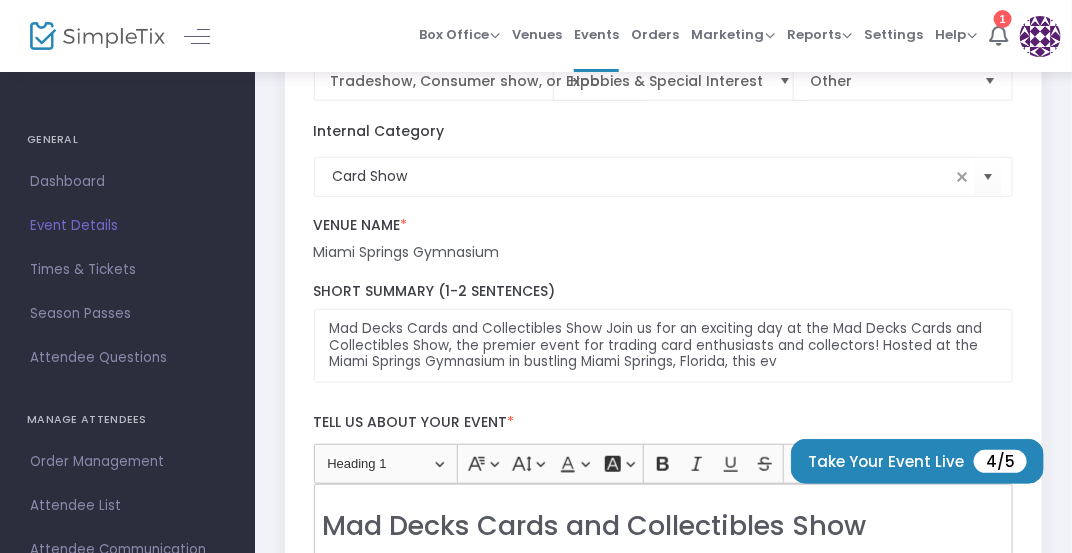 scroll, scrollTop: 244, scrollLeft: 0, axis: vertical 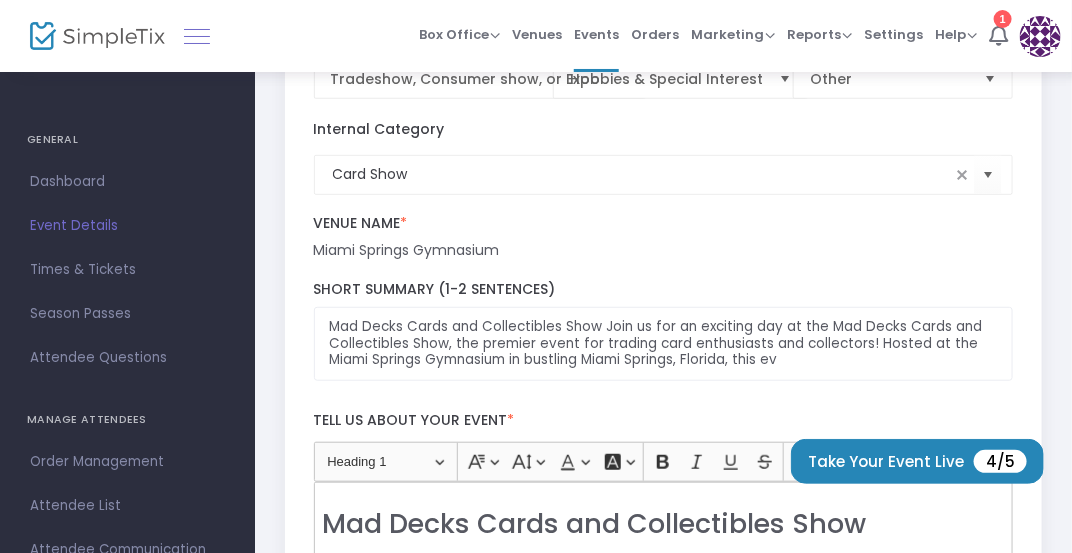 click at bounding box center (197, 36) 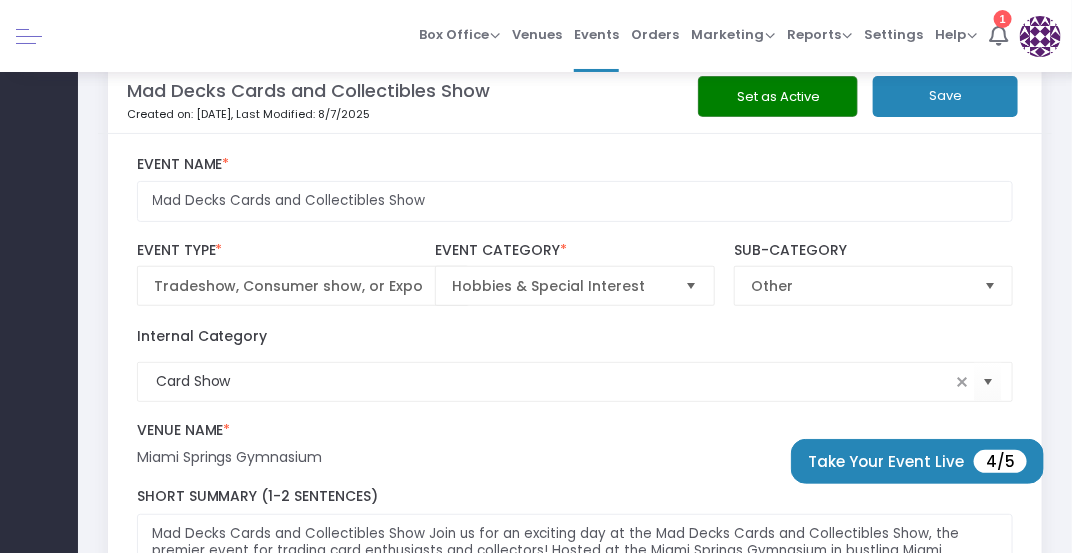 scroll, scrollTop: 45, scrollLeft: 0, axis: vertical 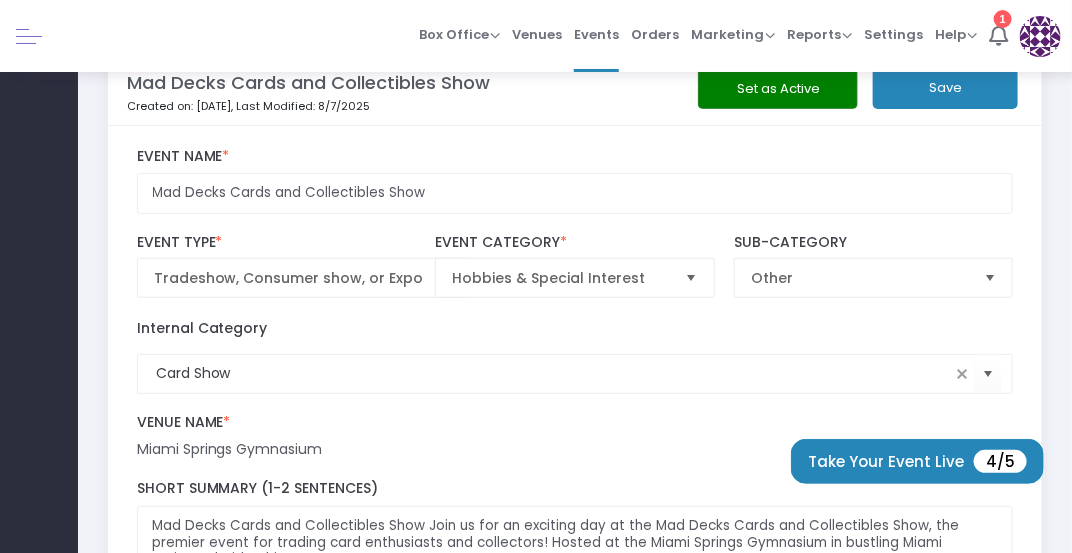 click on "Mad Decks Cards and Collectibles Show   Created on: [DATE]  , Last Modified: [DATE]   Set as Active   Save  Mad Decks Cards and Collectibles Show Event Name  * Tradeshow, Consumer show, or Expo  Event Type  *  Event Type is required  Hobbies & Special Interest  Event Category  * Other  Sub-Category  Internal Category  Card Show Venue Name  *  Venue is required   Miami Springs Gymnasium   Venue Address Mad Decks Cards and Collectibles Show Join us for an exciting day at the Mad Decks Cards and Collectibles Show, the premier event for trading card enthusiasts and collectors! Hosted at the Miami Springs Gymnasium in bustling Miami Springs, Florida, this ev Short Summary (1-2 Sentences) Tell us about your event  * Heading Heading 1 Paragraph Heading 1 Heading 2 Heading 3 Font Family Font Family Default Arial Courier New Georgia Lucida Sans Unicode Tahoma Times New Roman Trebuchet MS Verdana Font Size Font Size 9 11 13 Default 17 19 21 Font Color Font Color Remove color Remove color Font Background Color Bold" 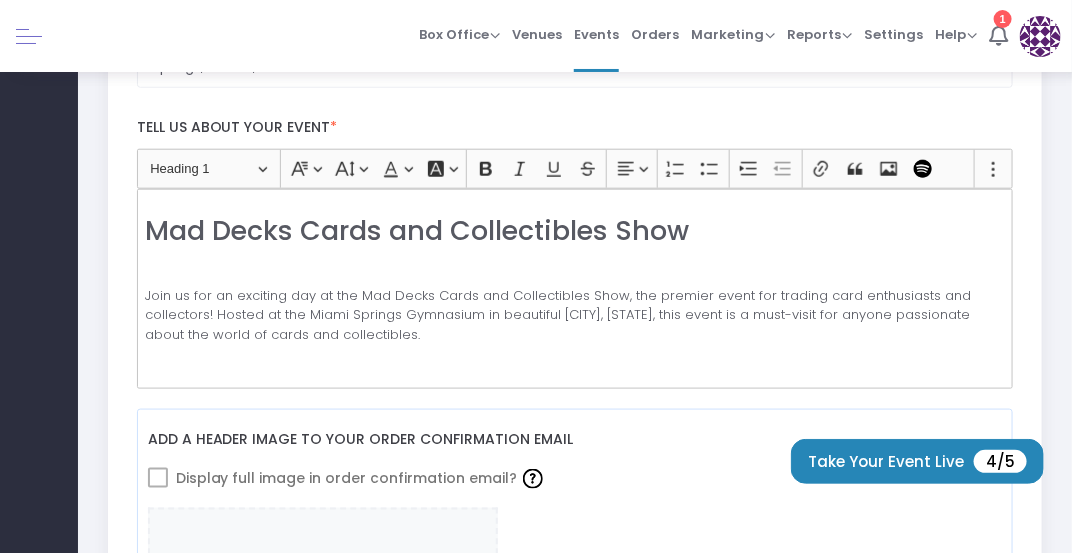 scroll, scrollTop: 537, scrollLeft: 0, axis: vertical 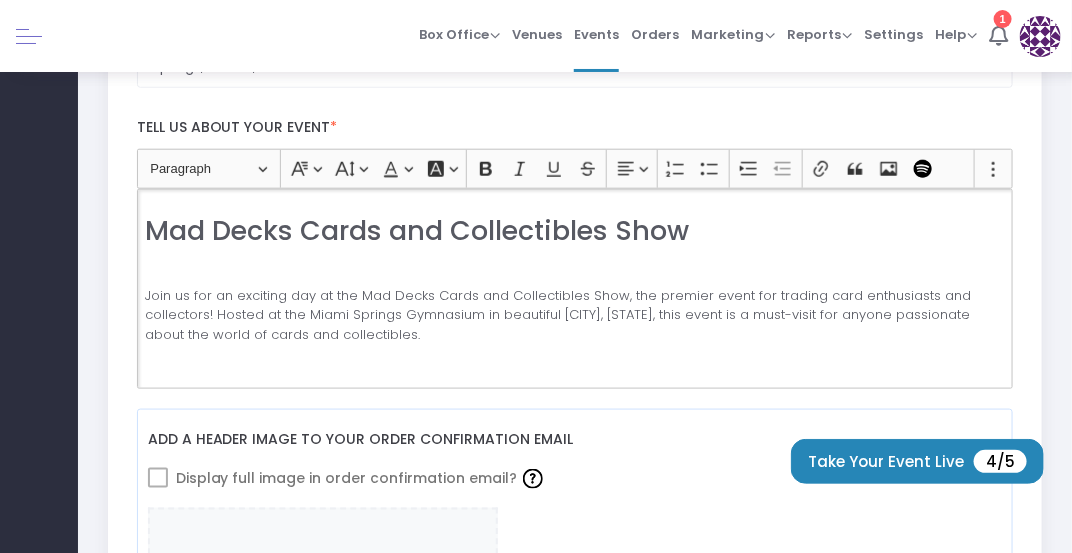 click 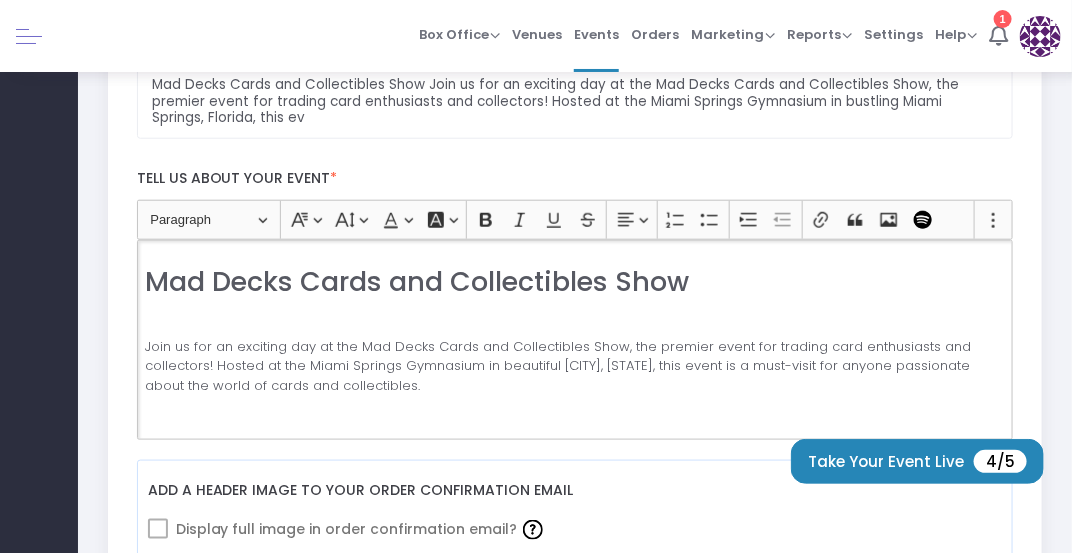 scroll, scrollTop: 493, scrollLeft: 0, axis: vertical 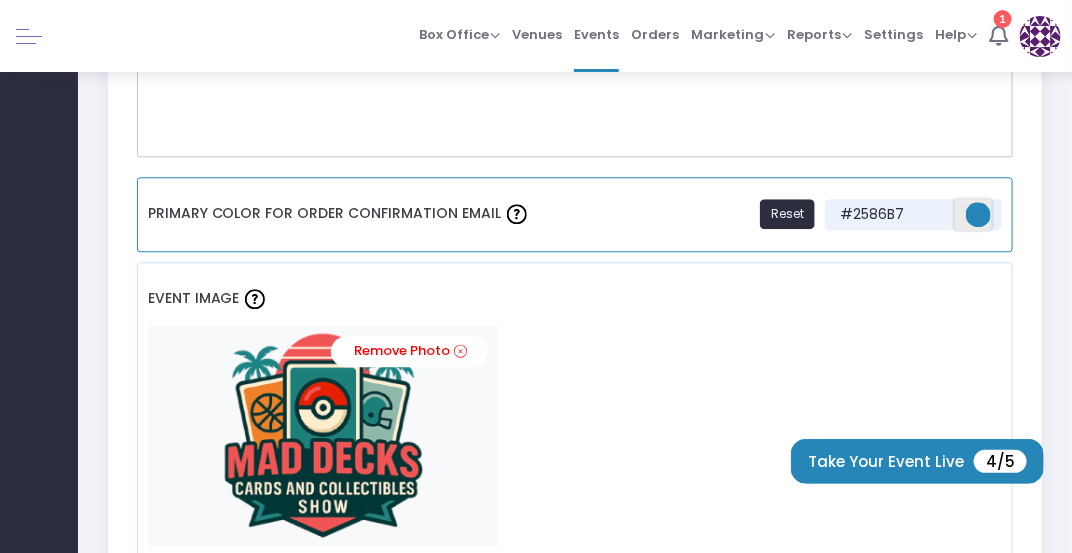 click at bounding box center (978, 214) 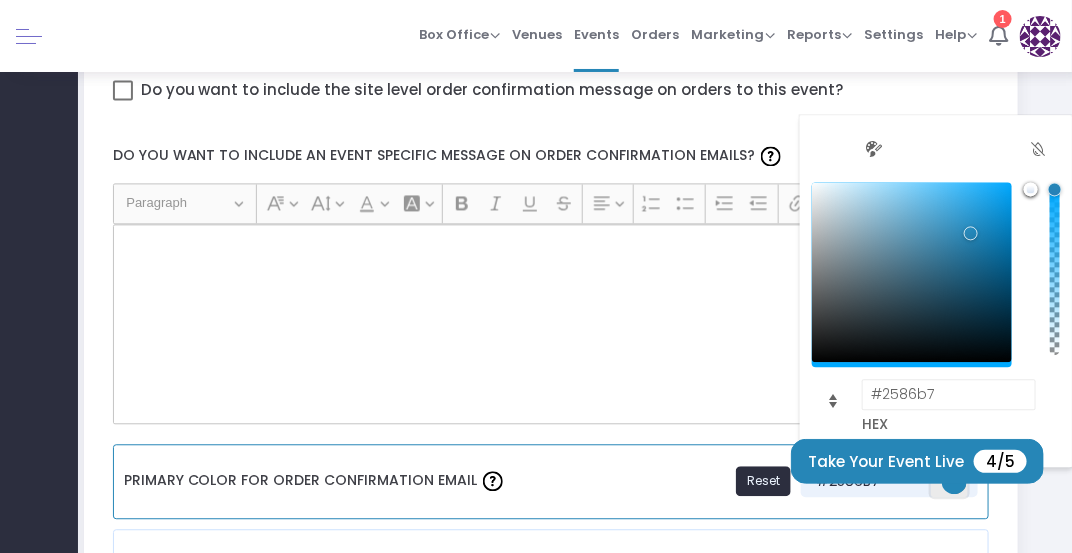 scroll, scrollTop: 1200, scrollLeft: 24, axis: both 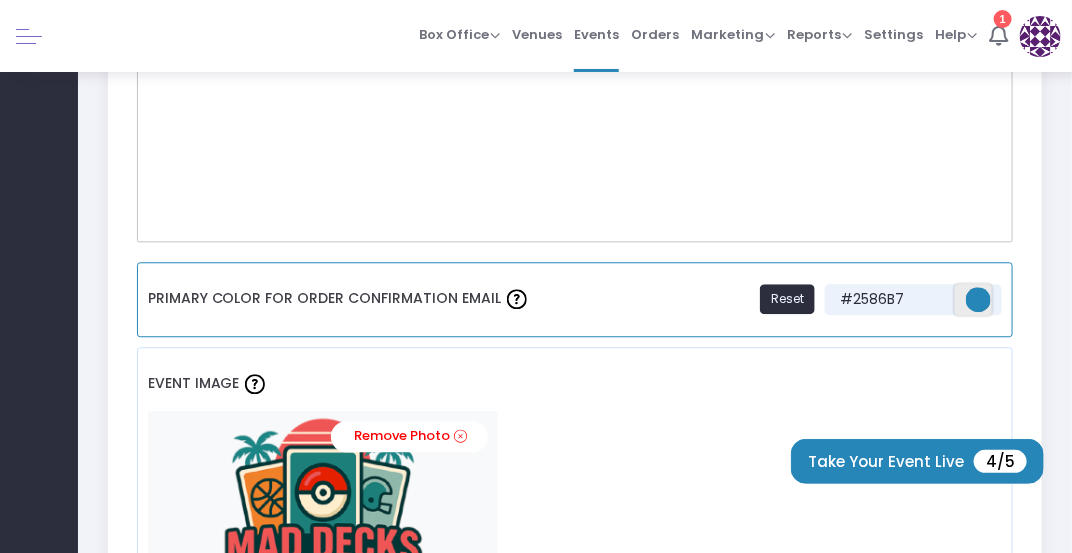 click at bounding box center [978, 299] 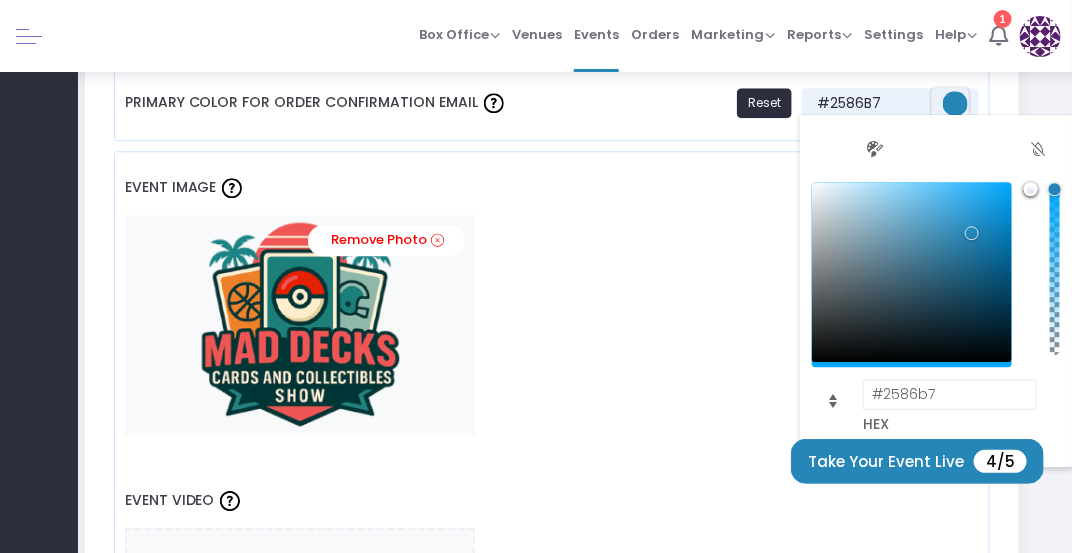 scroll, scrollTop: 1595, scrollLeft: 23, axis: both 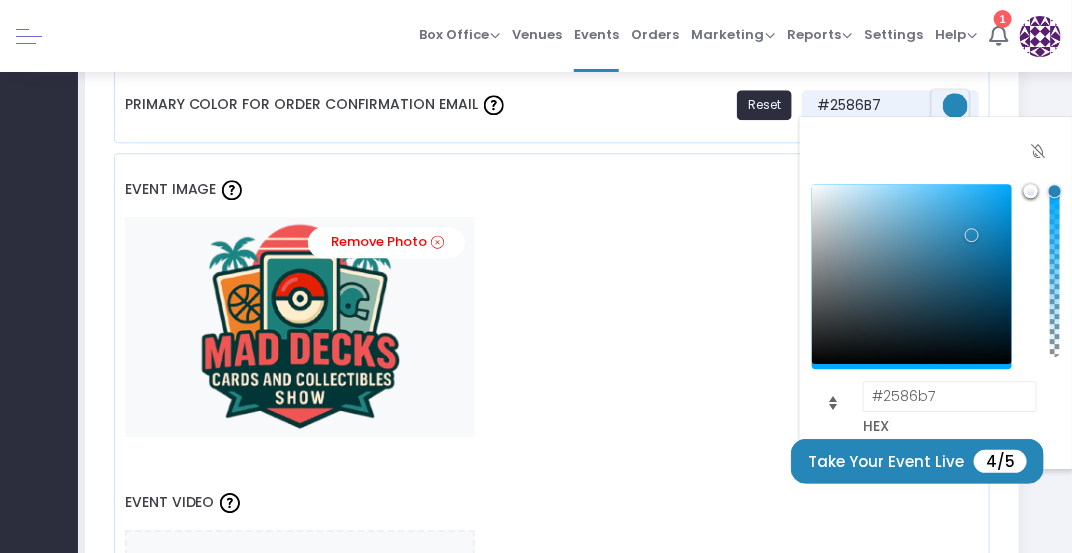 click 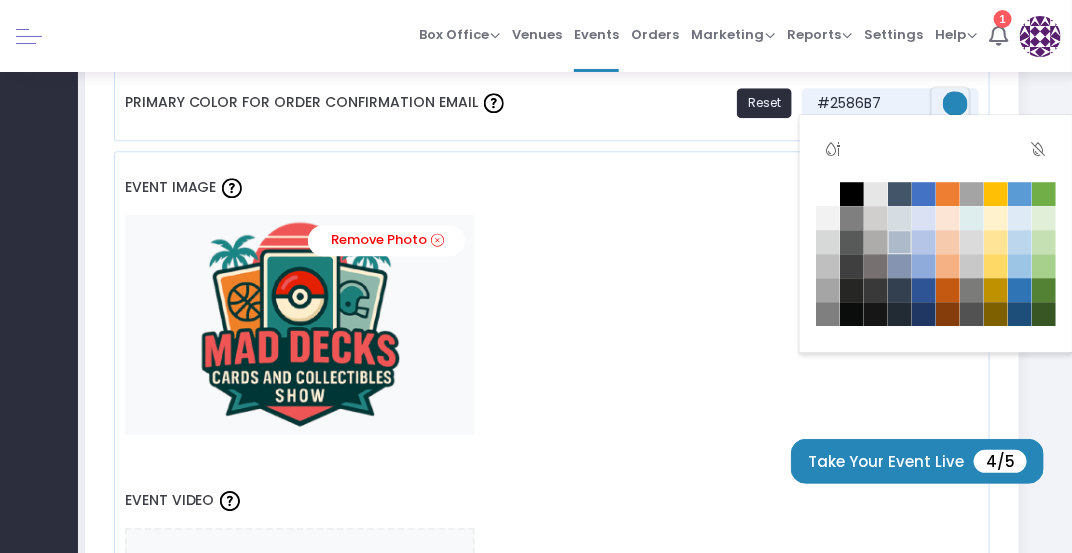 scroll, scrollTop: 1588, scrollLeft: 23, axis: both 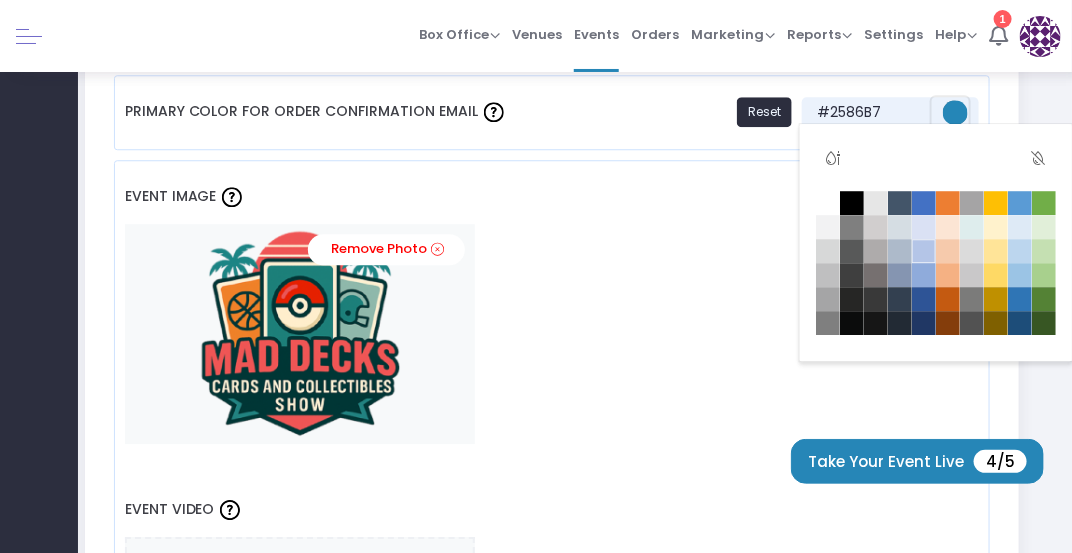 click at bounding box center [924, 251] 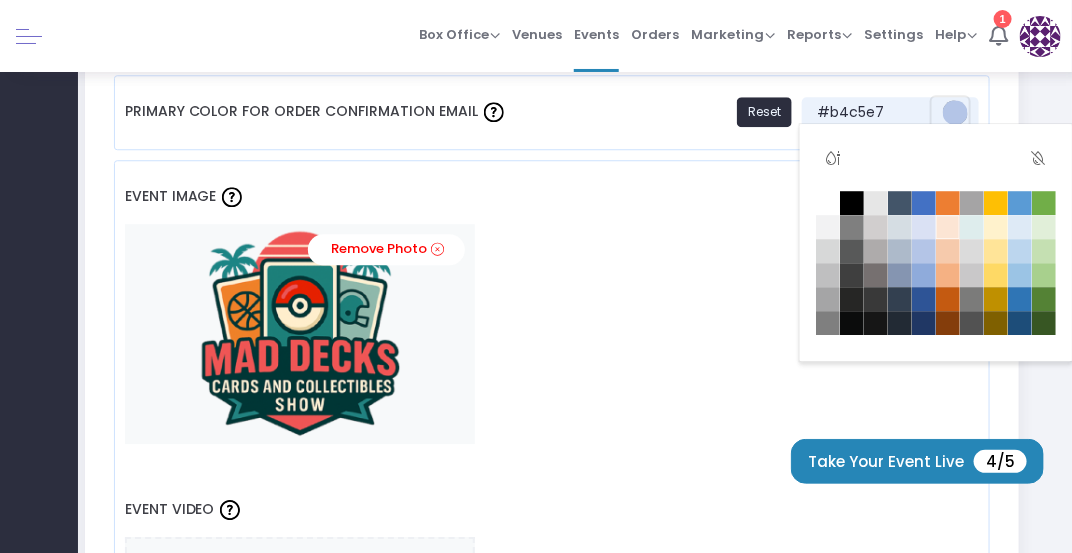 click at bounding box center (948, 227) 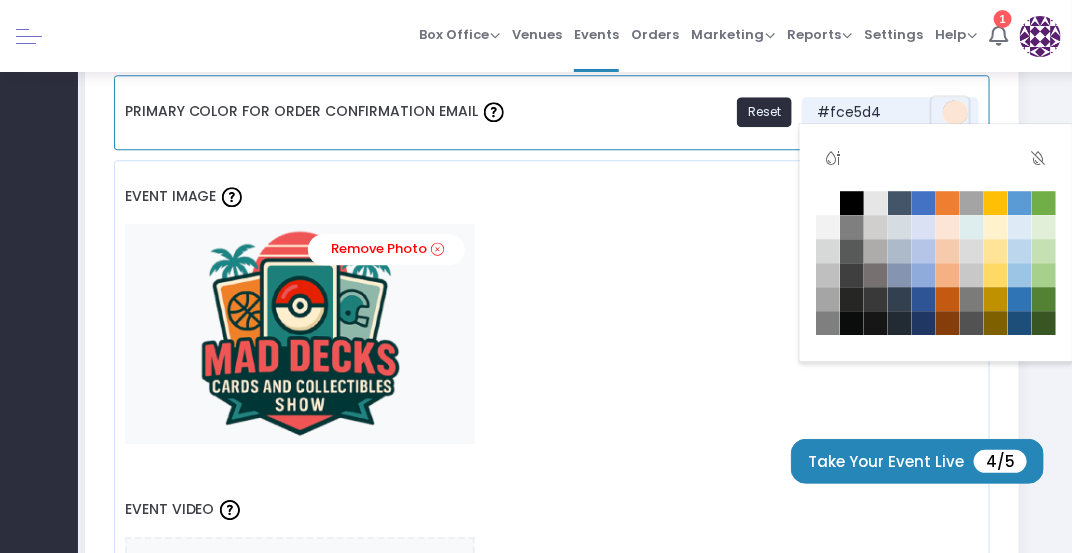 scroll, scrollTop: 1588, scrollLeft: 23, axis: both 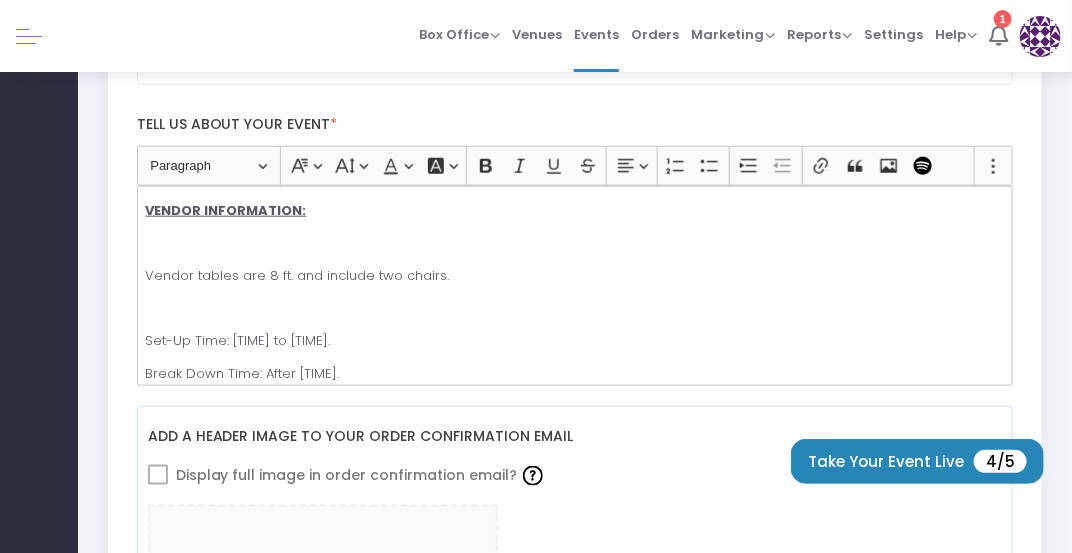 click on "Vendor tables are 8 ft. and include two chairs." 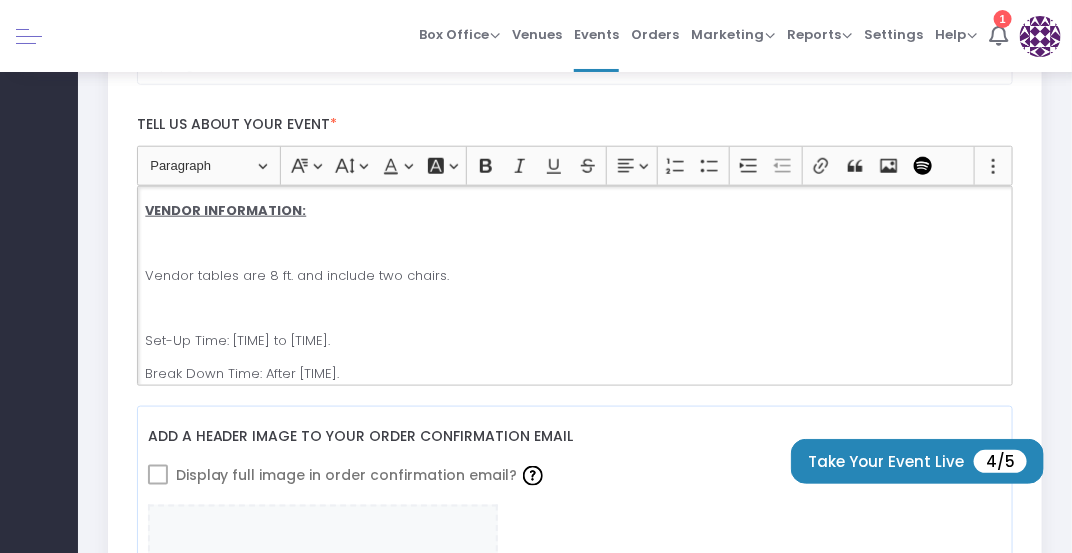type 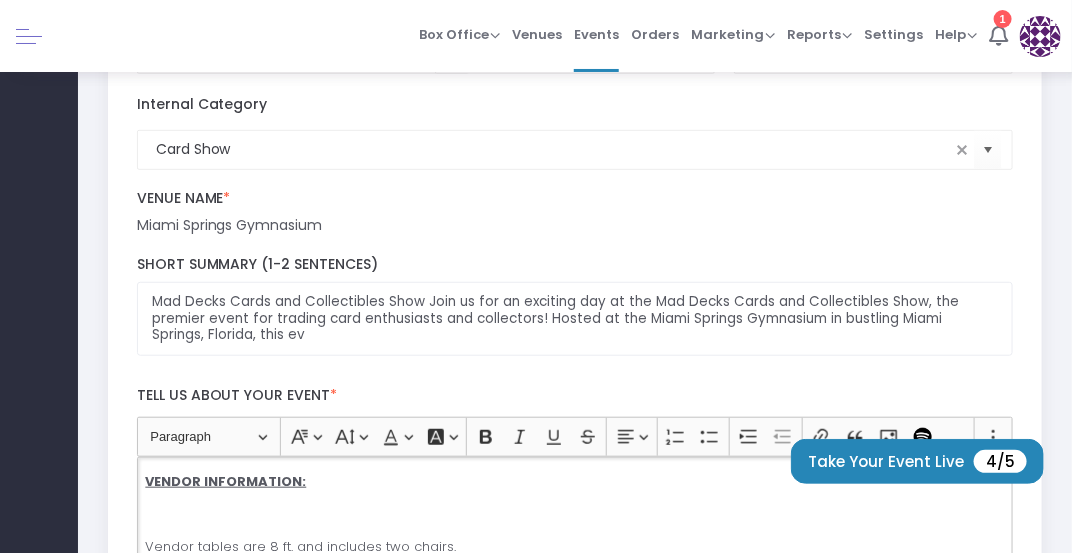 scroll, scrollTop: 0, scrollLeft: 23, axis: horizontal 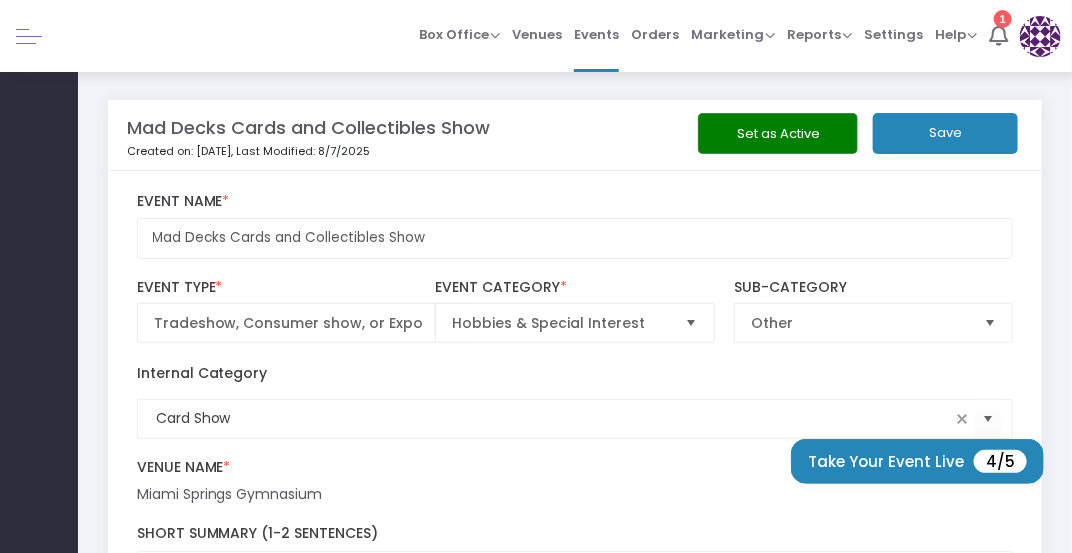 click on "Save" 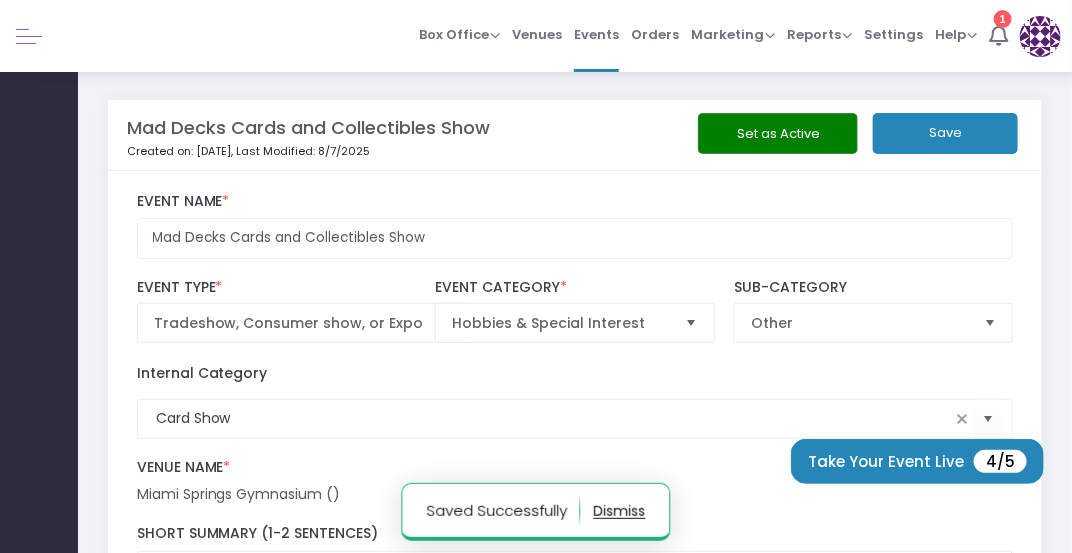 click at bounding box center [29, 36] 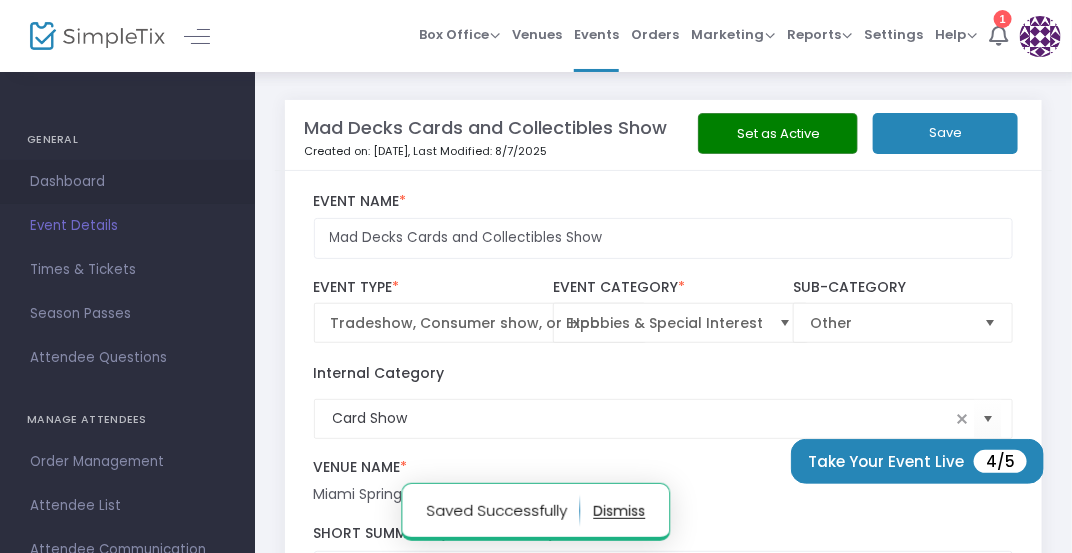 click on "Dashboard" at bounding box center [127, 182] 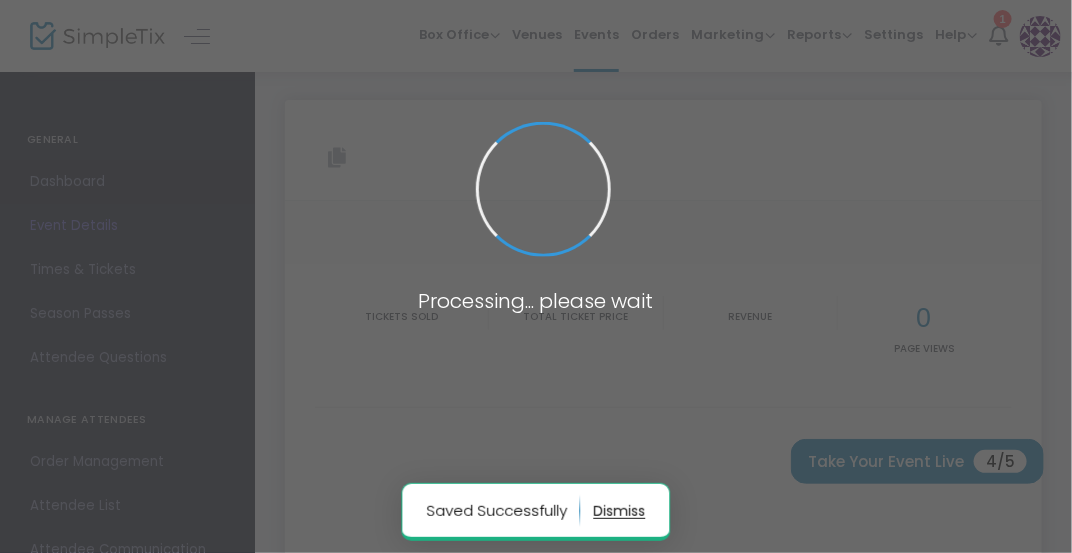 scroll, scrollTop: 0, scrollLeft: 0, axis: both 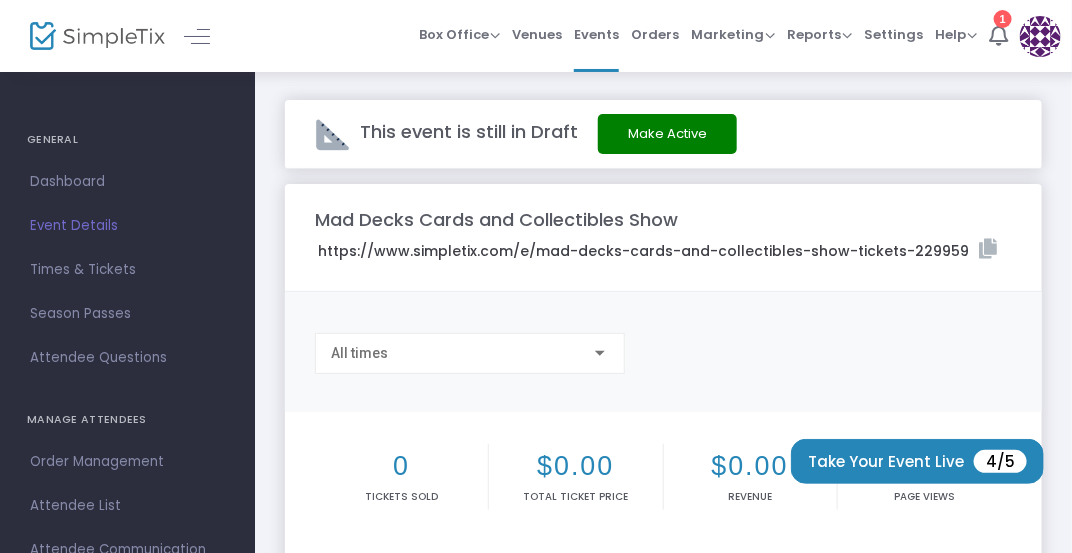 click on "https://www.simpletix.com/e/mad-decks-cards-and-collectibles-show-tickets-229959" 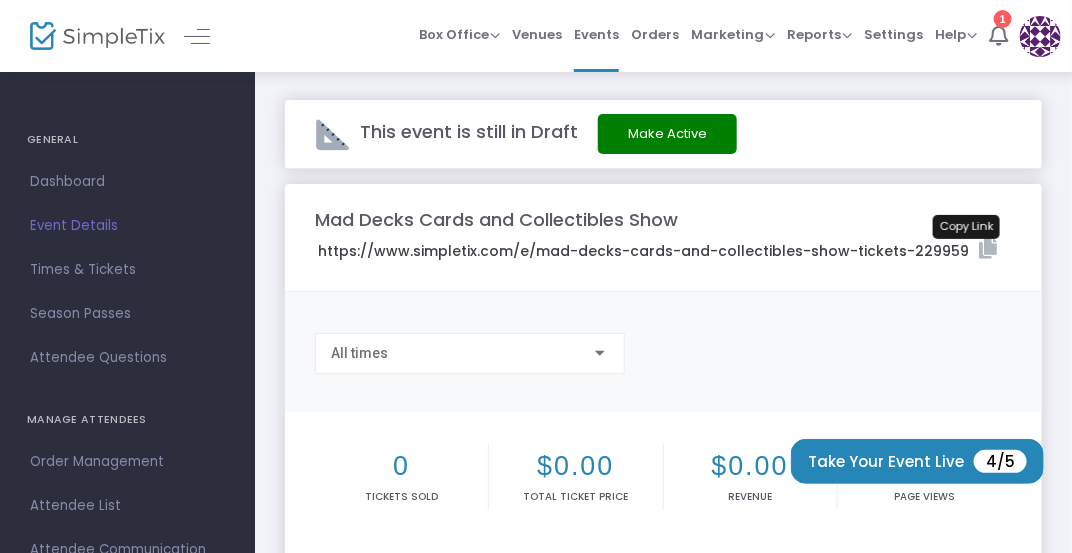 click 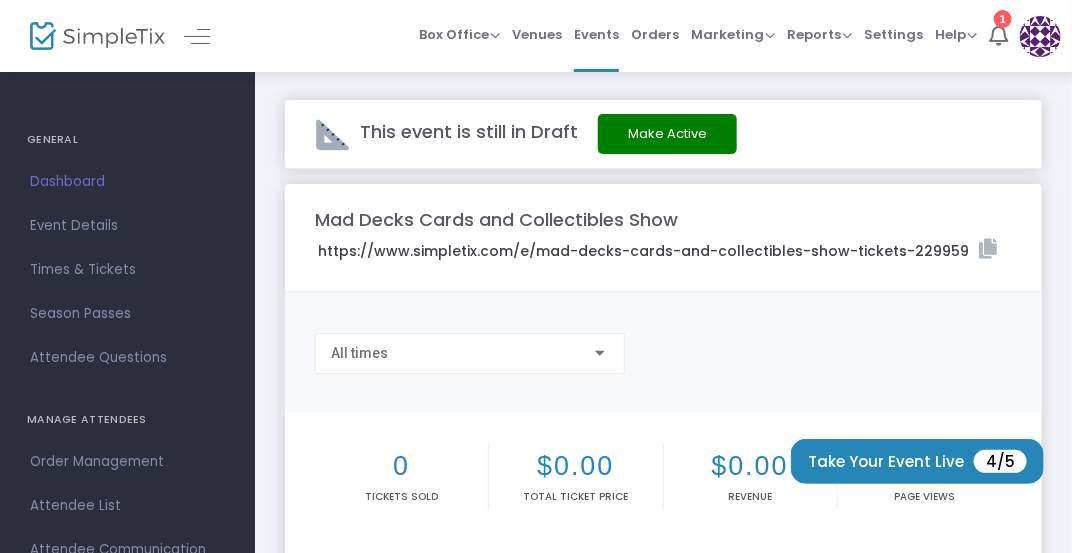 scroll, scrollTop: 796, scrollLeft: 0, axis: vertical 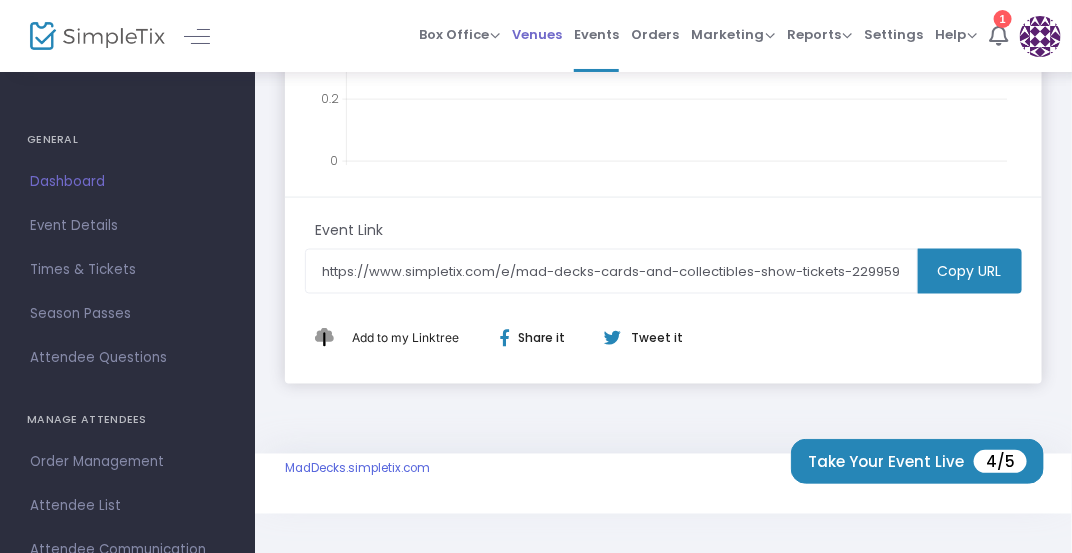 click on "Venues" at bounding box center [537, 34] 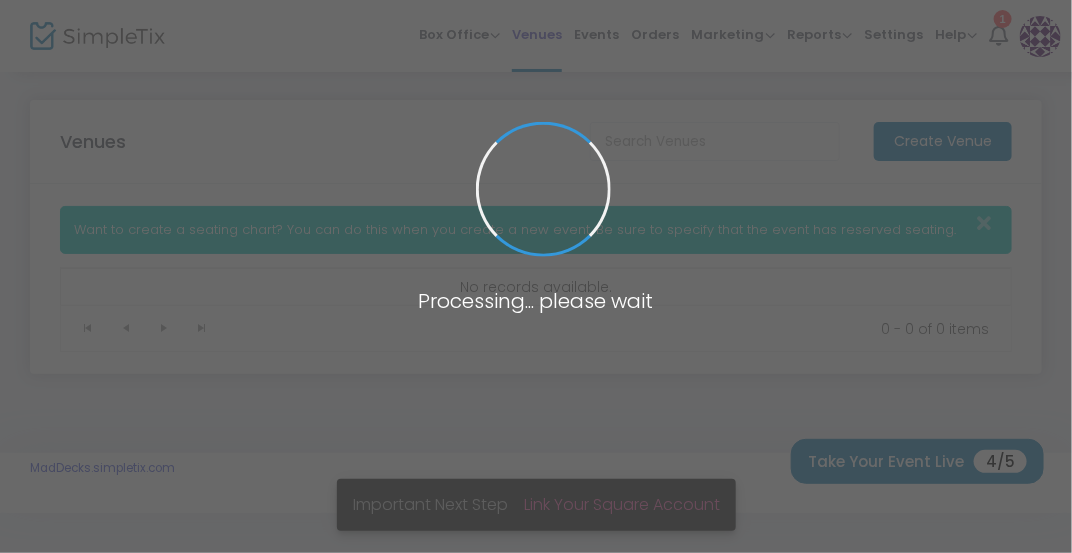 scroll, scrollTop: 0, scrollLeft: 0, axis: both 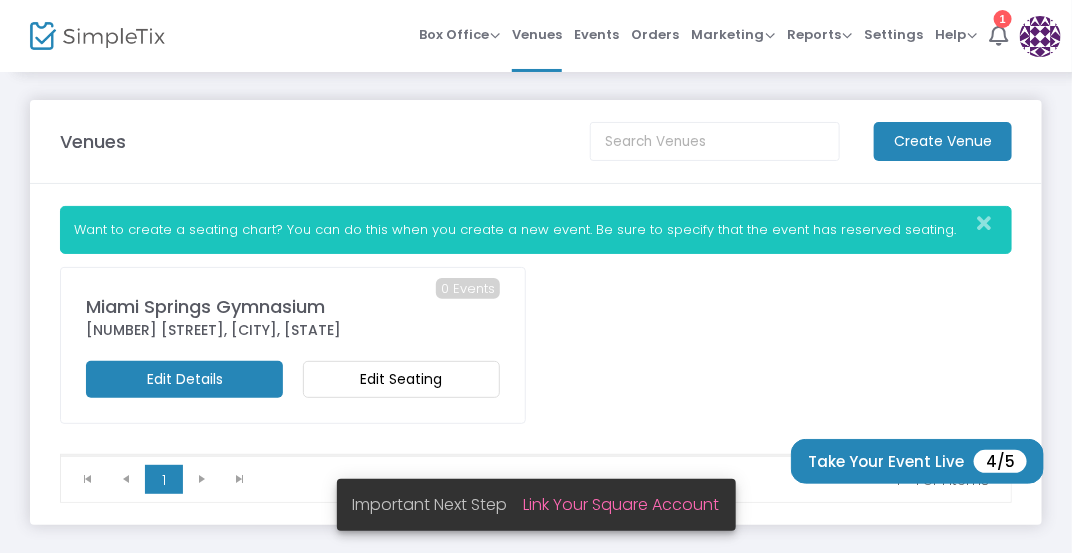 click on "Edit Seating" 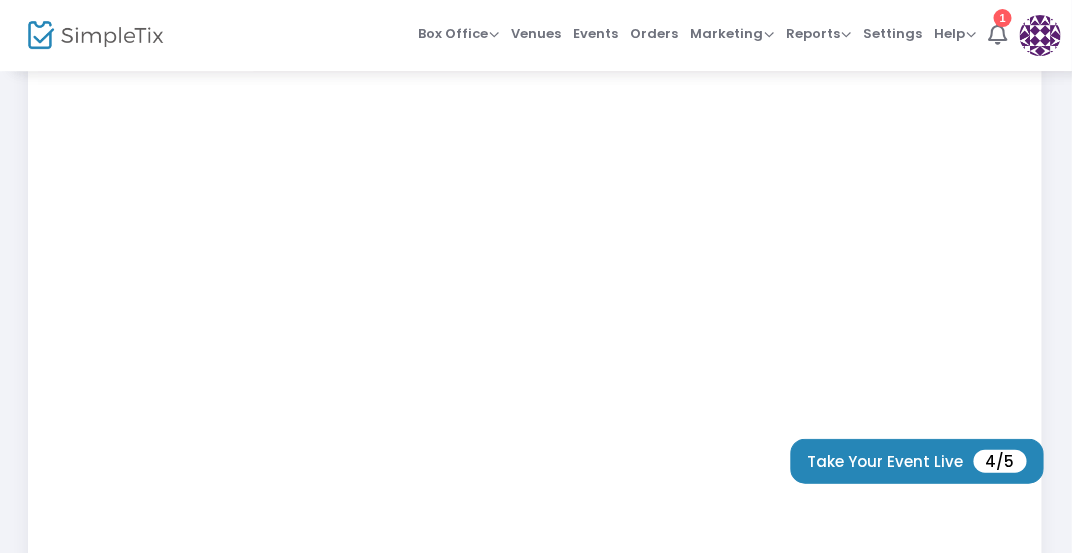 scroll, scrollTop: 397, scrollLeft: 0, axis: vertical 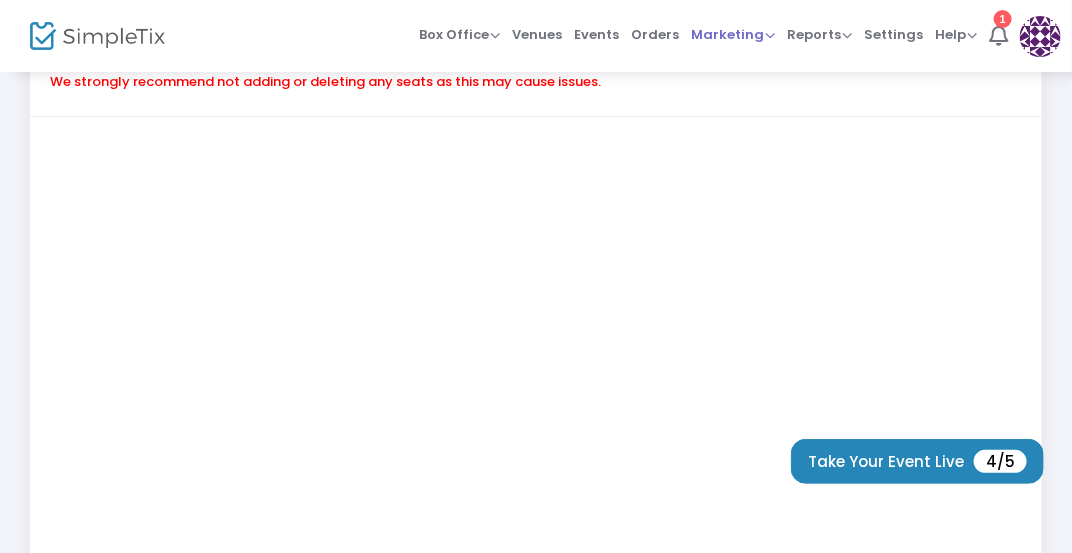 click on "Marketing" at bounding box center (733, 34) 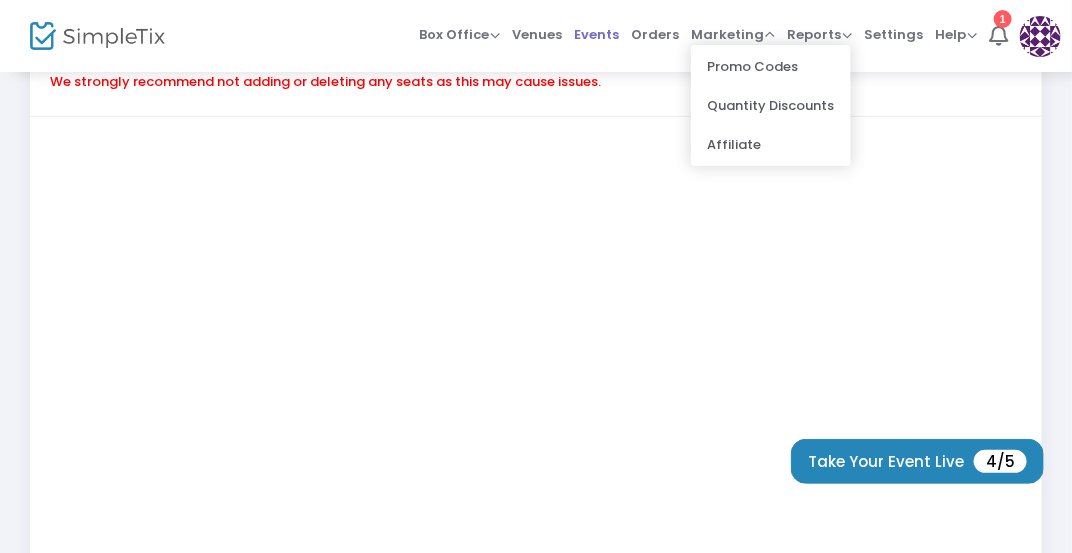 click on "Events" at bounding box center [596, 34] 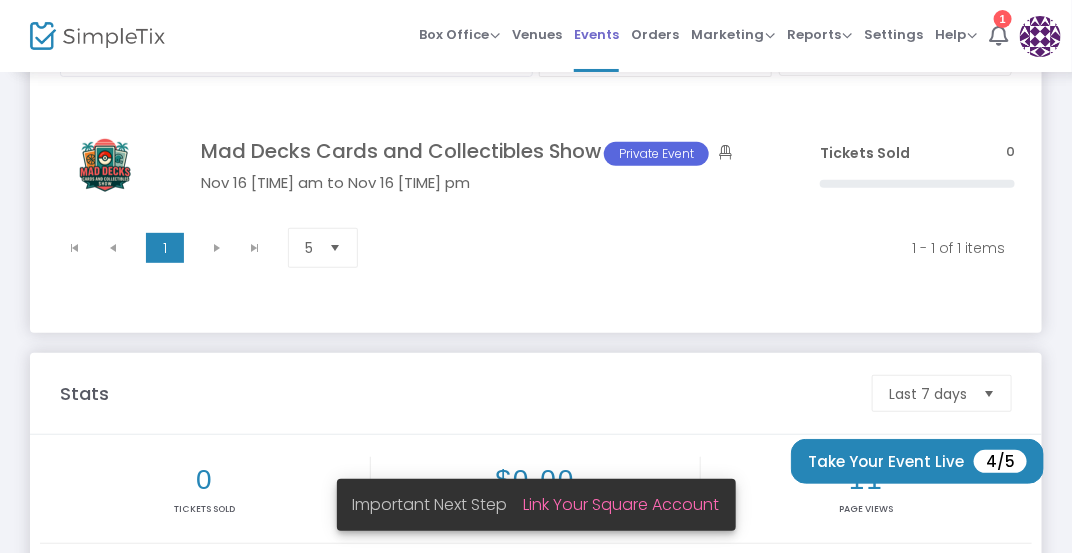 click on "Events" at bounding box center (596, 34) 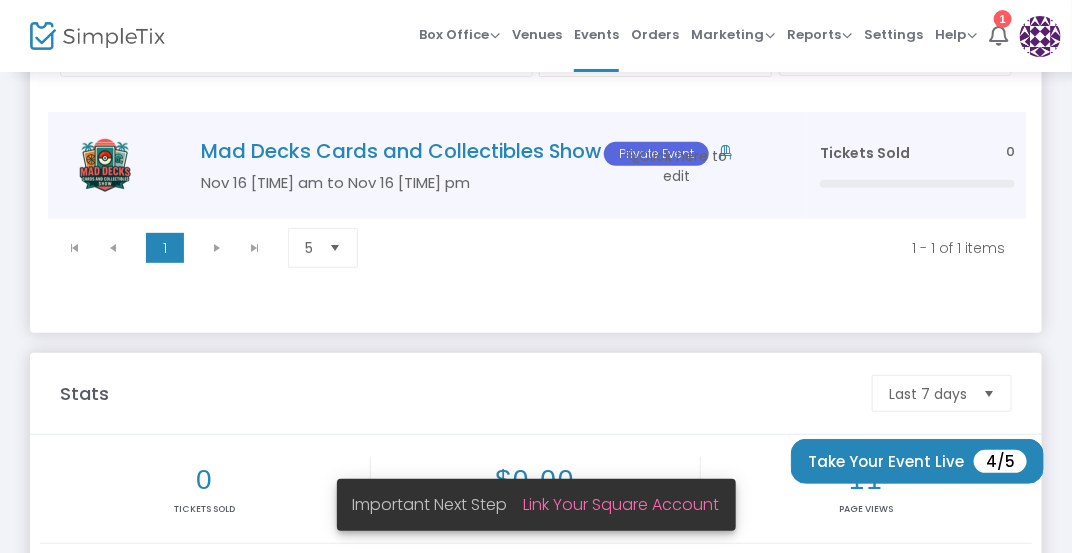 click on "Mad Decks Cards and Collectibles Show  Private Event" 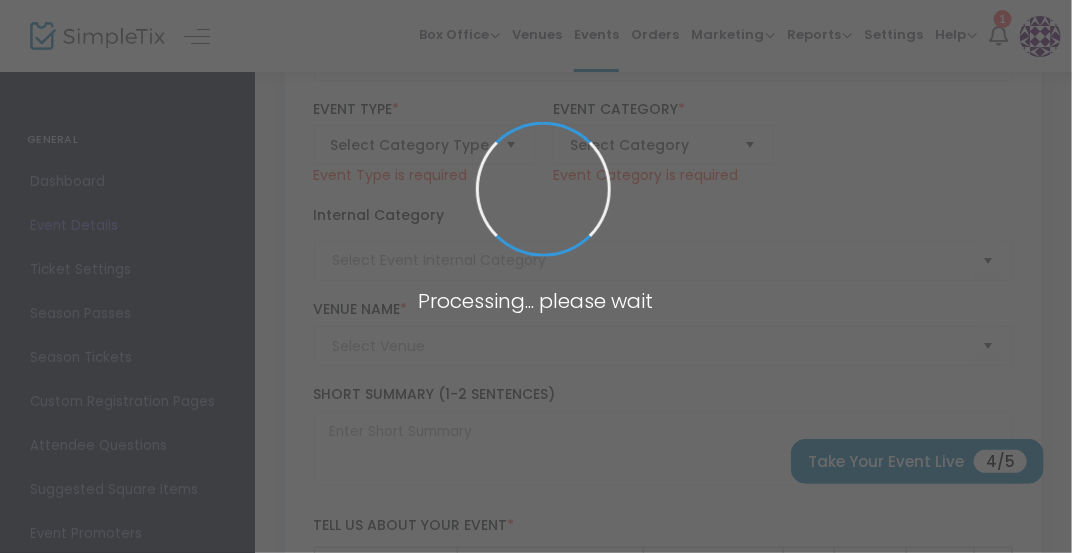 type on "Mad Decks Cards and Collectibles Show" 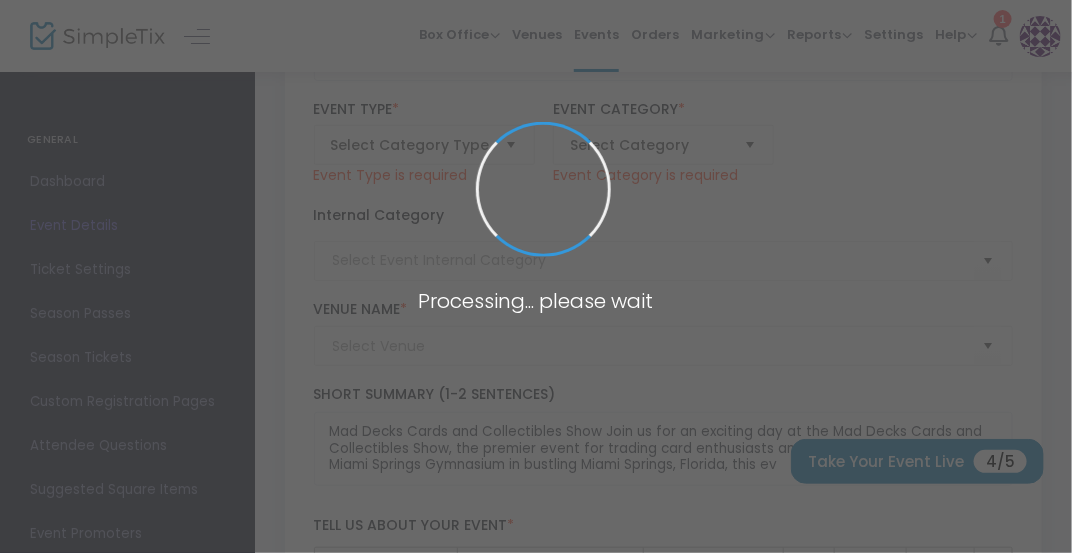 type on "Card Show" 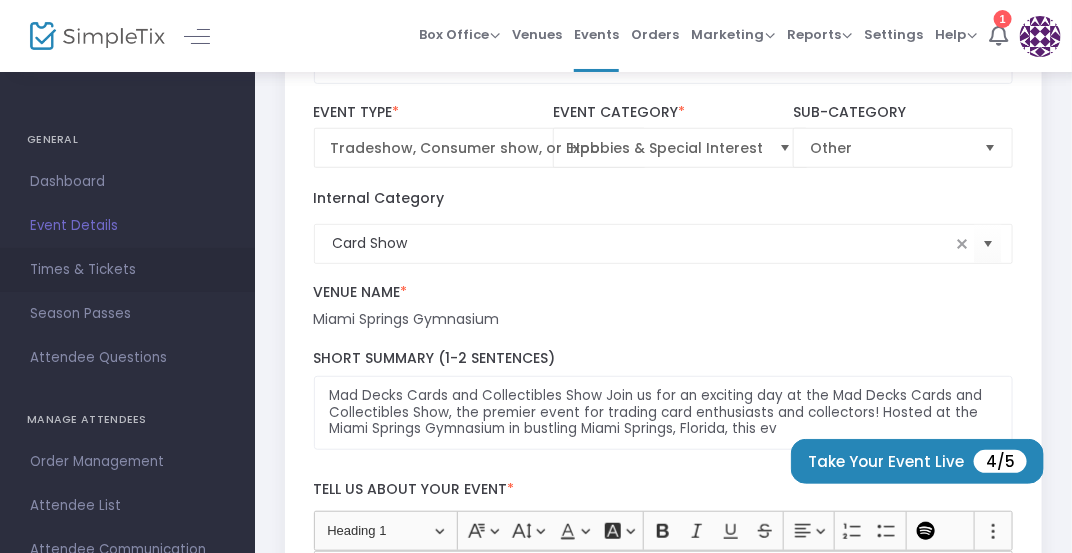 click on "Times & Tickets" at bounding box center (127, 270) 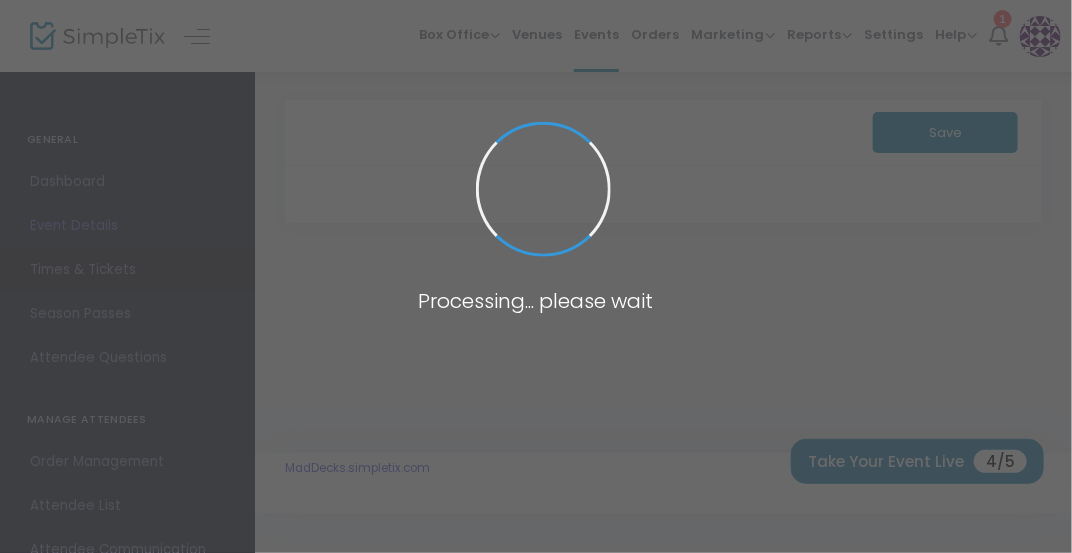 scroll, scrollTop: 0, scrollLeft: 0, axis: both 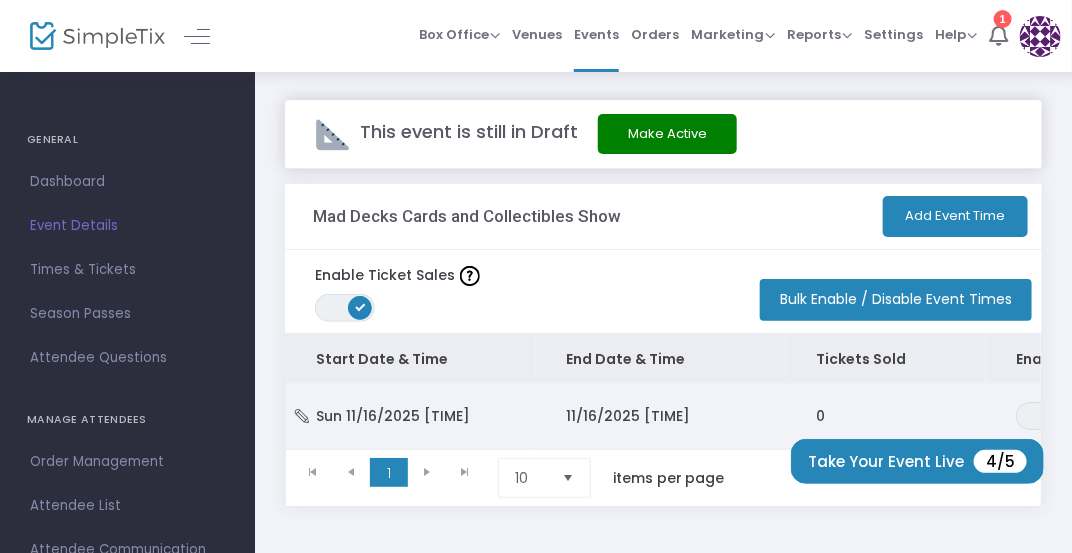 click on "Sun 11/16/2025 [TIME]" 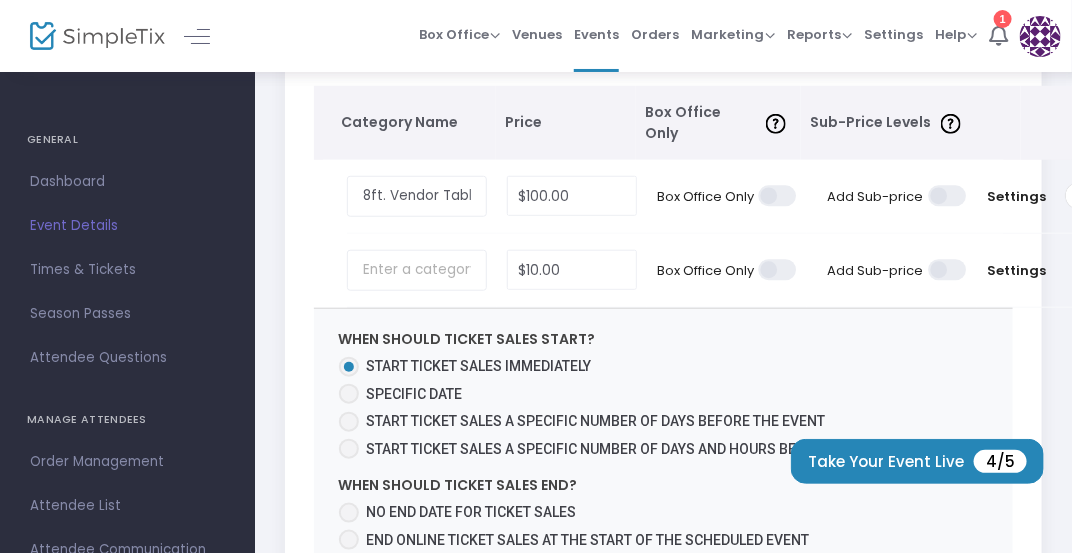 scroll, scrollTop: 0, scrollLeft: 0, axis: both 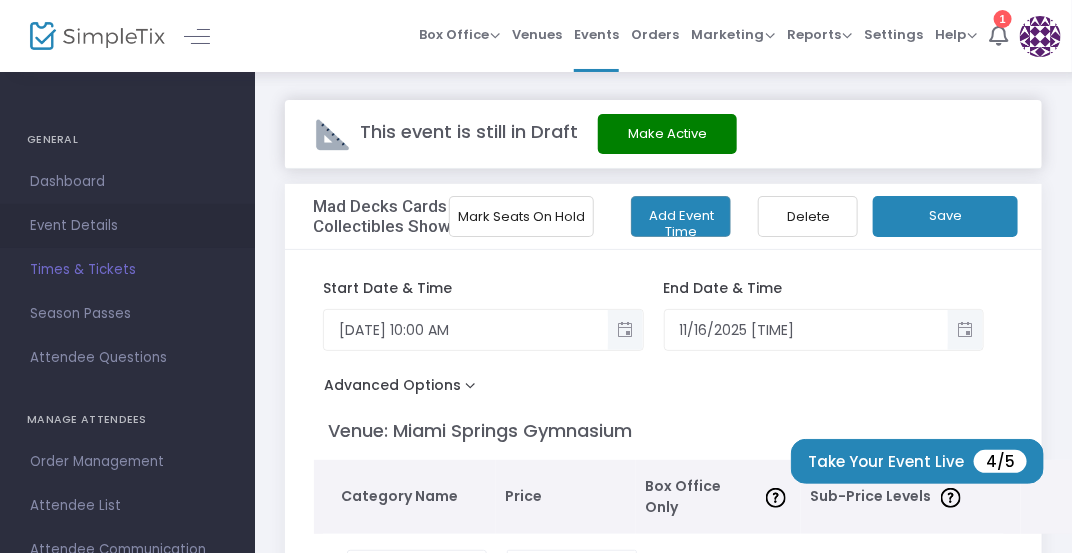 click on "Event Details" at bounding box center [127, 226] 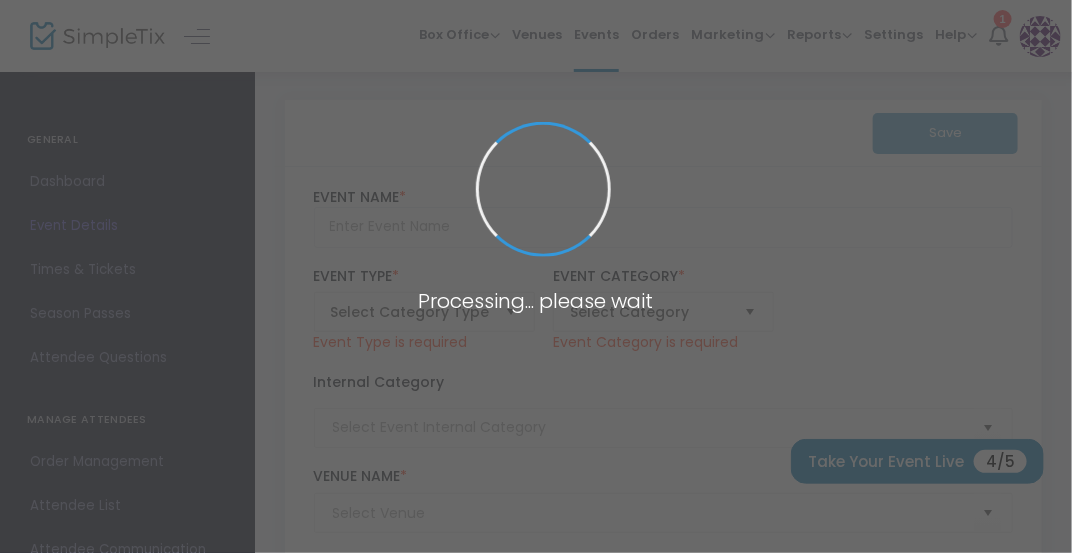 type on "Mad Decks Cards and Collectibles Show" 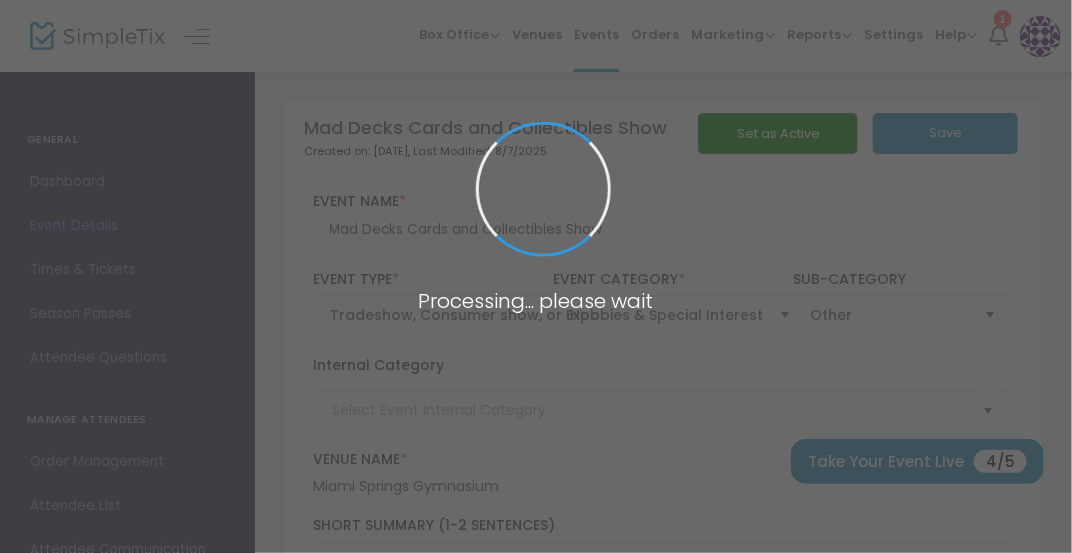 type on "Card Show" 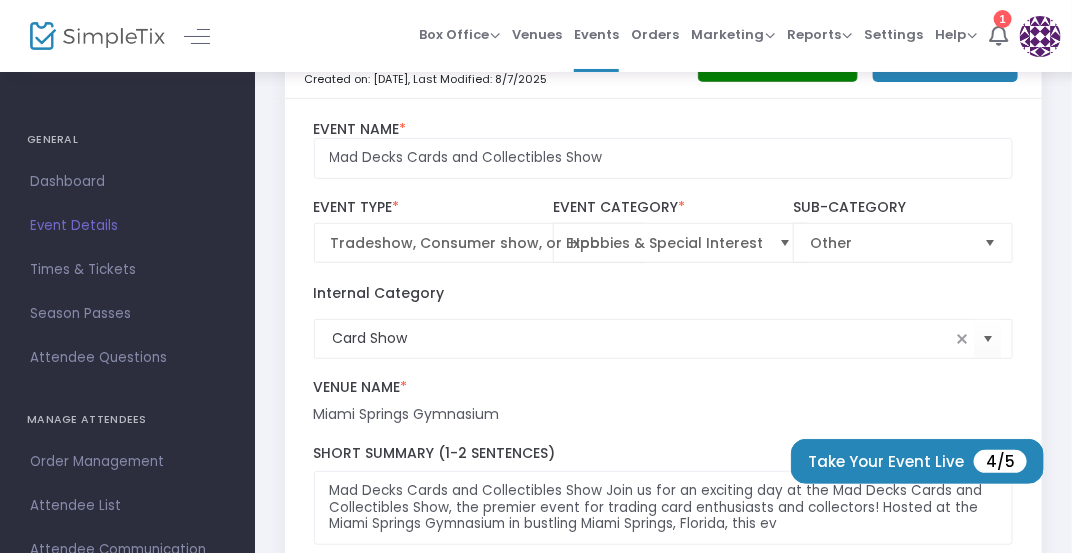 scroll, scrollTop: 0, scrollLeft: 0, axis: both 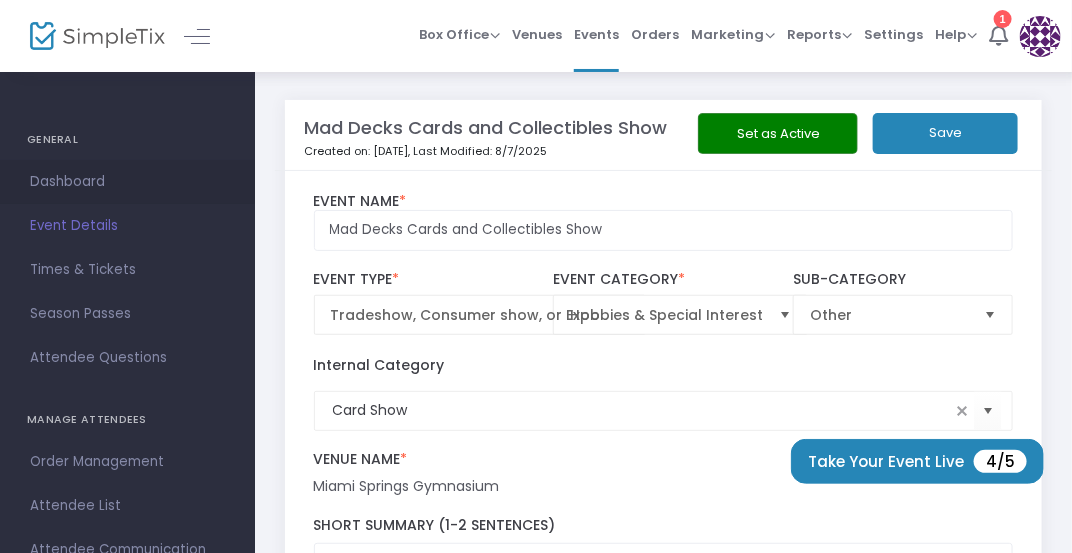 click on "Dashboard" at bounding box center (127, 182) 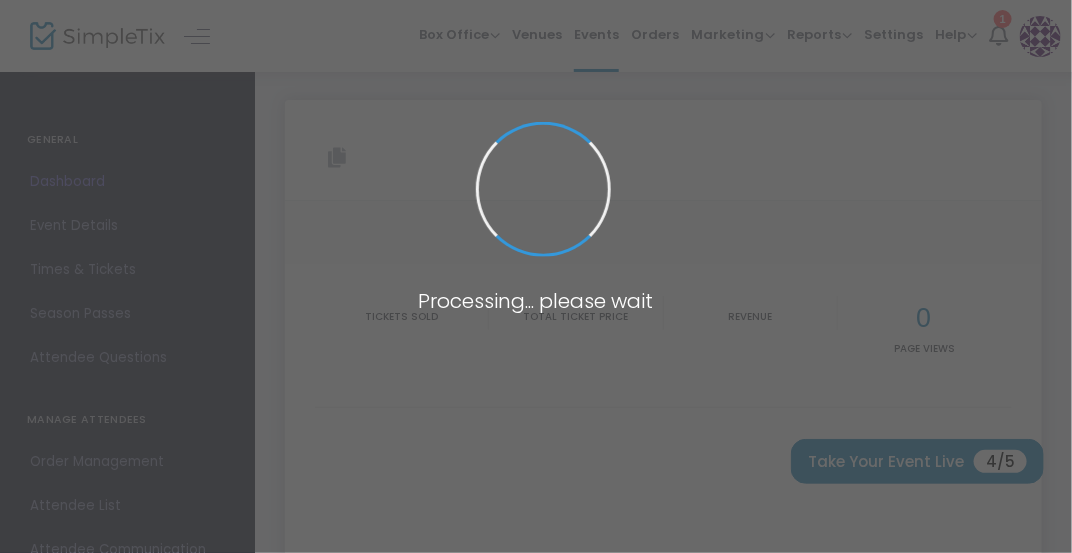 type on "https://www.simpletix.com/e/mad-decks-cards-and-collectibles-show-tickets-229959" 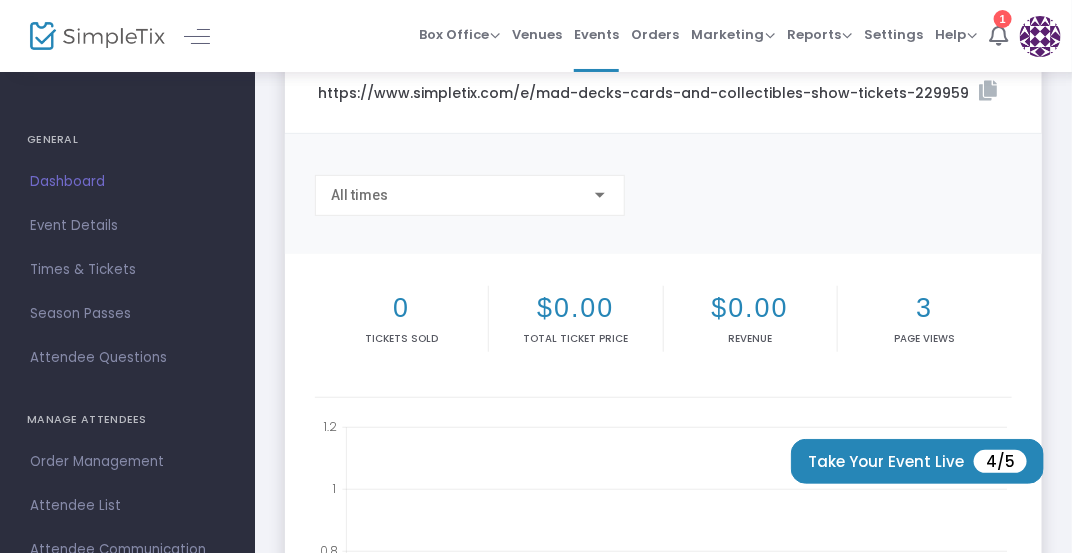 scroll, scrollTop: 0, scrollLeft: 0, axis: both 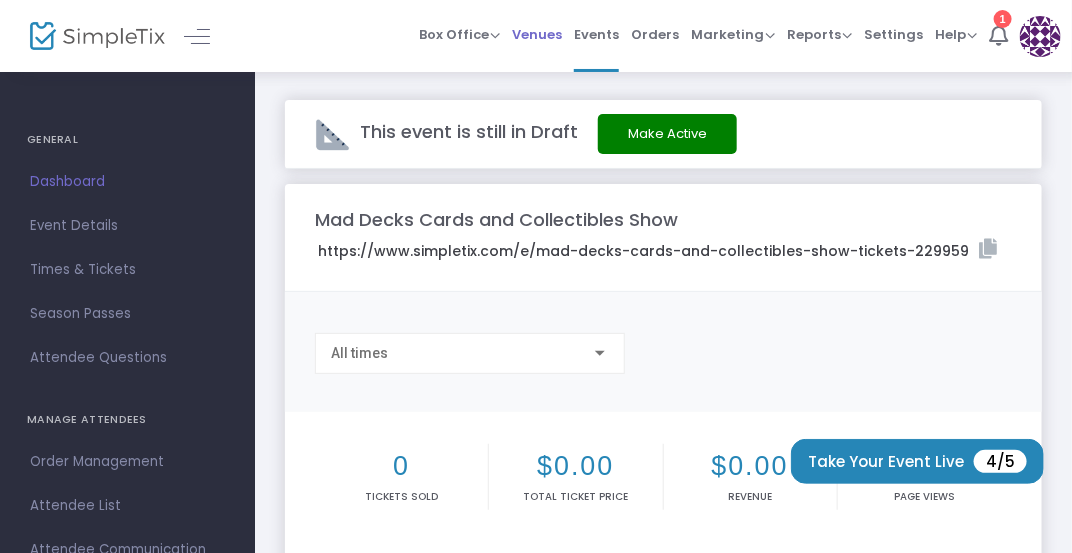 click on "Venues" at bounding box center [537, 34] 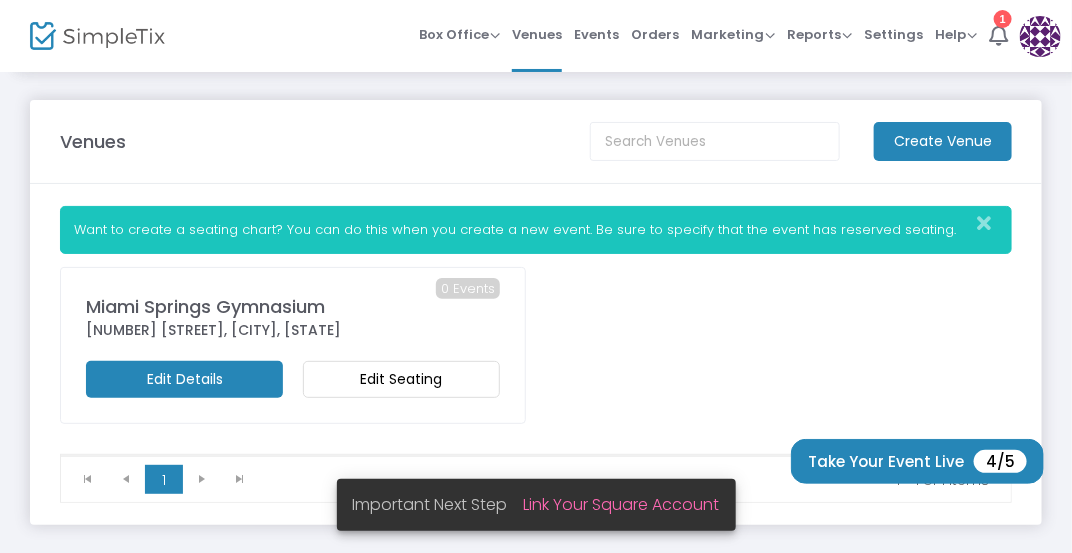 scroll, scrollTop: 142, scrollLeft: 0, axis: vertical 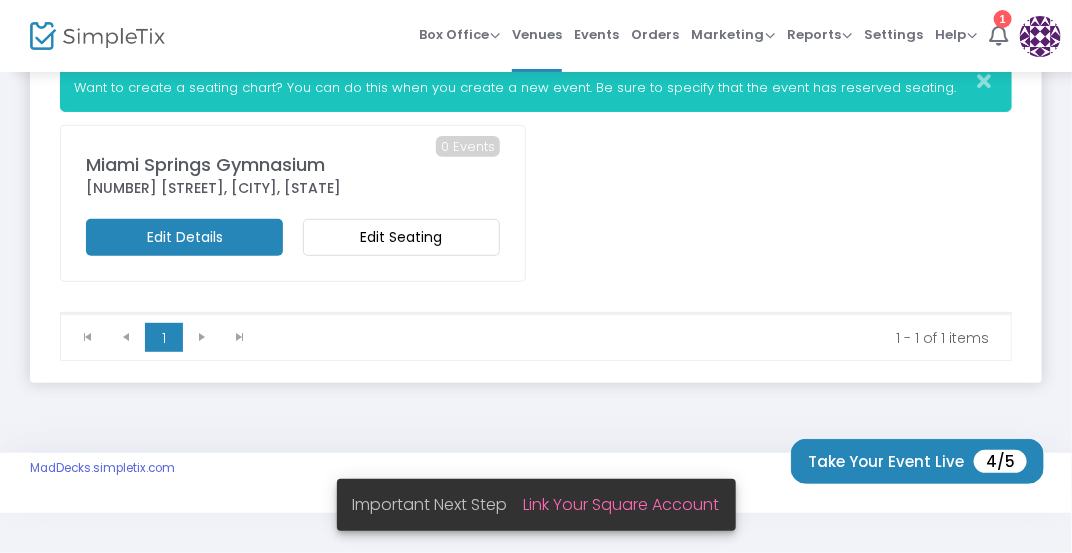 click on "[NUMBER] [STREET], [CITY], [STATE]" 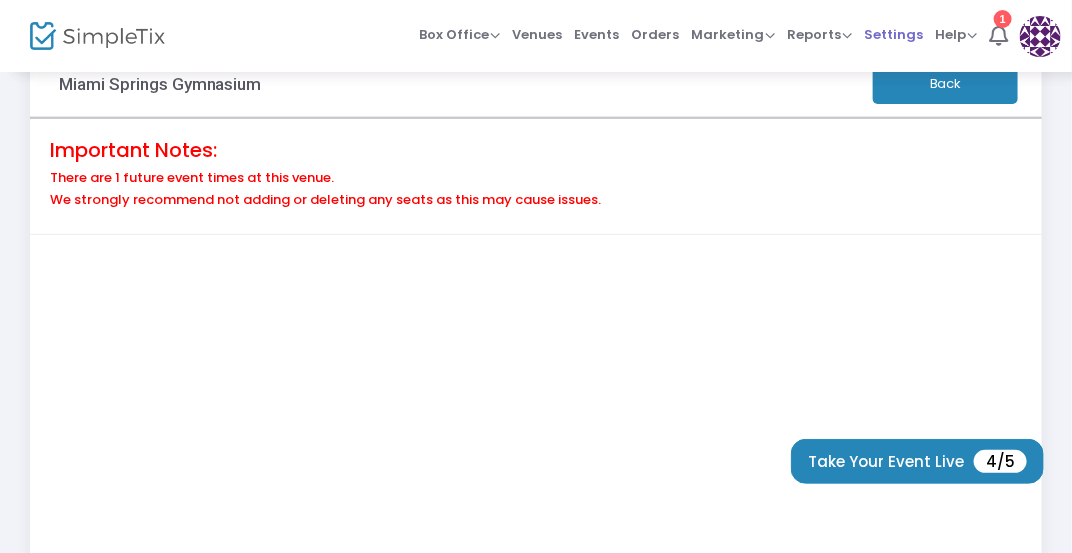 scroll, scrollTop: 0, scrollLeft: 0, axis: both 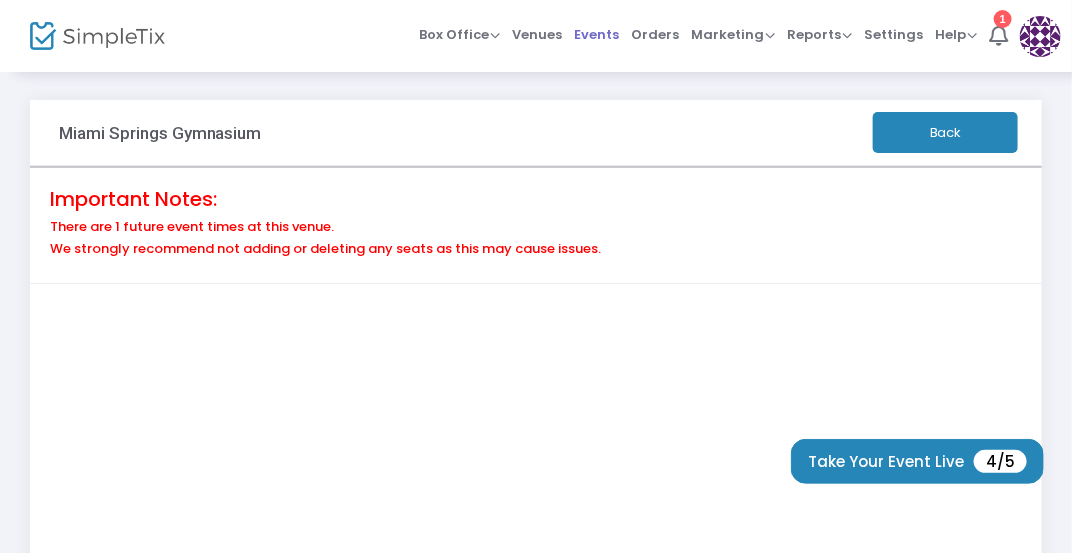 click on "Events" at bounding box center (596, 34) 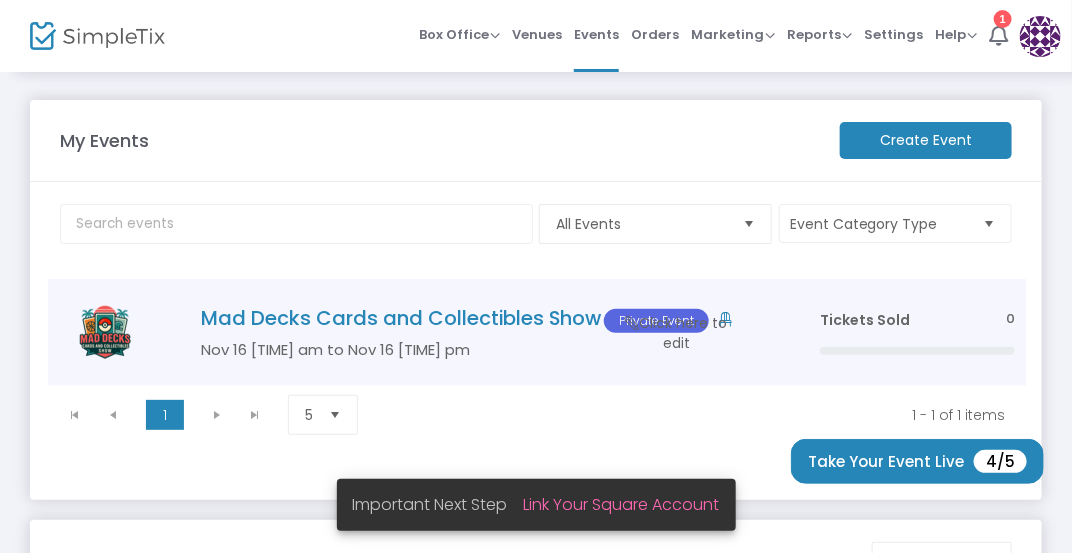 click on "Mad Decks Cards and Collectibles Show  Private Event  Nov 16 [TIME] to Nov 16 [TIME]     Click here to edit" 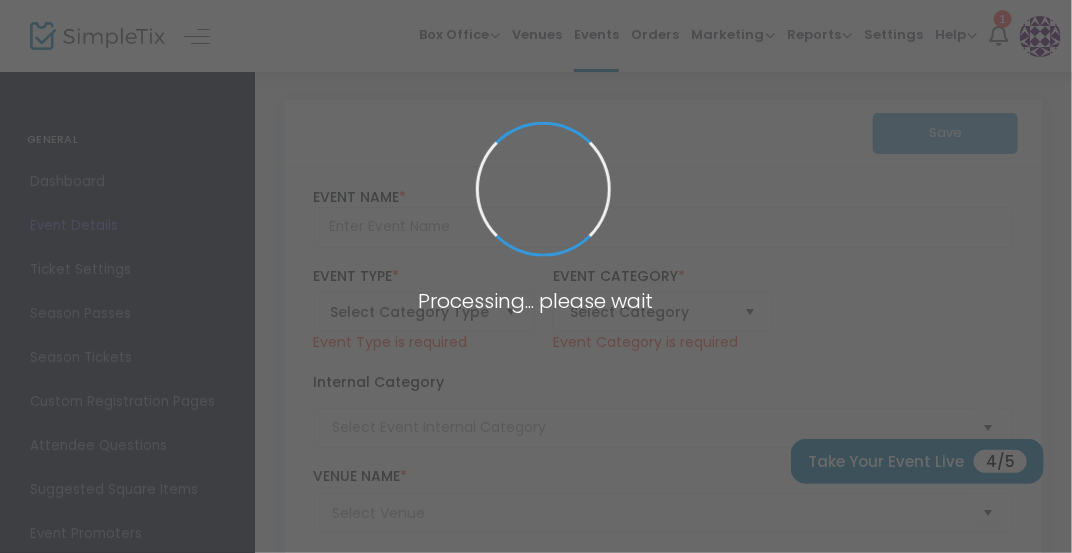 type on "Mad Decks Cards and Collectibles Show" 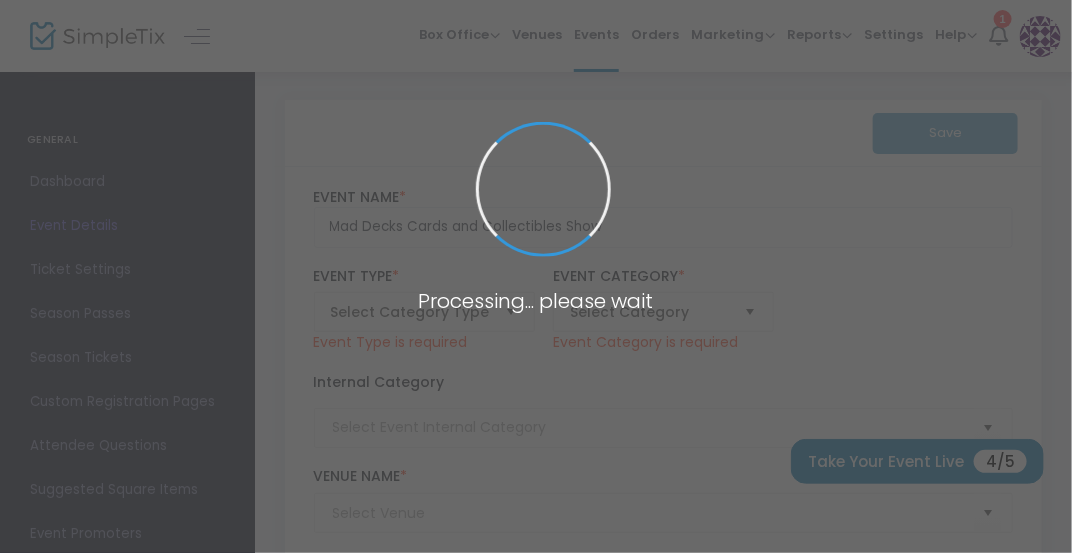 type on "Card Show" 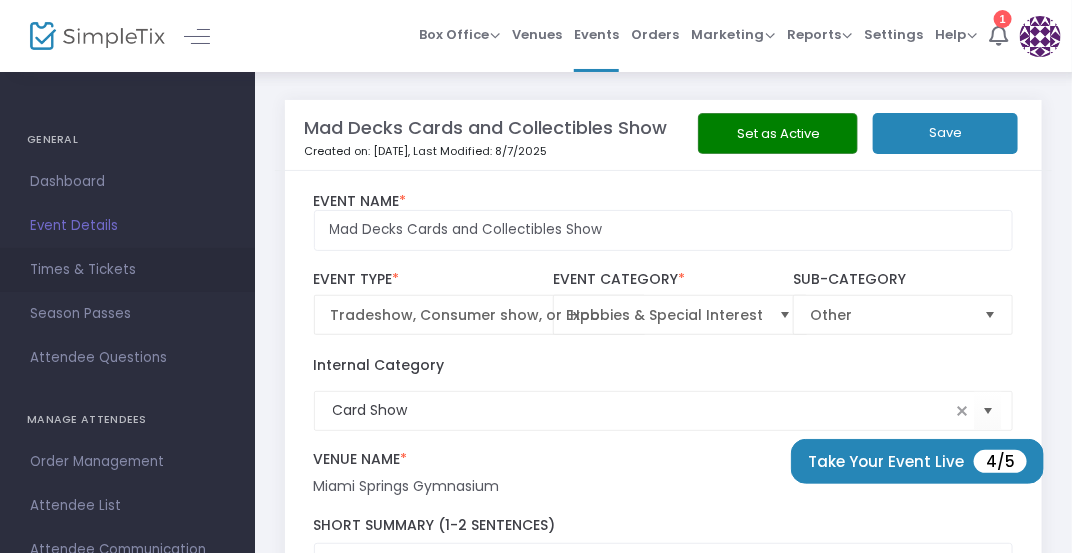 click on "Times & Tickets" at bounding box center (127, 270) 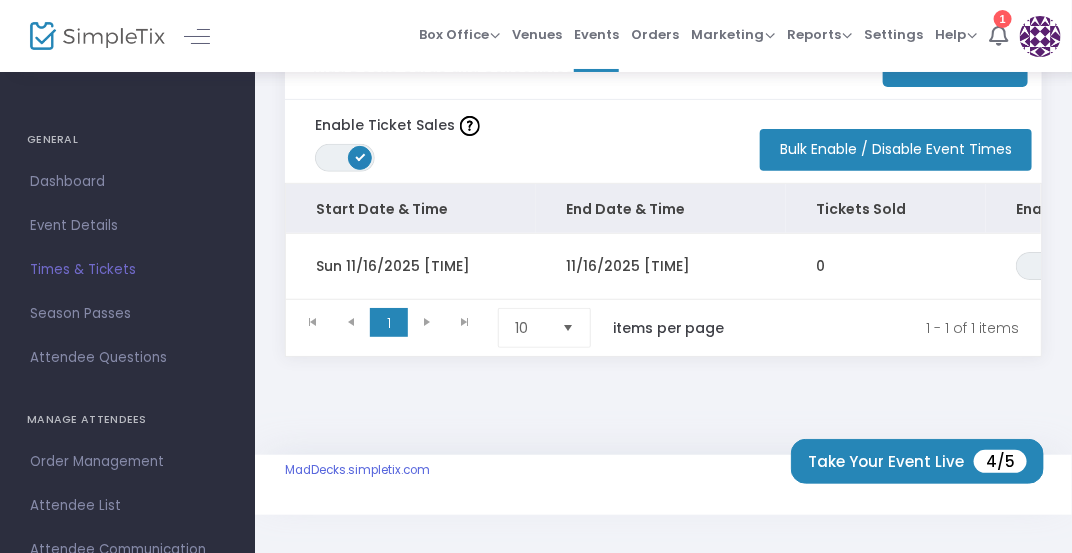 scroll, scrollTop: 145, scrollLeft: 0, axis: vertical 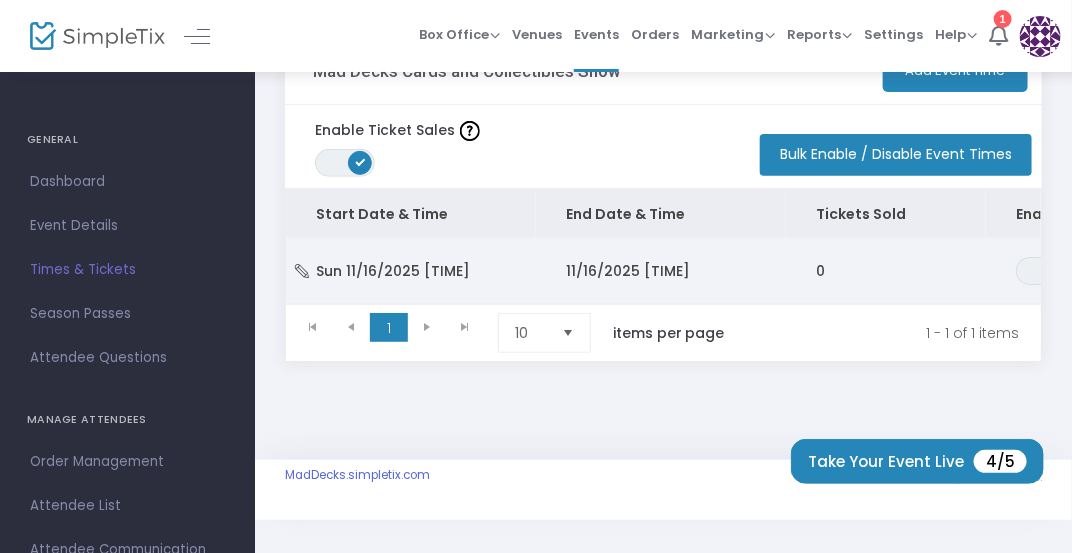 click on "Sun 11/16/2025 [TIME]" 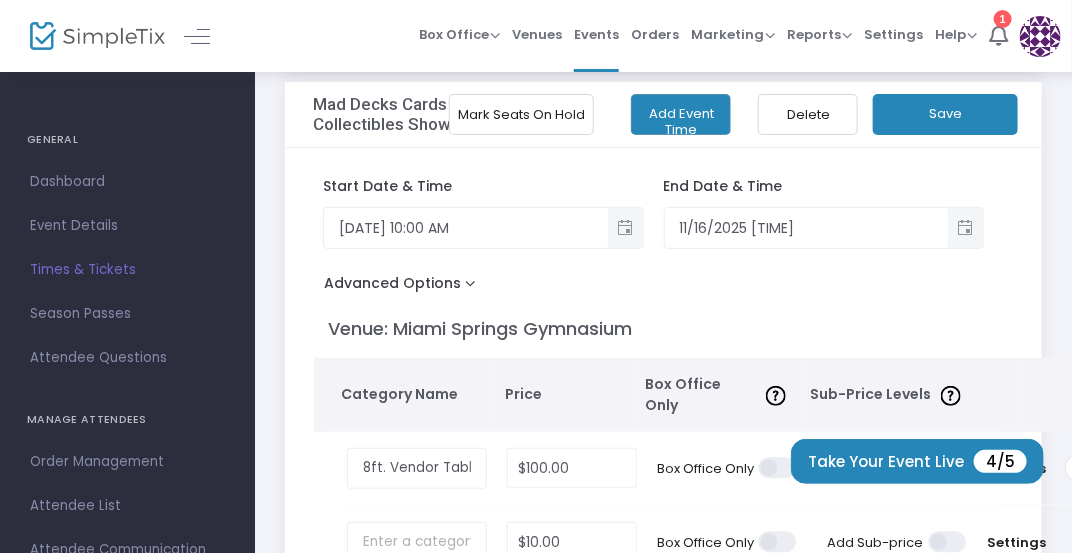 scroll, scrollTop: 102, scrollLeft: 0, axis: vertical 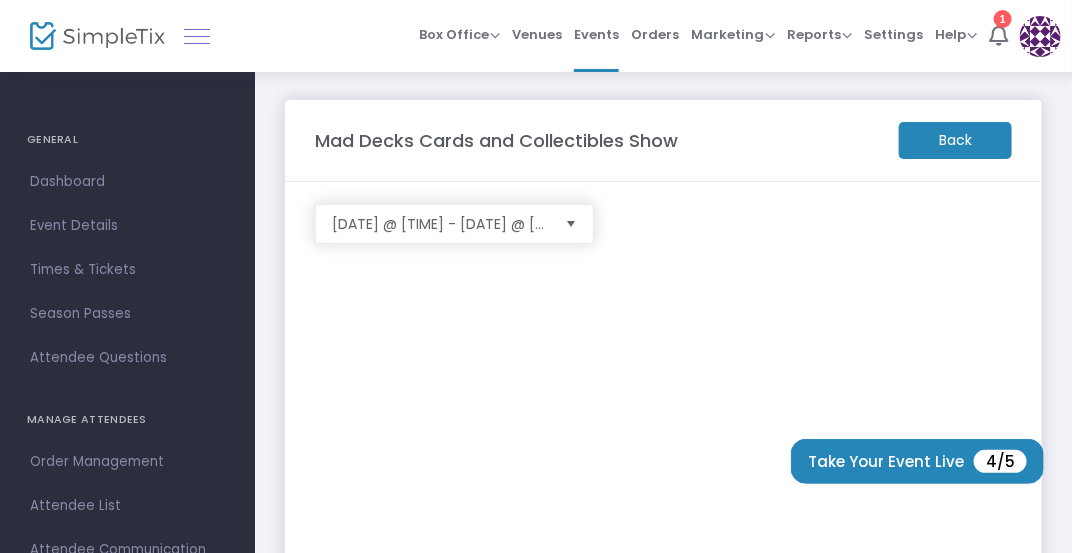 click at bounding box center (197, 36) 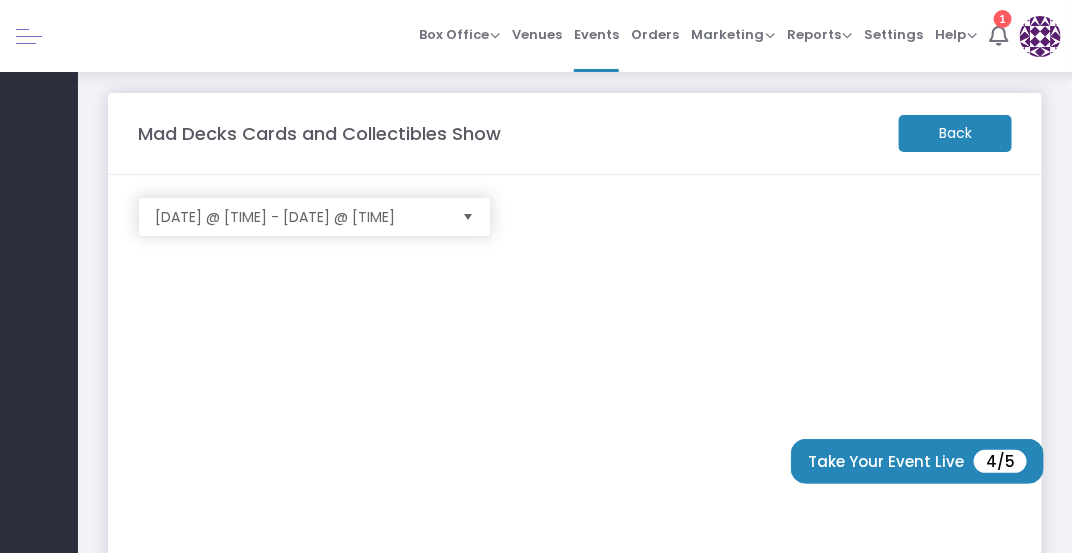 scroll, scrollTop: 10, scrollLeft: 0, axis: vertical 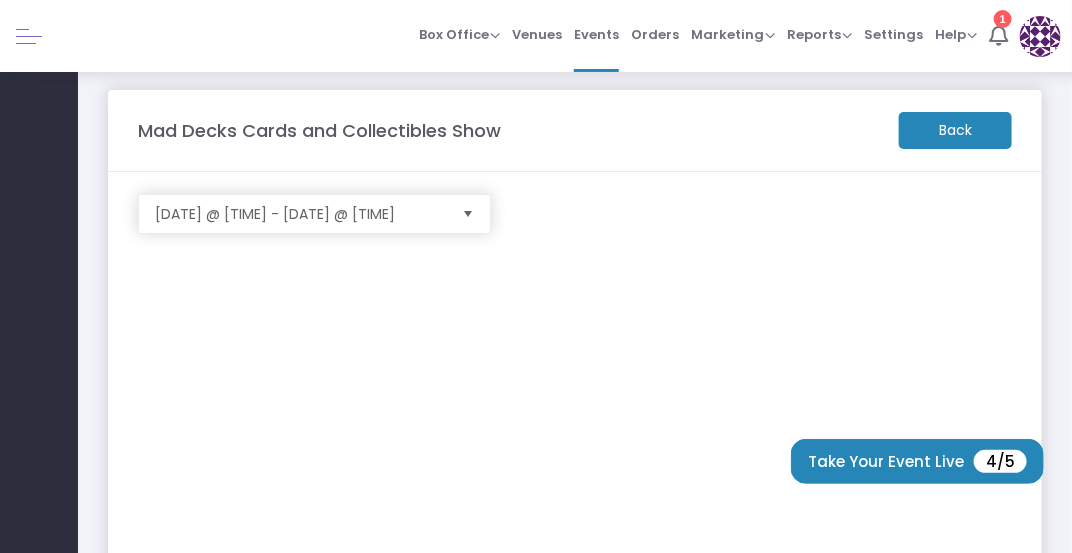 click on "Mad Decks Cards and Collectibles Show   Back" 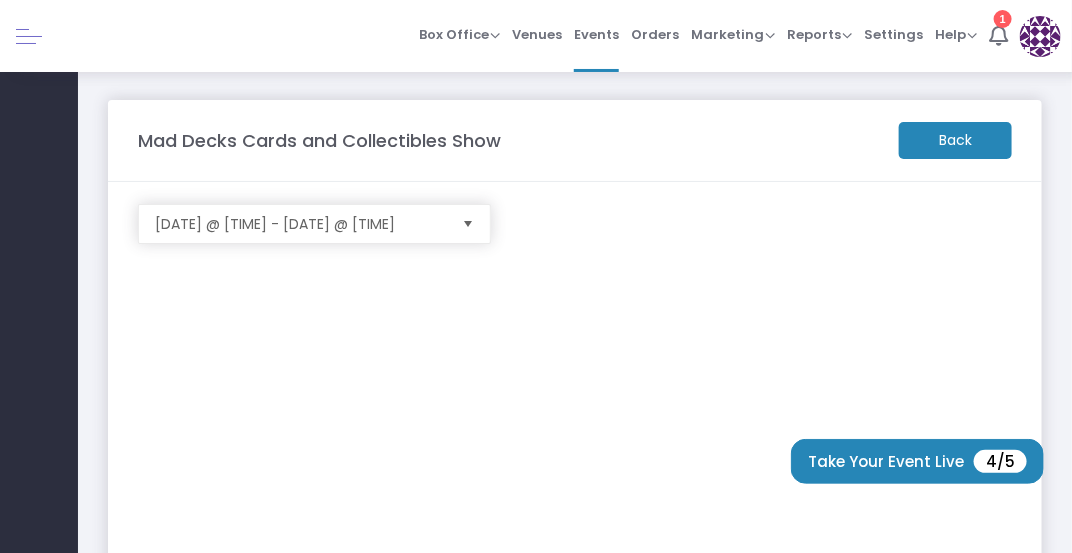 scroll, scrollTop: 0, scrollLeft: 0, axis: both 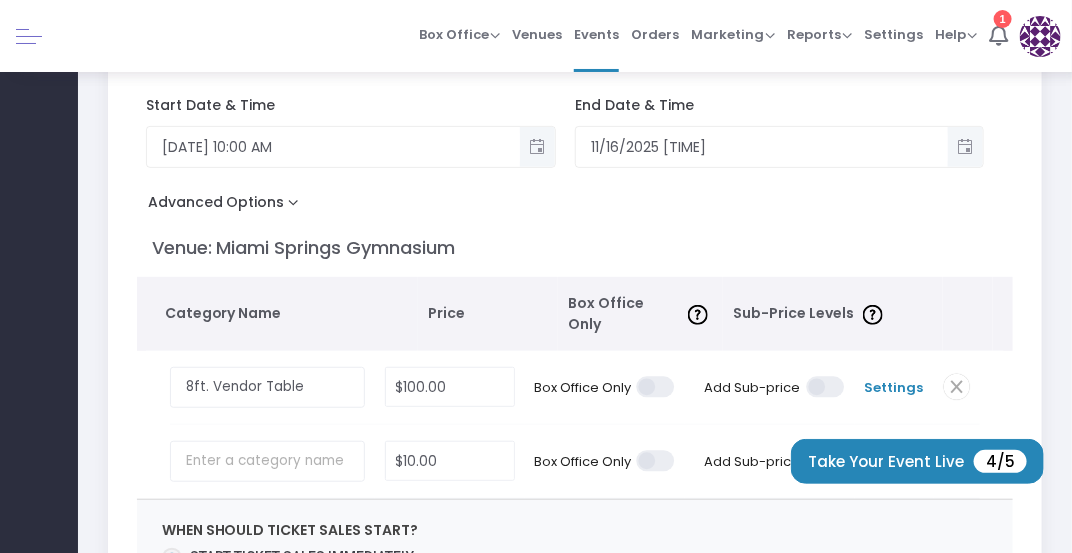 click on "Settings" at bounding box center (894, 388) 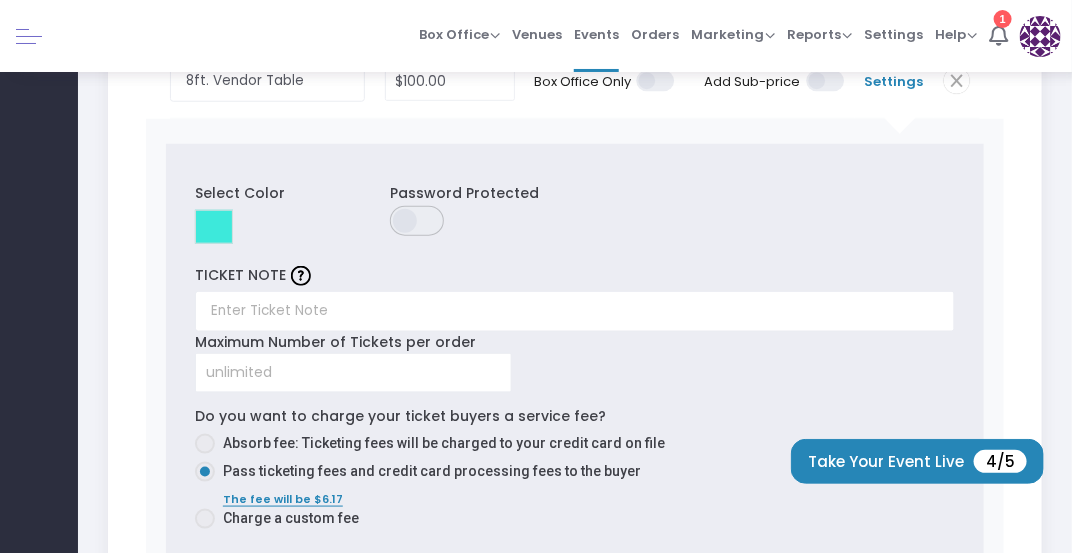 scroll, scrollTop: 491, scrollLeft: 0, axis: vertical 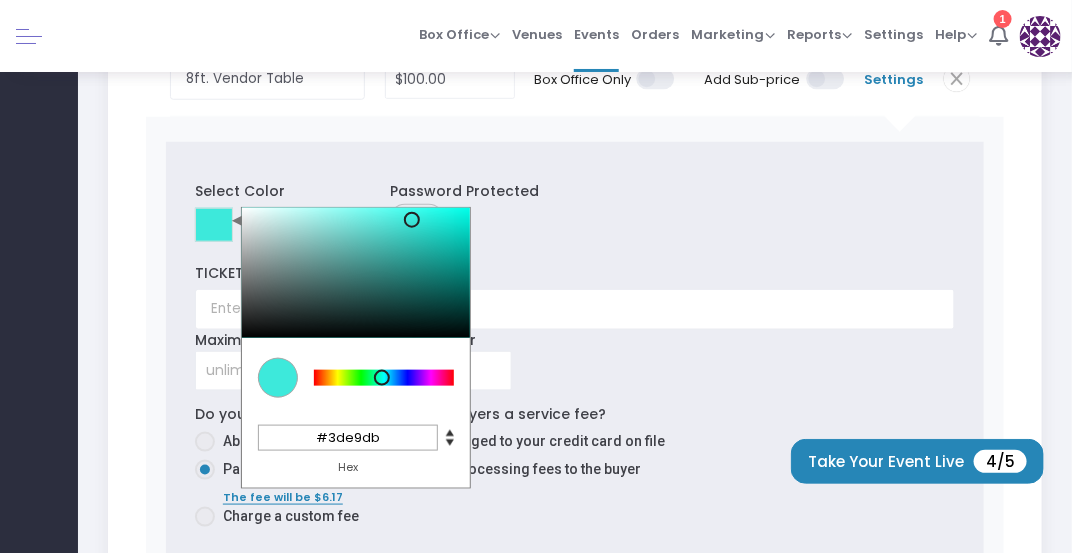 click at bounding box center [214, 225] 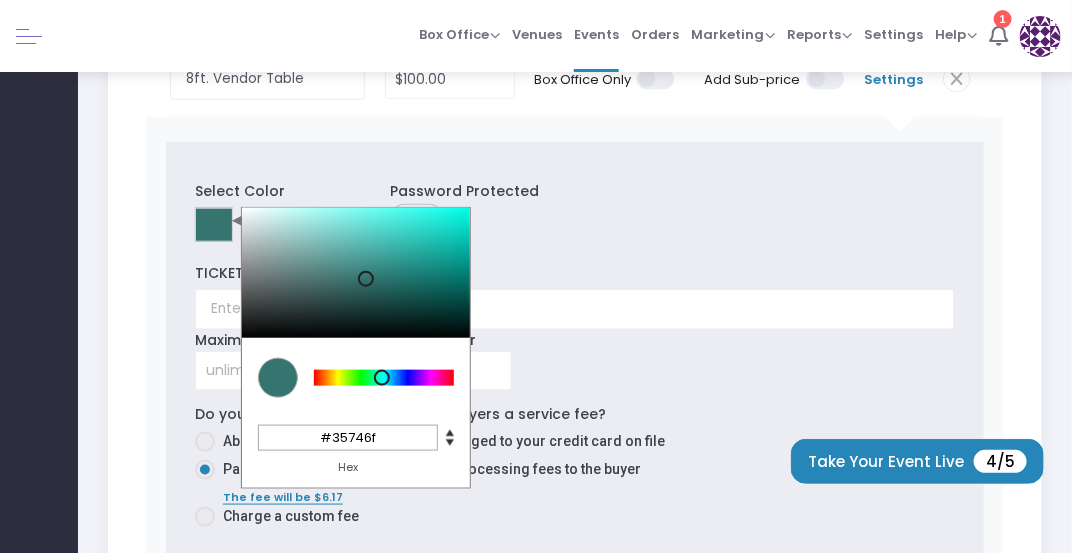 click at bounding box center [356, 273] 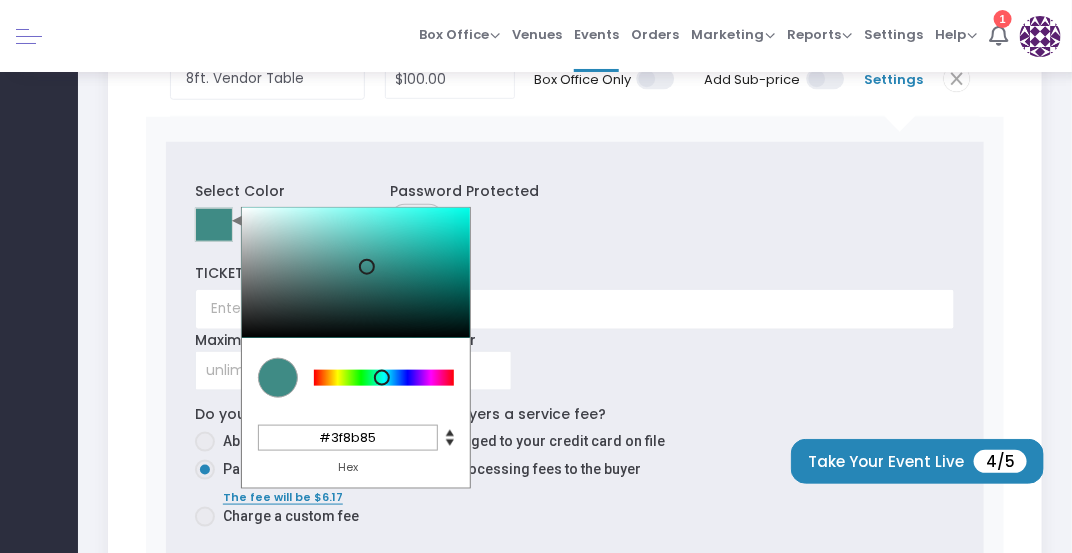 click at bounding box center (356, 273) 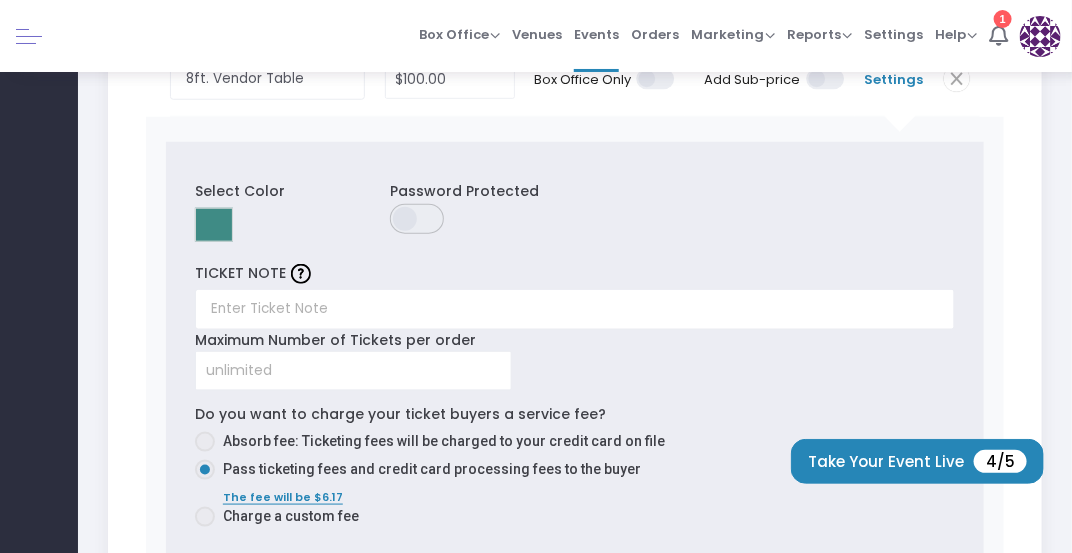 click on "8ft. Vendor Table  Required.  $[PRICE] Box Office Only Add Sub-price  Settings  Select Color C M Y K 175 37 40 H S L 63 139 133 R G B #3f8b85 Hex Password Protected TICKET NOTE Maximum Number of Tickets per order Do you want to charge your ticket buyers a service fee?   Absorb fee: Ticketing fees will be charged to your credit card on file    Pass ticketing fees and credit card processing fees to the buyer   The fee will be $[PRICE]    Charge a custom fee  Close Settings" at bounding box center [575, 334] 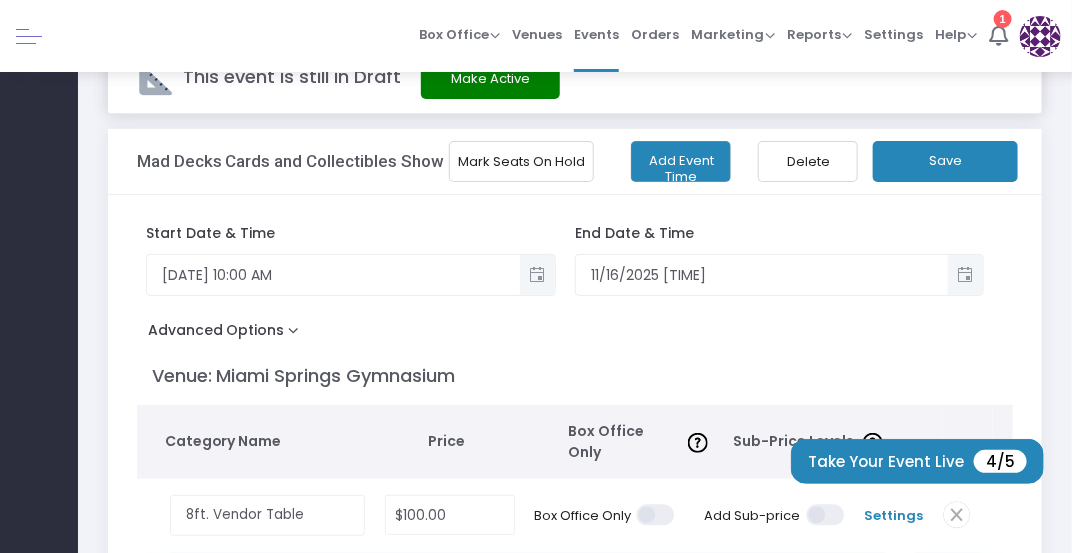 scroll, scrollTop: 52, scrollLeft: 0, axis: vertical 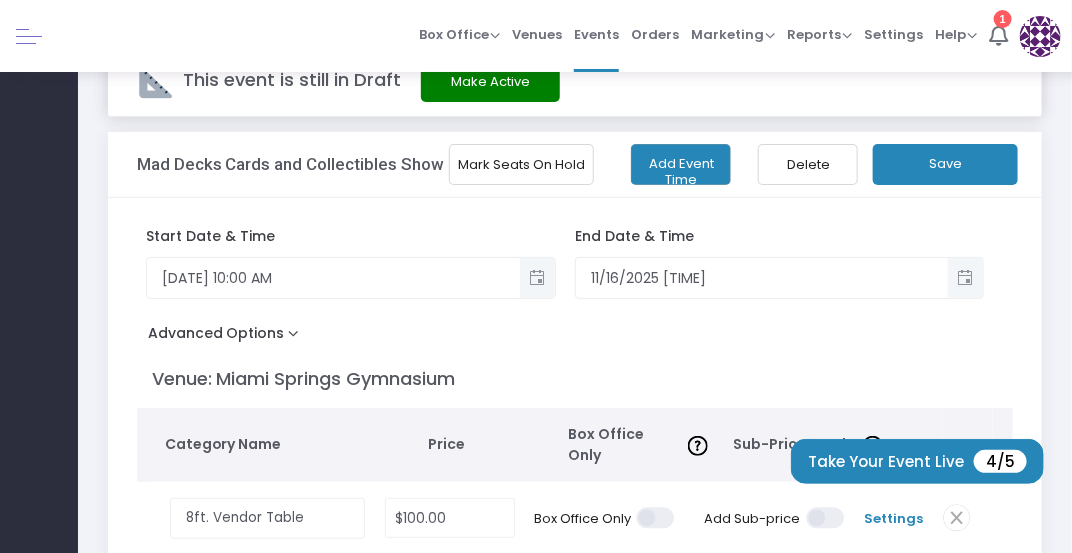click on "Save" 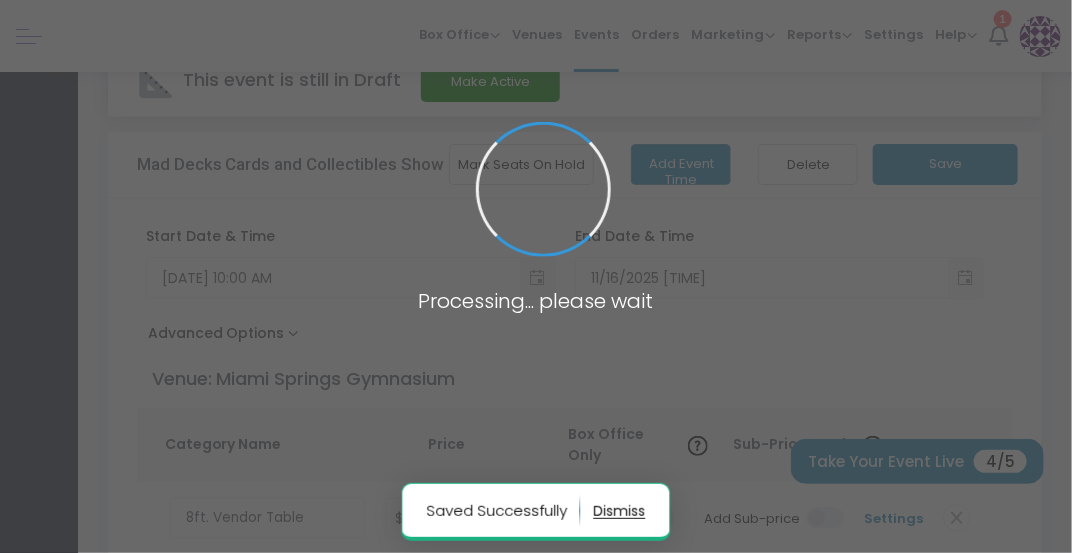 radio on "false" 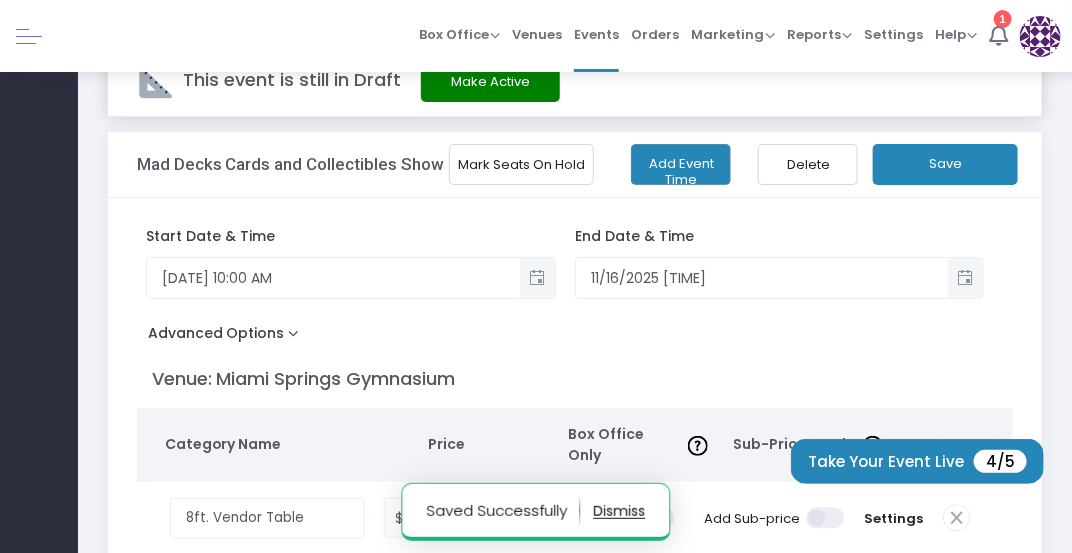 click on "Mark Seats On Hold" 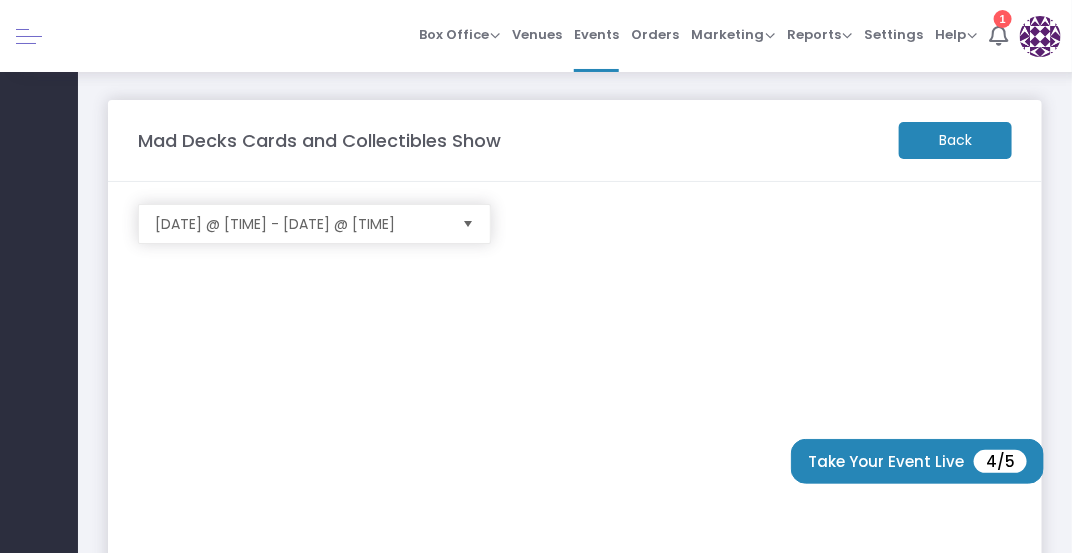 scroll, scrollTop: 2, scrollLeft: 0, axis: vertical 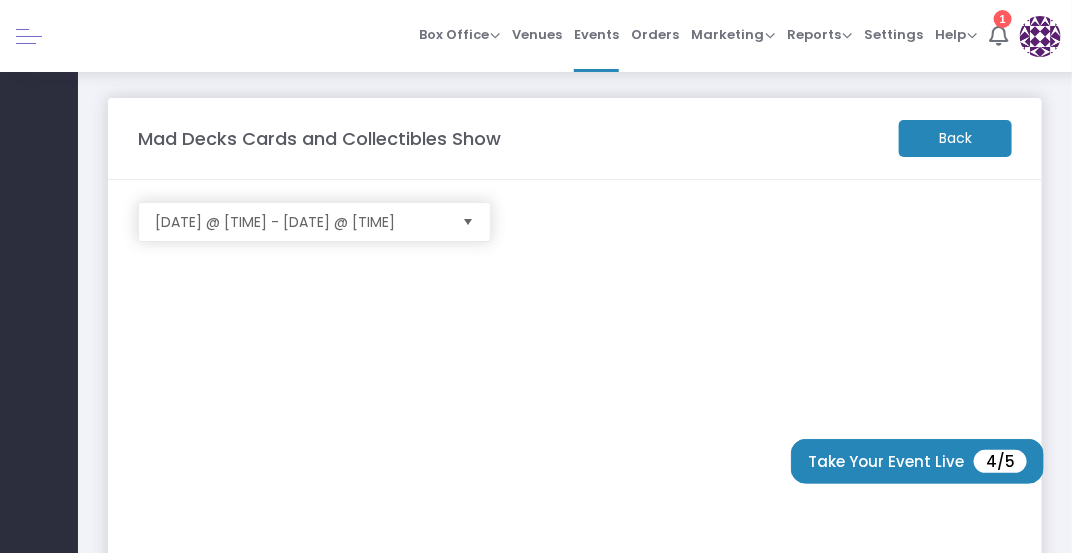 click on "Back" 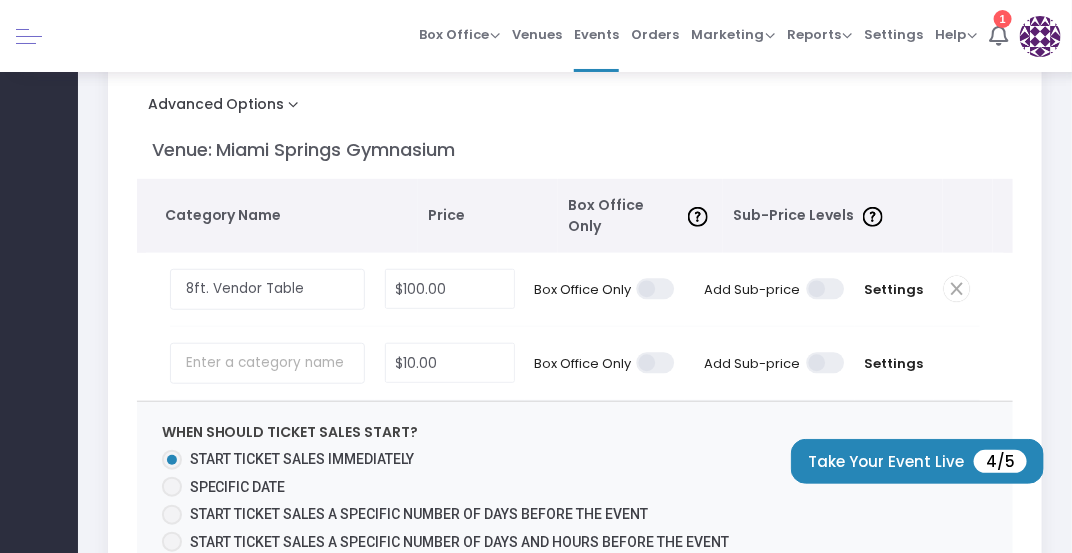 scroll, scrollTop: 290, scrollLeft: 0, axis: vertical 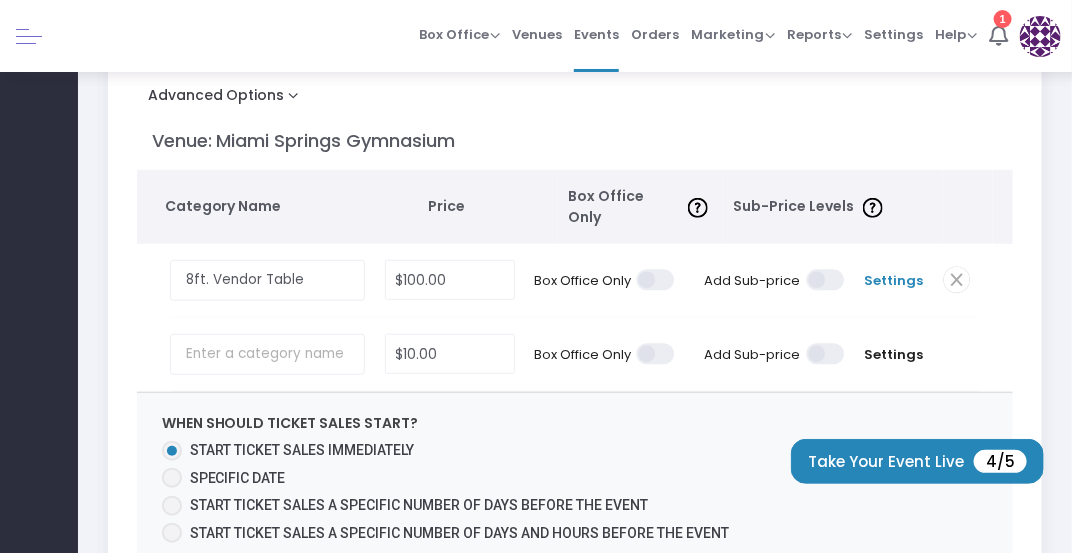 click on "Settings" at bounding box center [894, 281] 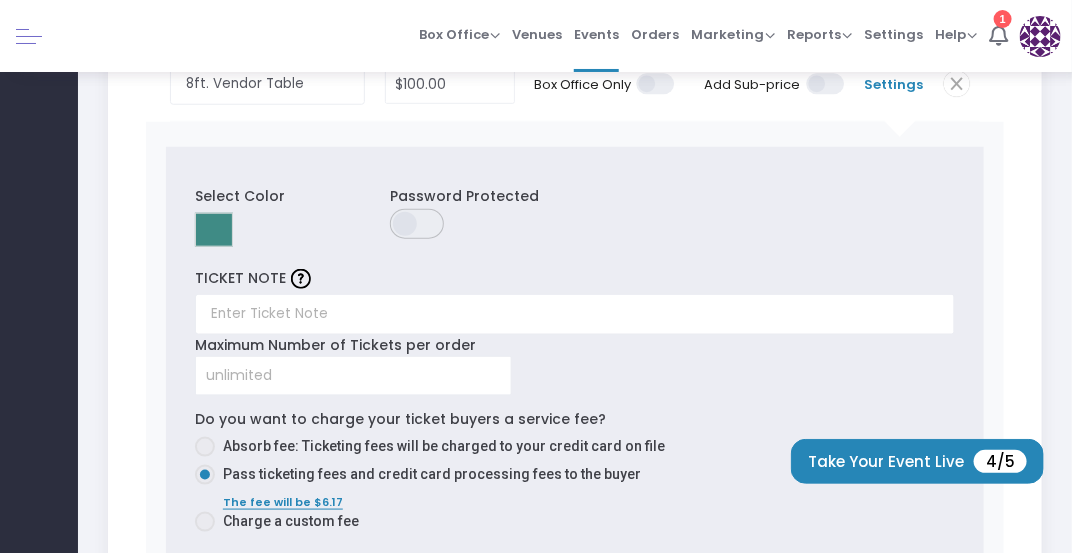 scroll, scrollTop: 501, scrollLeft: 0, axis: vertical 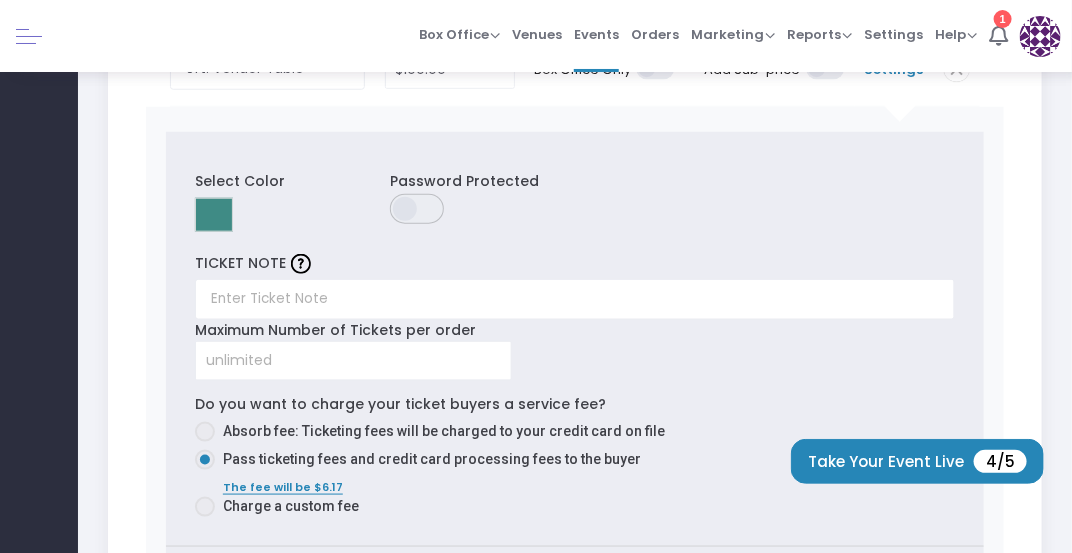 click at bounding box center [214, 215] 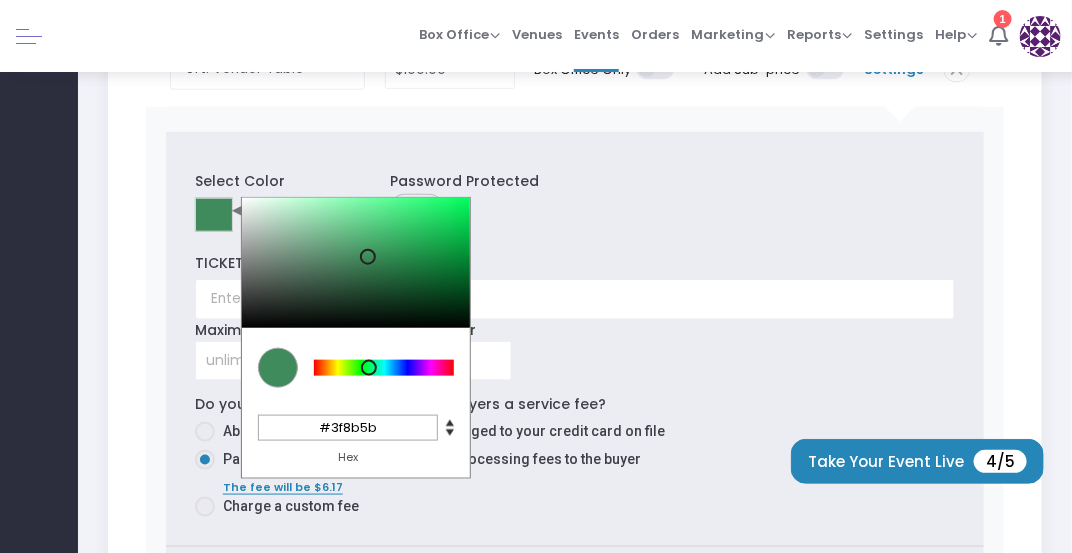 click at bounding box center [384, 368] 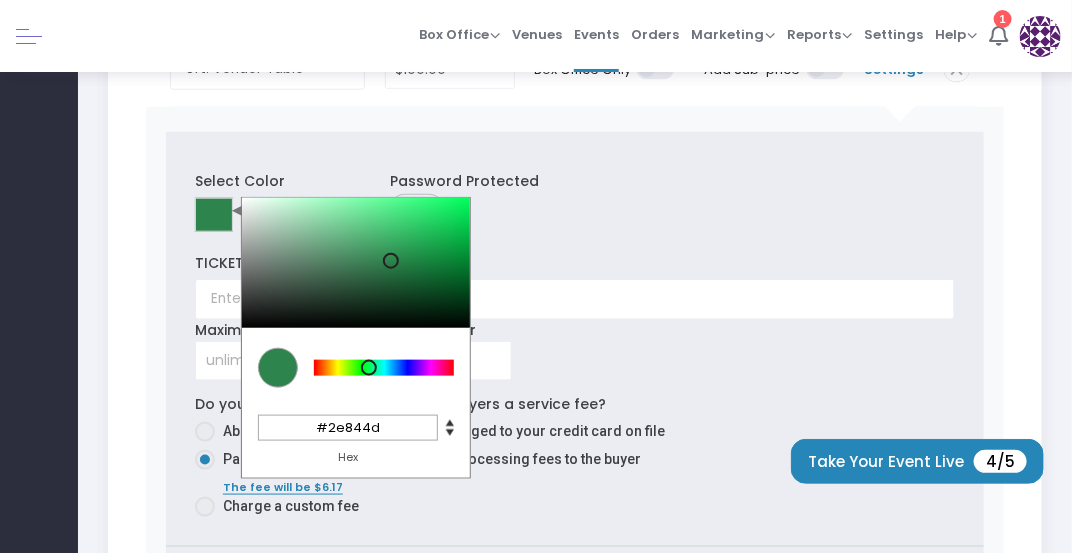 click at bounding box center [356, 263] 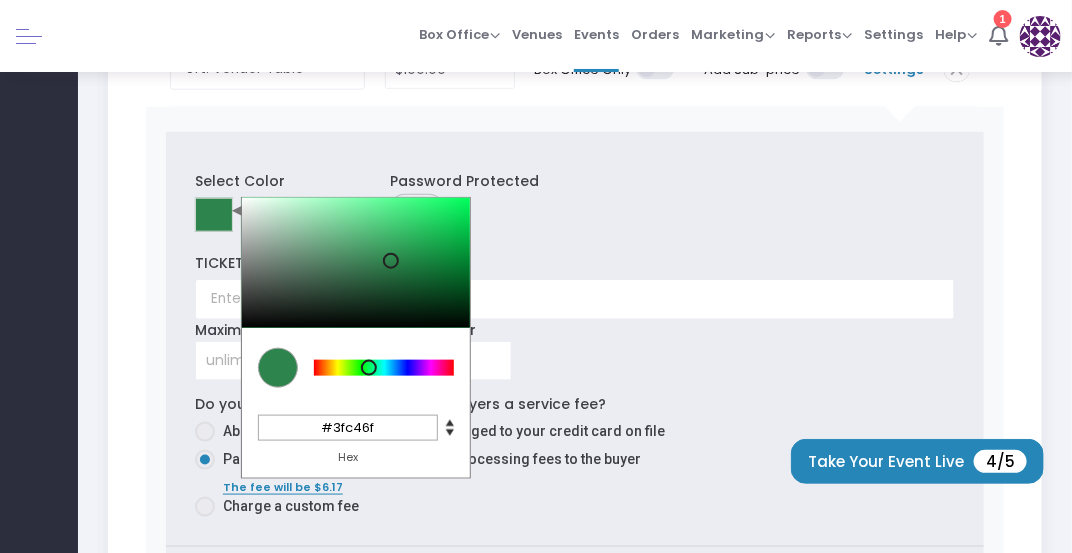 click at bounding box center (356, 263) 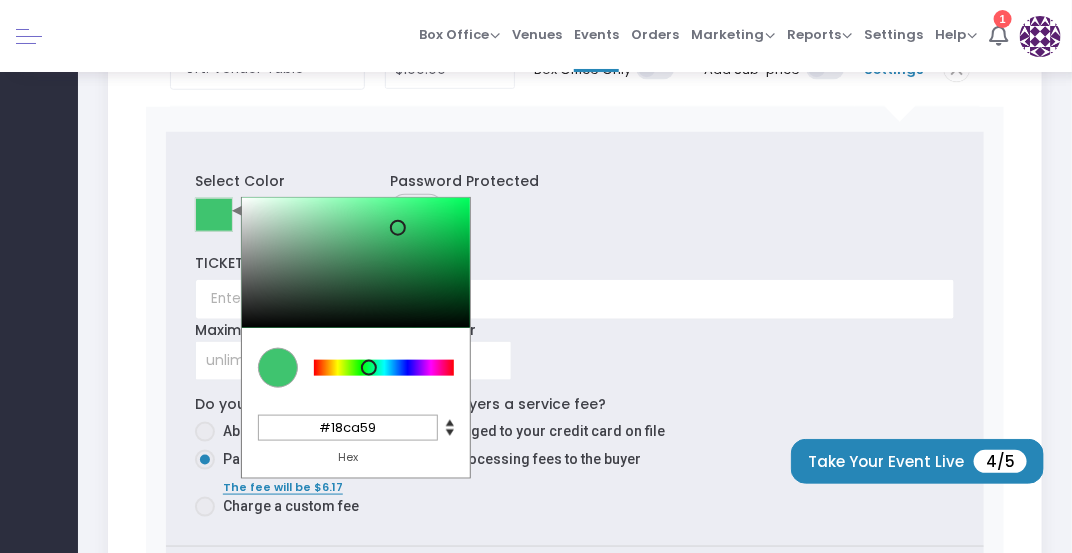 click at bounding box center (356, 263) 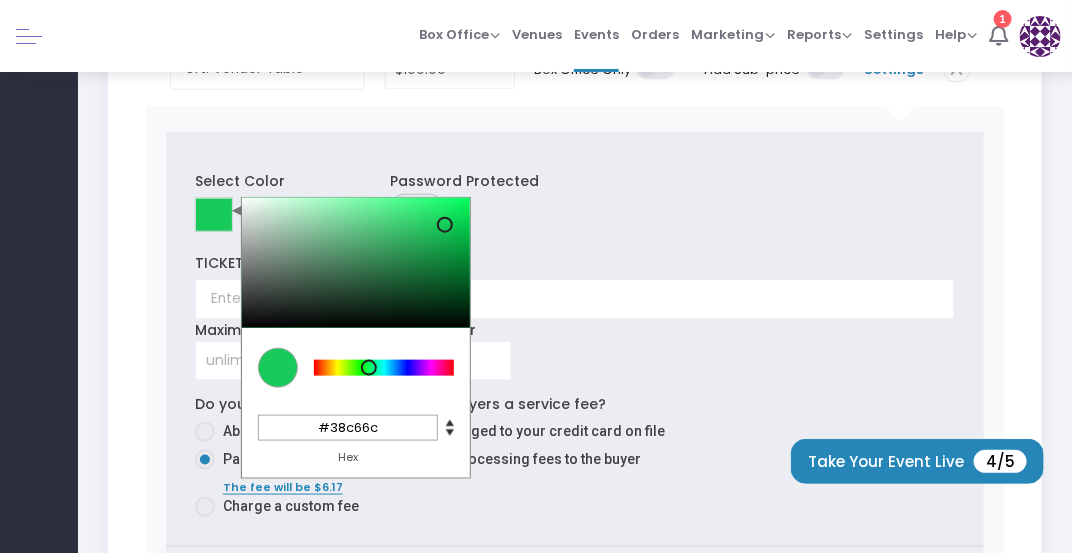 click at bounding box center (356, 263) 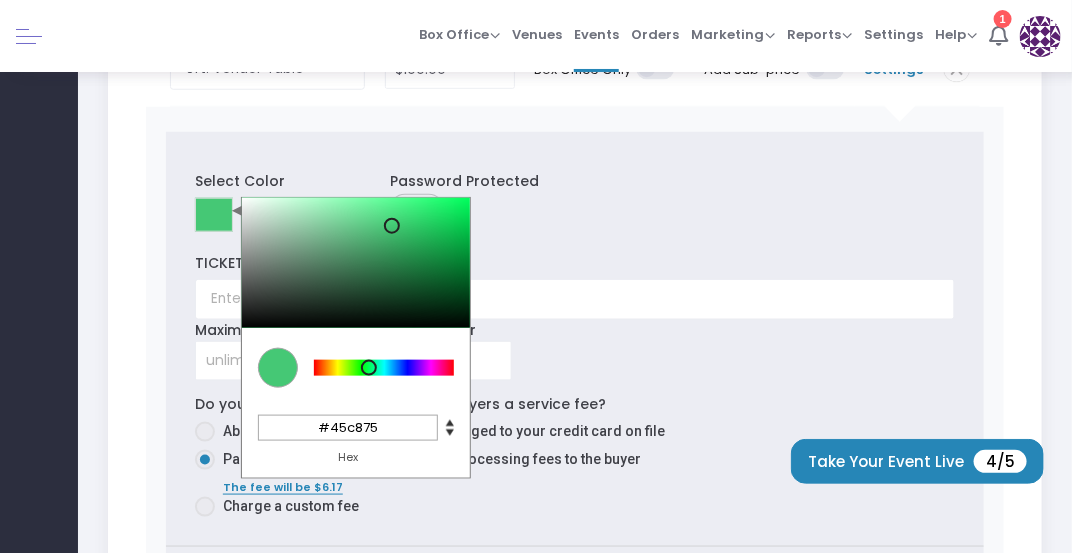 click at bounding box center (356, 263) 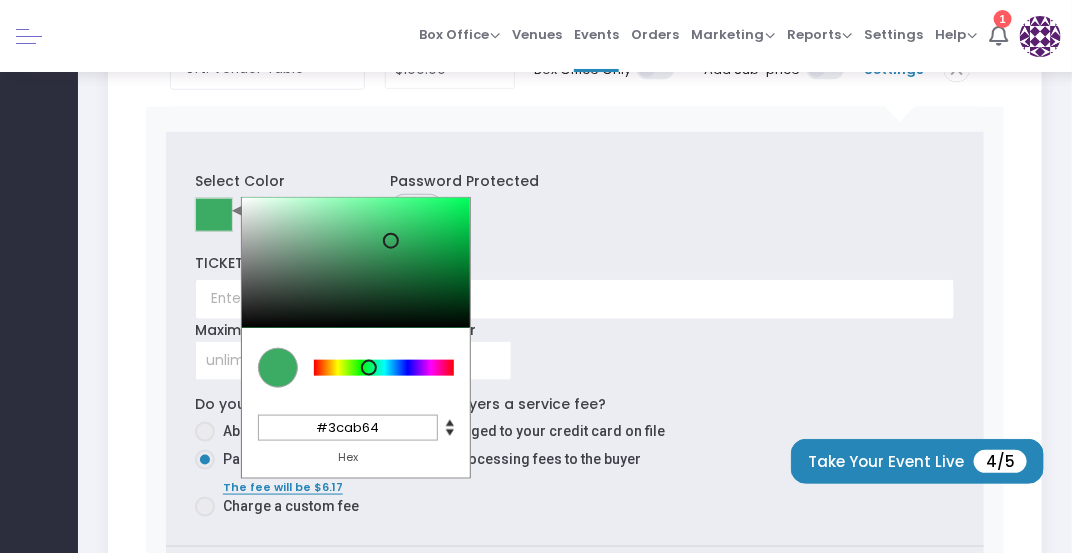 click at bounding box center (356, 263) 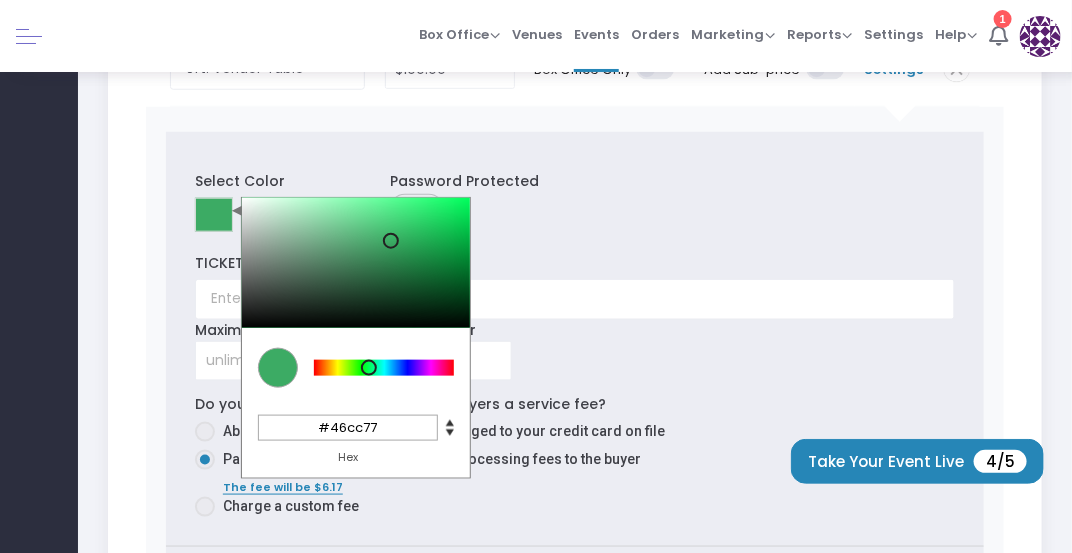 click at bounding box center [356, 263] 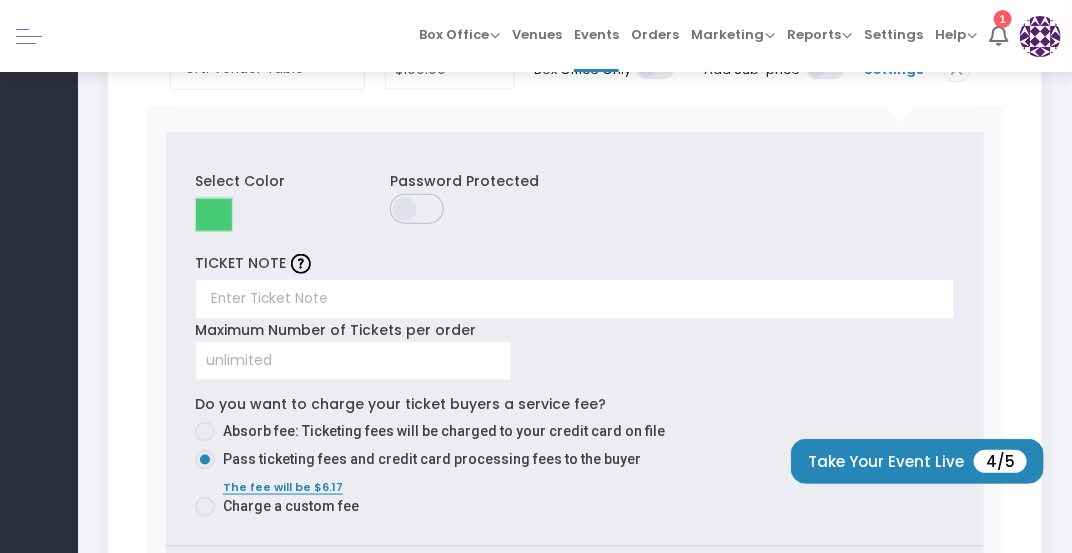 click on "Select Color C M Y K 142 57 54 H S L 70 204 119 R G B #46cc77 Hex Password Protected" at bounding box center (575, 205) 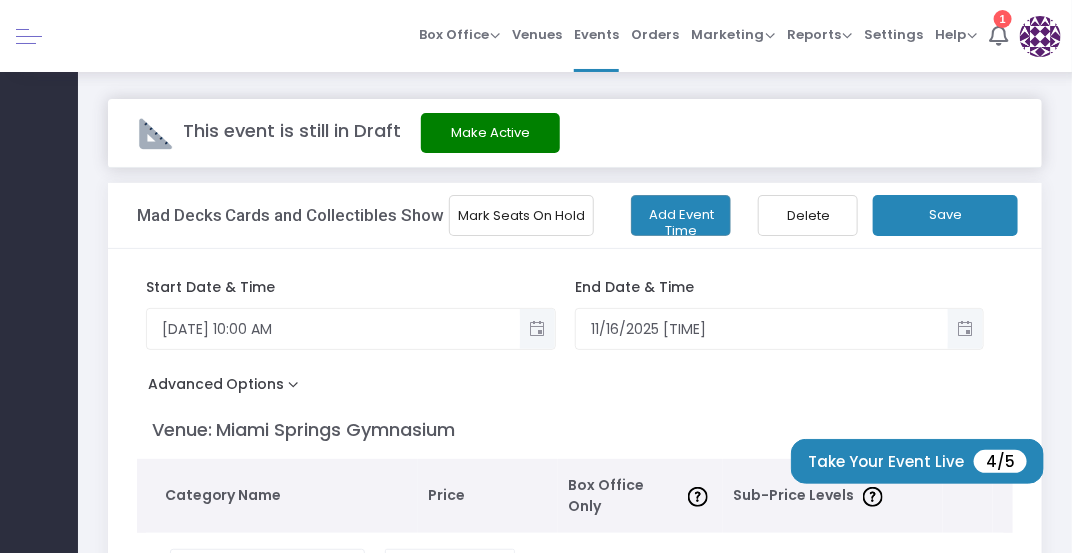 scroll, scrollTop: 0, scrollLeft: 0, axis: both 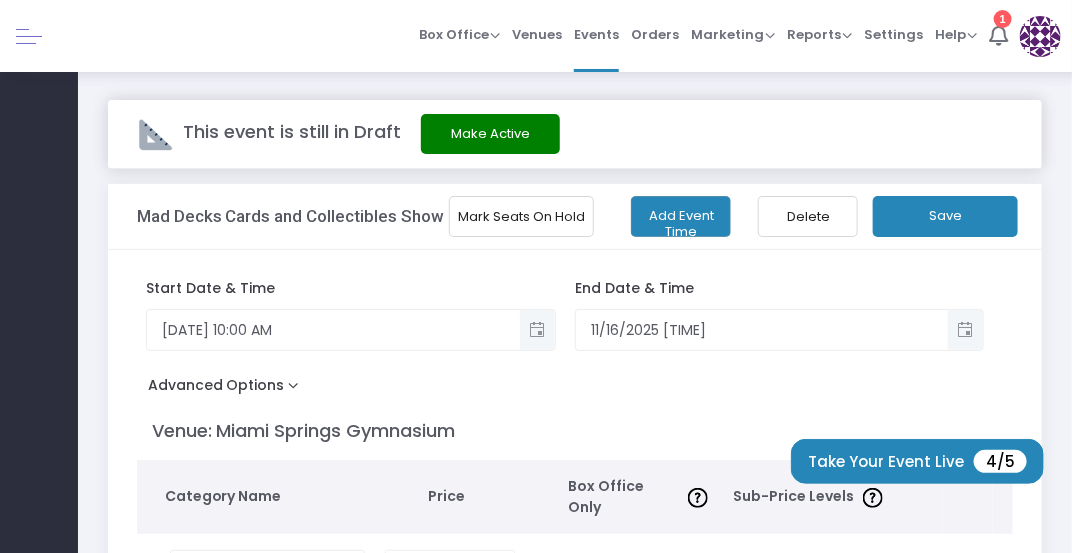 click on "Save" 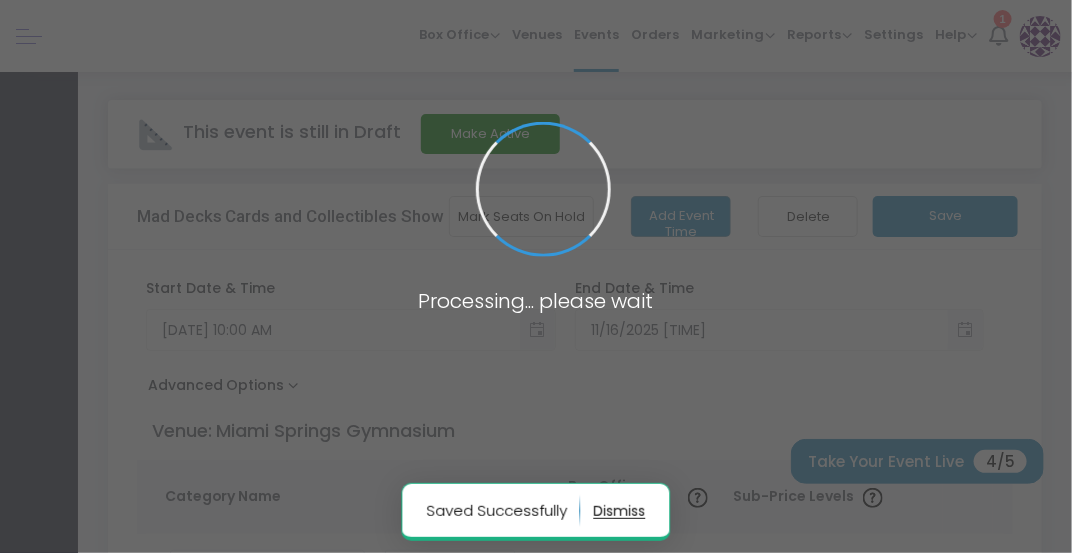 radio on "false" 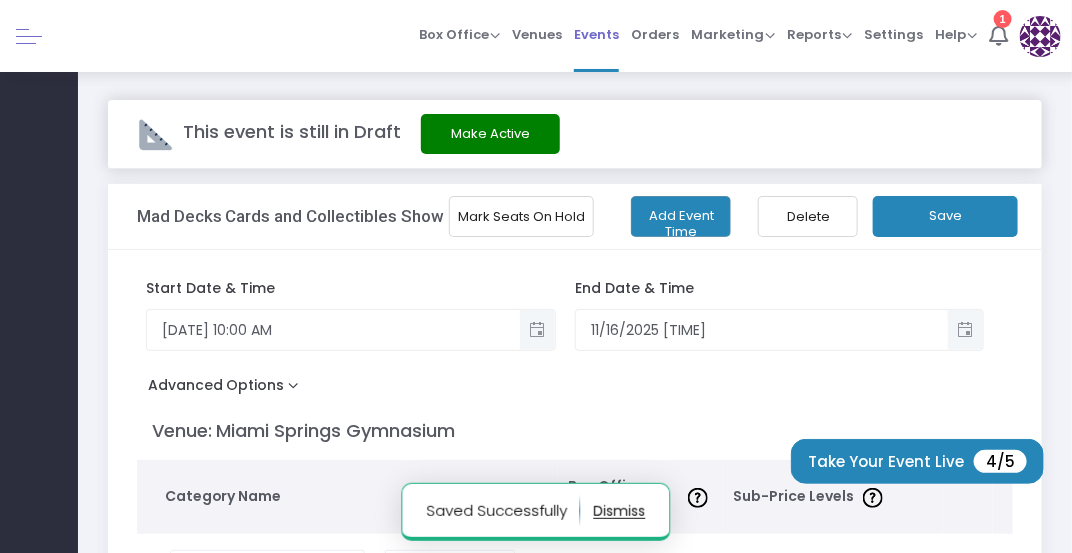 click on "Events" at bounding box center (596, 34) 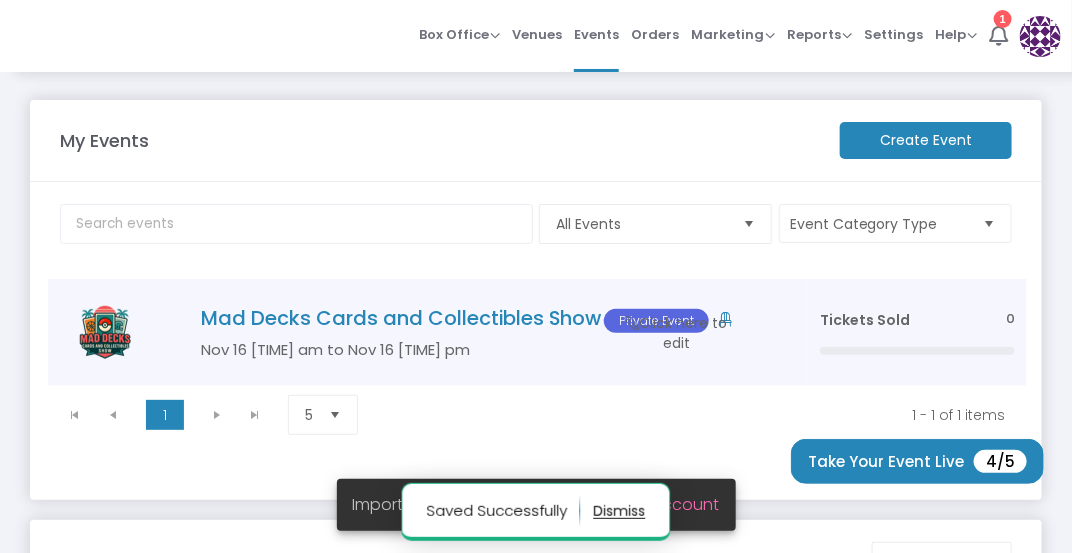 click on "Mad Decks Cards and Collectibles Show  Private Event" 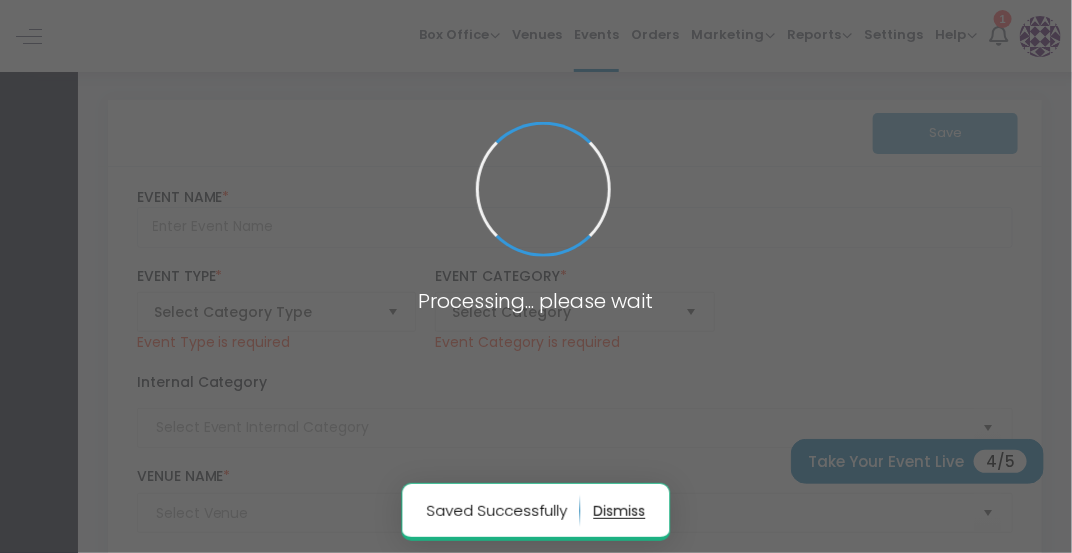 type on "Mad Decks Cards and Collectibles Show" 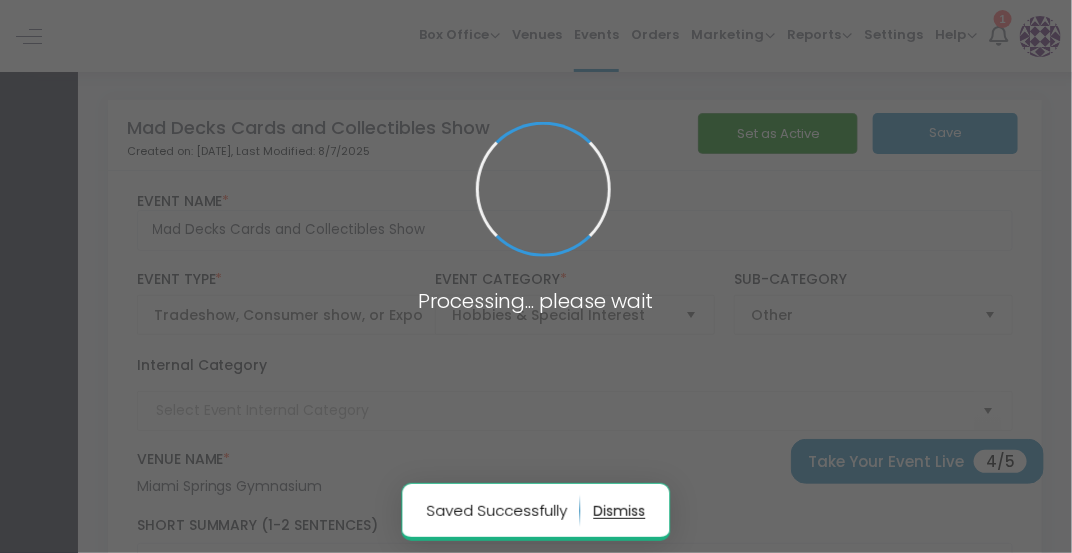 type on "Card Show" 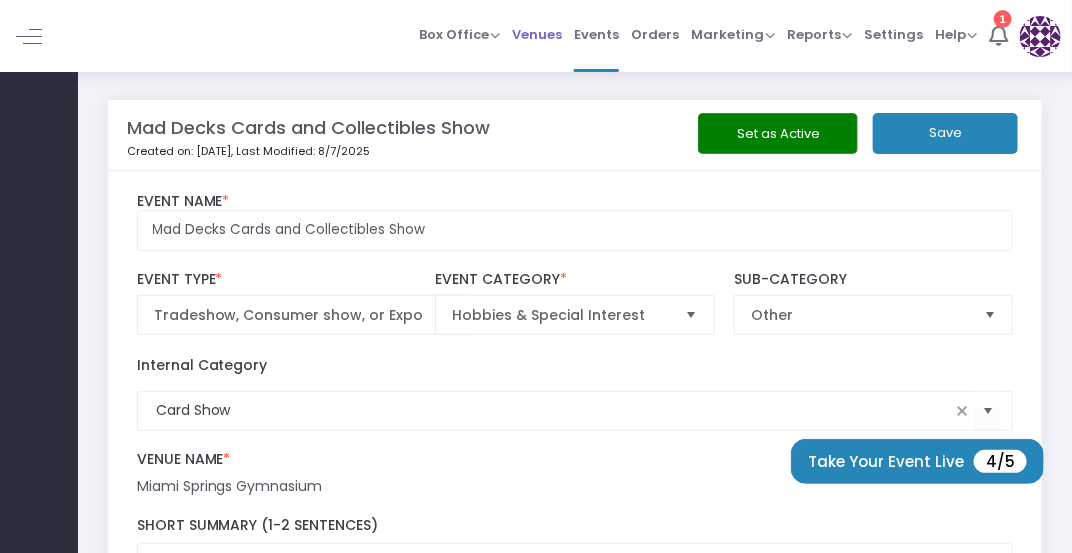 click on "Venues" at bounding box center (537, 34) 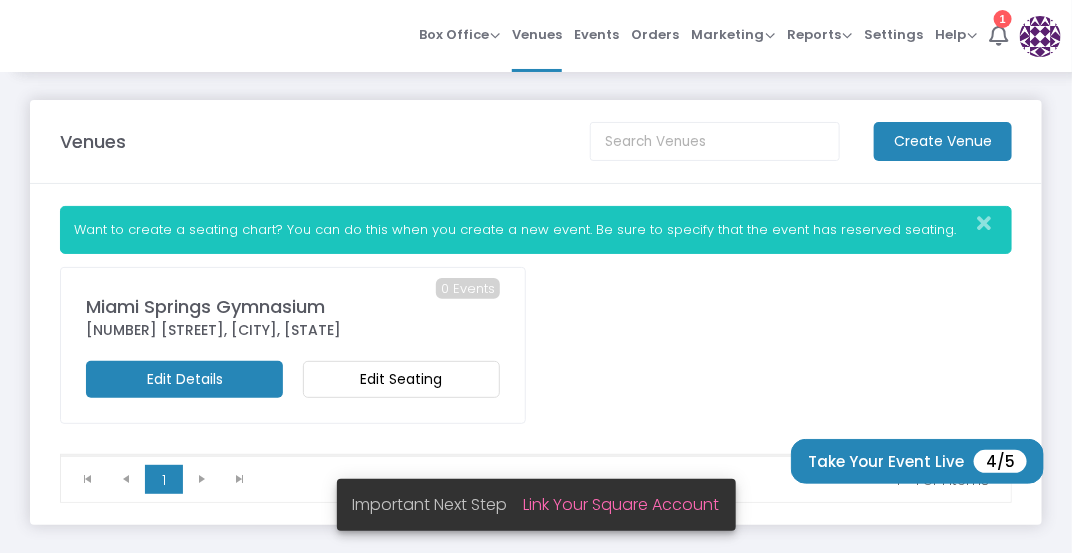 click on "Edit Seating" 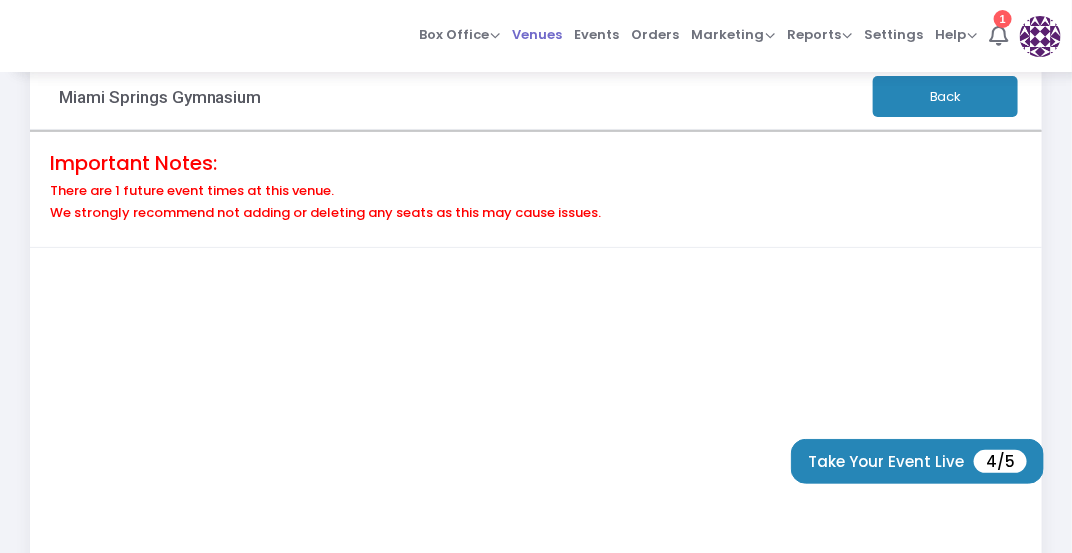 scroll, scrollTop: 0, scrollLeft: 0, axis: both 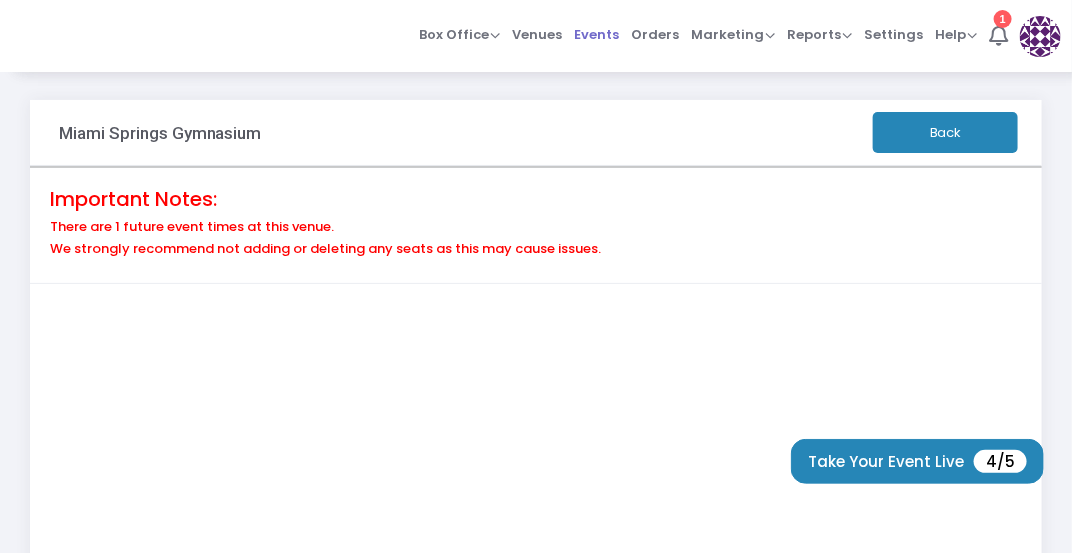 click on "Events" at bounding box center [596, 34] 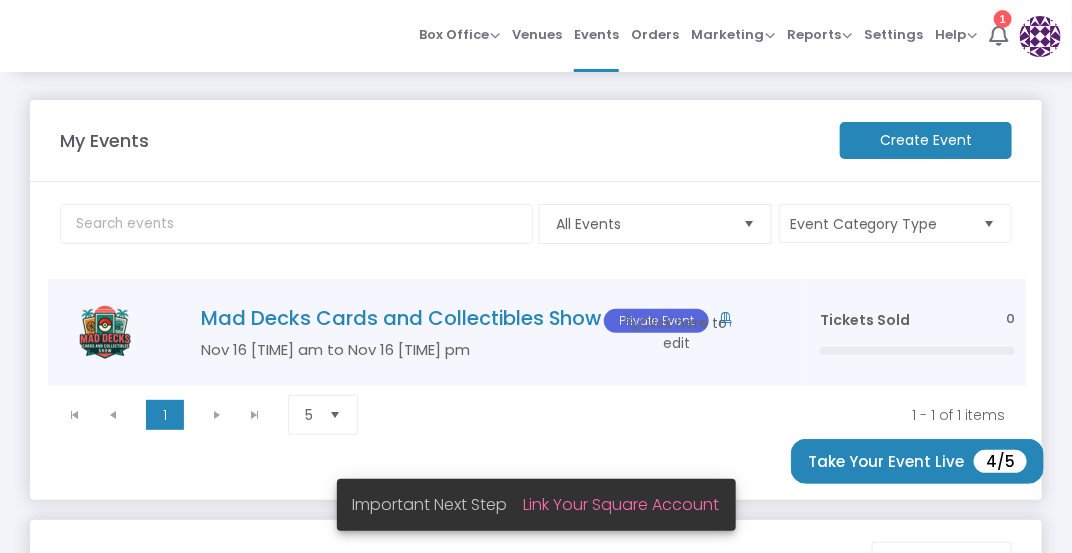 click on "Mad Decks Cards and Collectibles Show  Private Event" 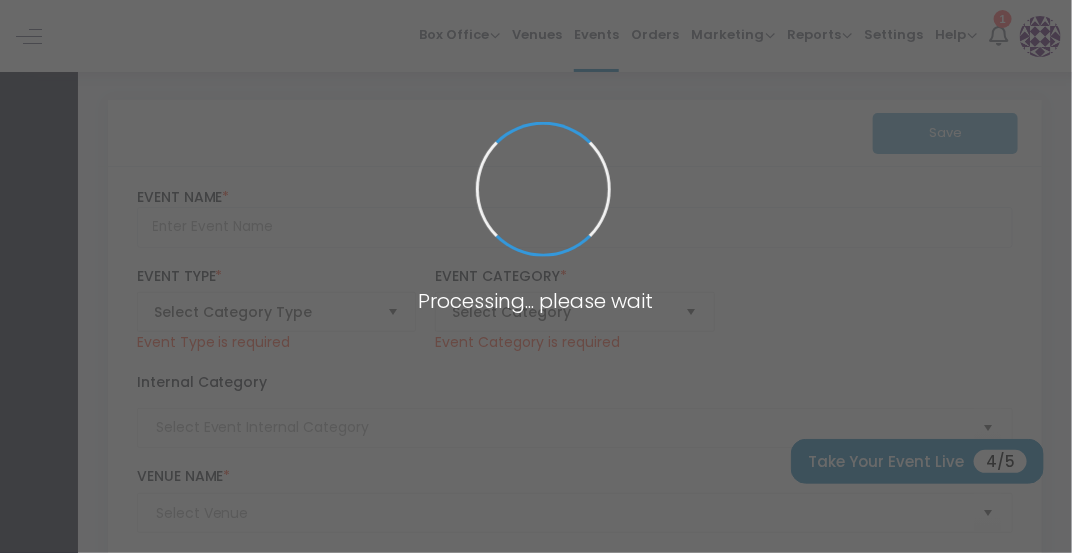 type on "Mad Decks Cards and Collectibles Show" 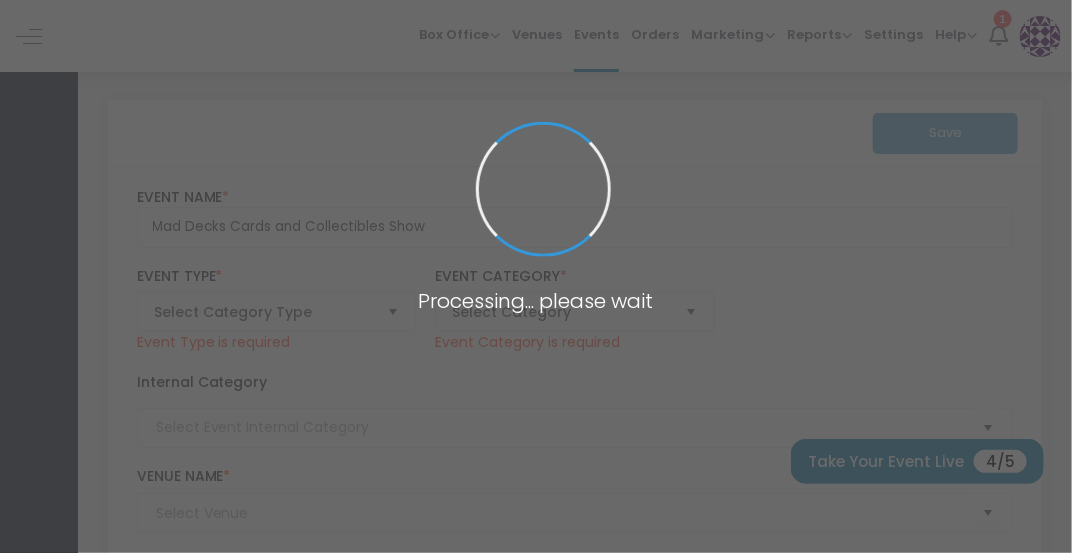 type on "Card Show" 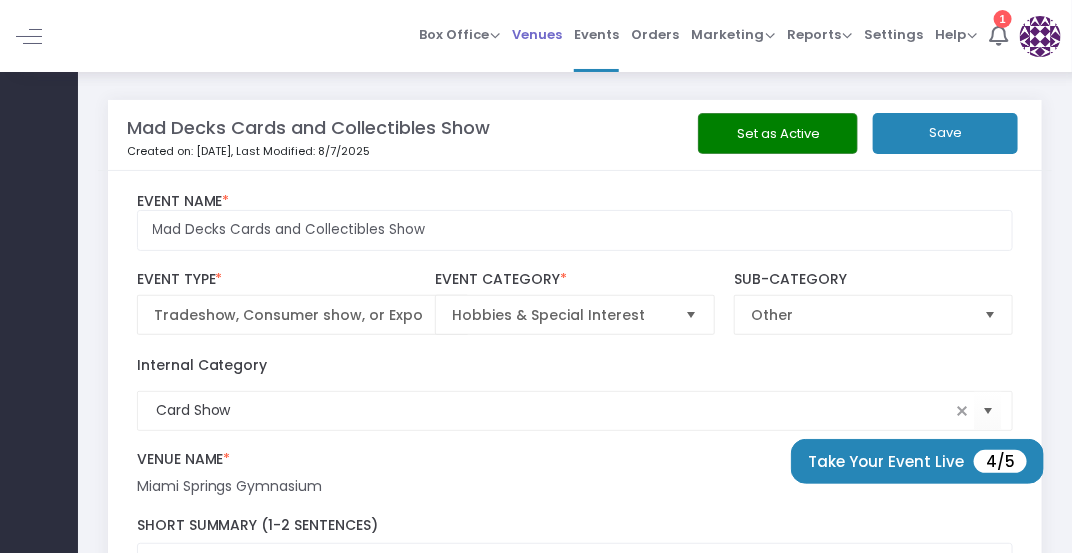 click on "Venues" at bounding box center (537, 34) 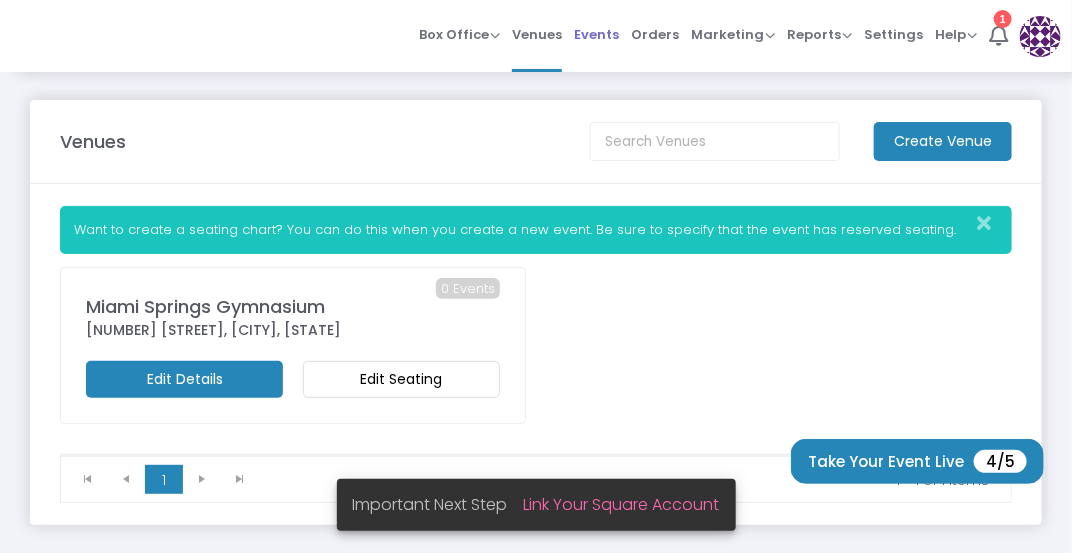 click on "Events" at bounding box center [596, 34] 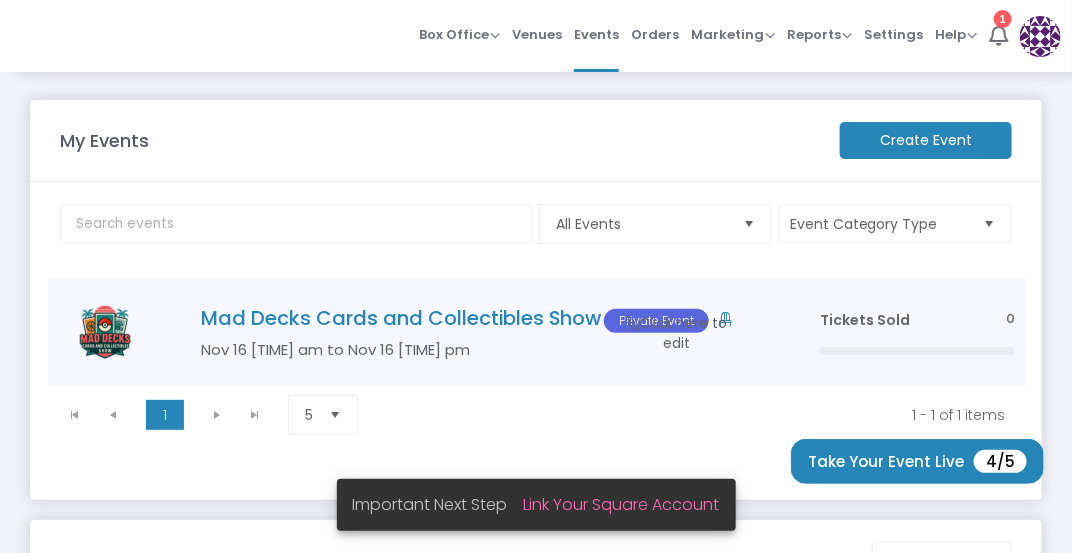 click on "Mad Decks Cards and Collectibles Show  Private Event" 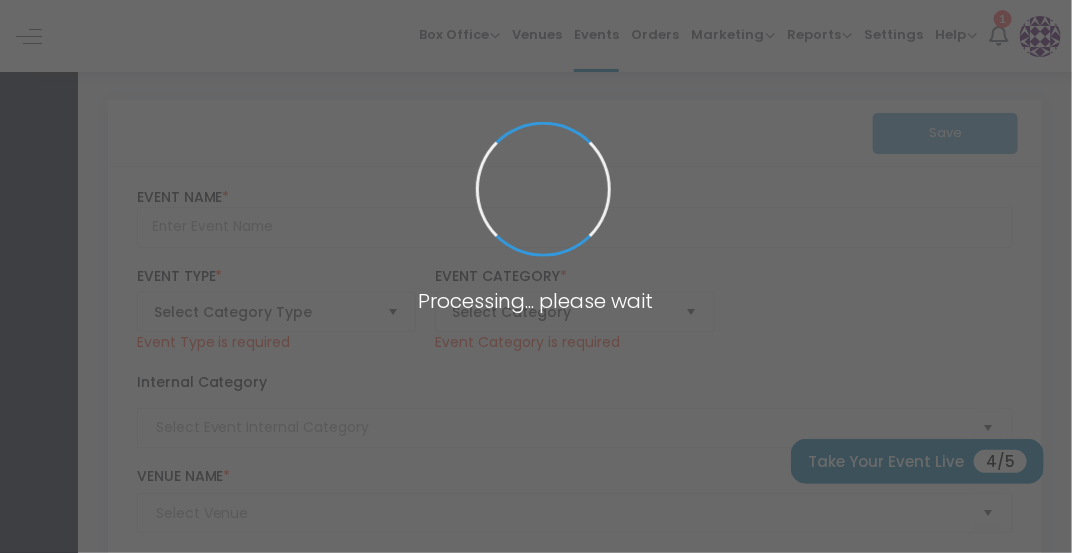 type on "Mad Decks Cards and Collectibles Show" 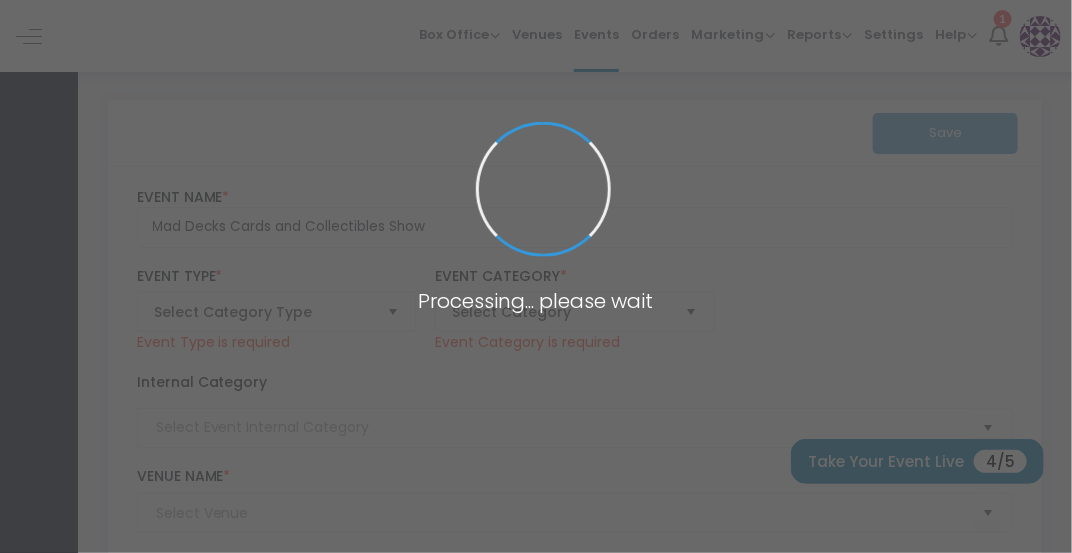 type on "Card Show" 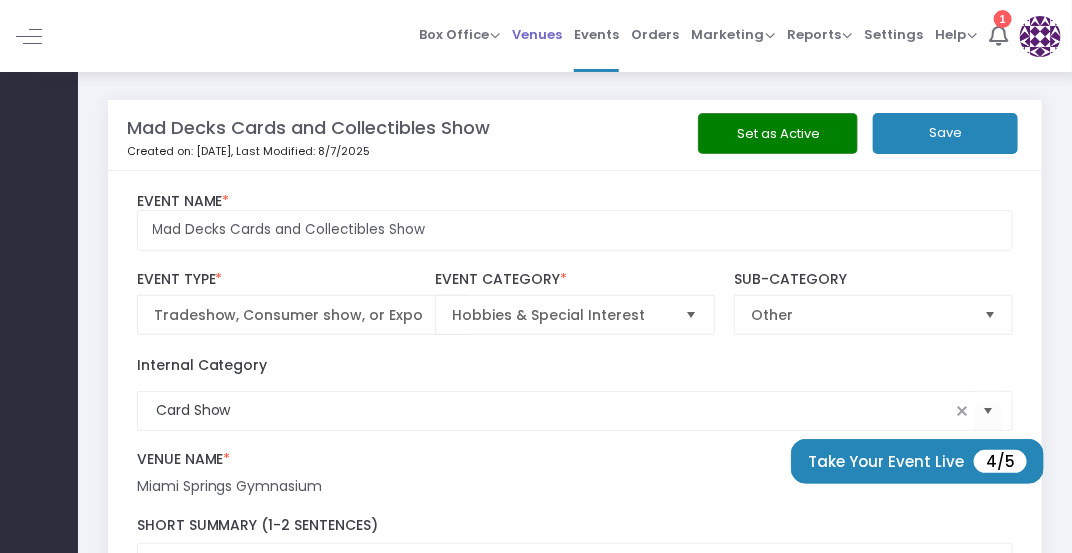 click on "Venues" at bounding box center [537, 34] 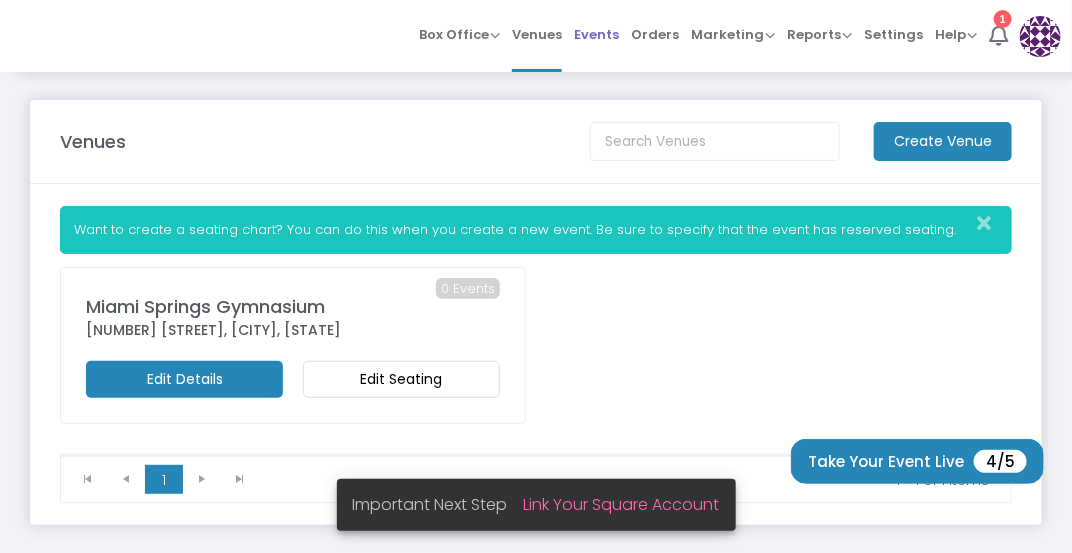 click on "Events" at bounding box center [596, 34] 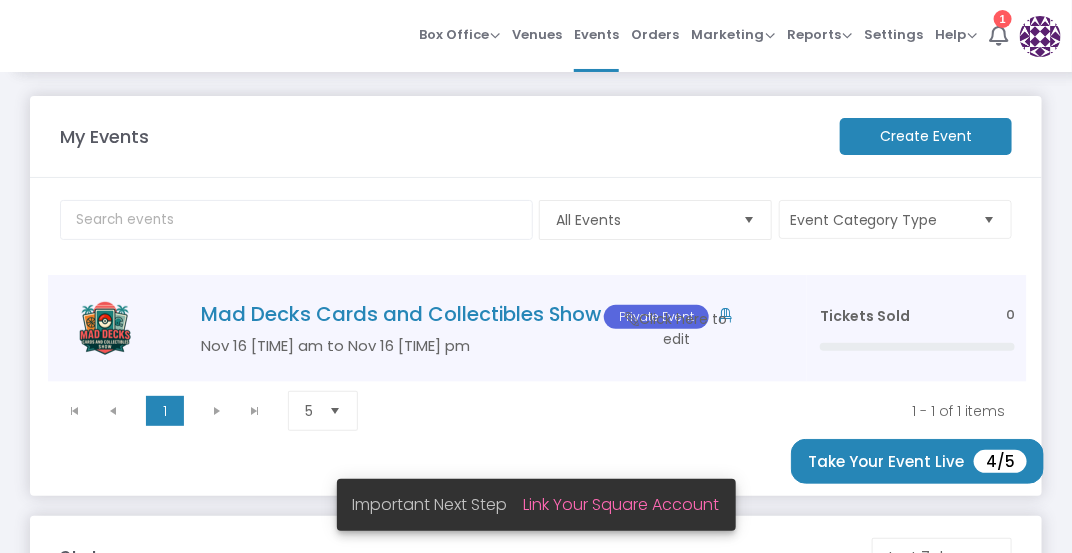 scroll, scrollTop: 0, scrollLeft: 0, axis: both 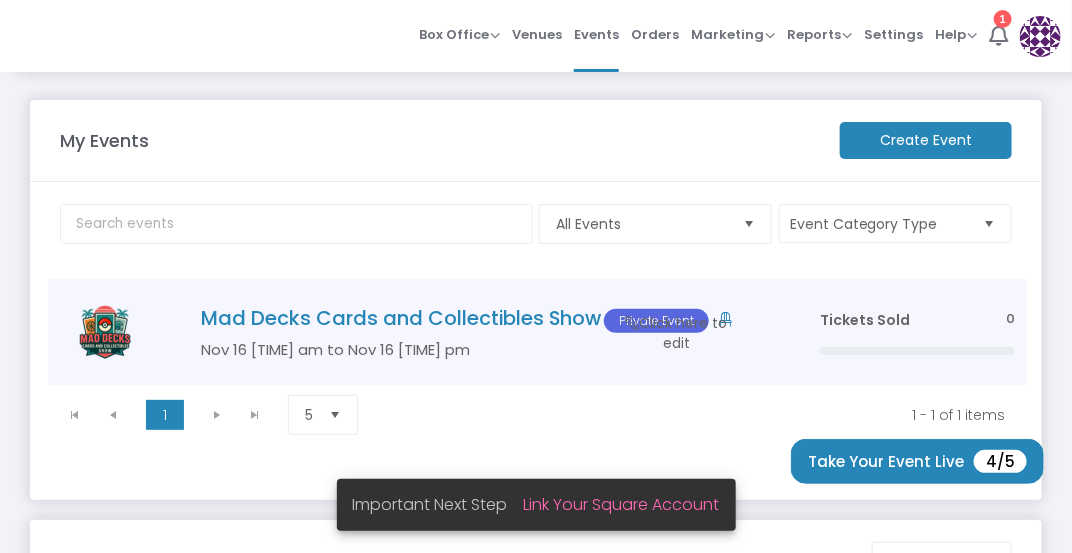 click on "Mad Decks Cards and Collectibles Show  Private Event" 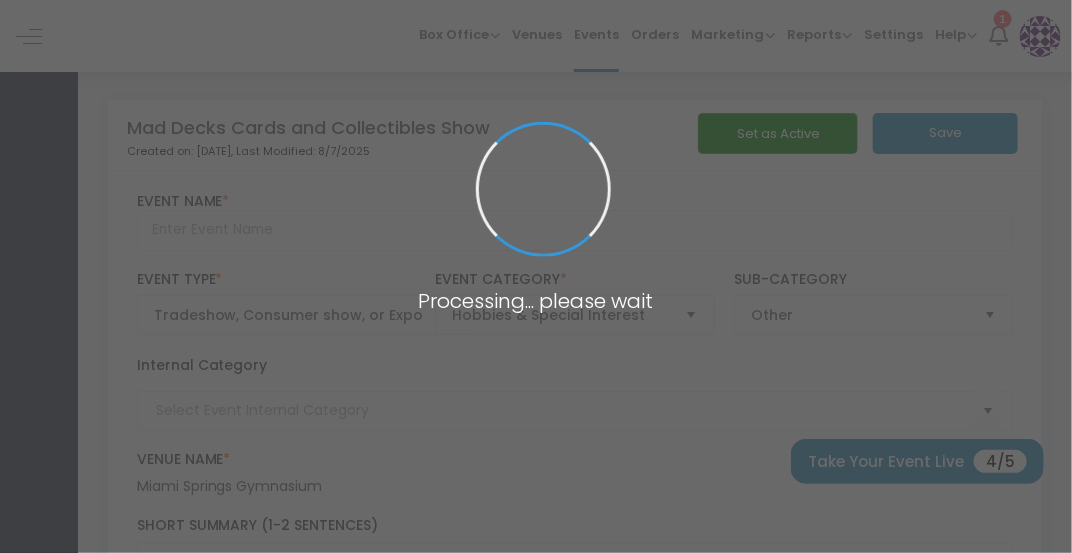 type on "Mad Decks Cards and Collectibles Show" 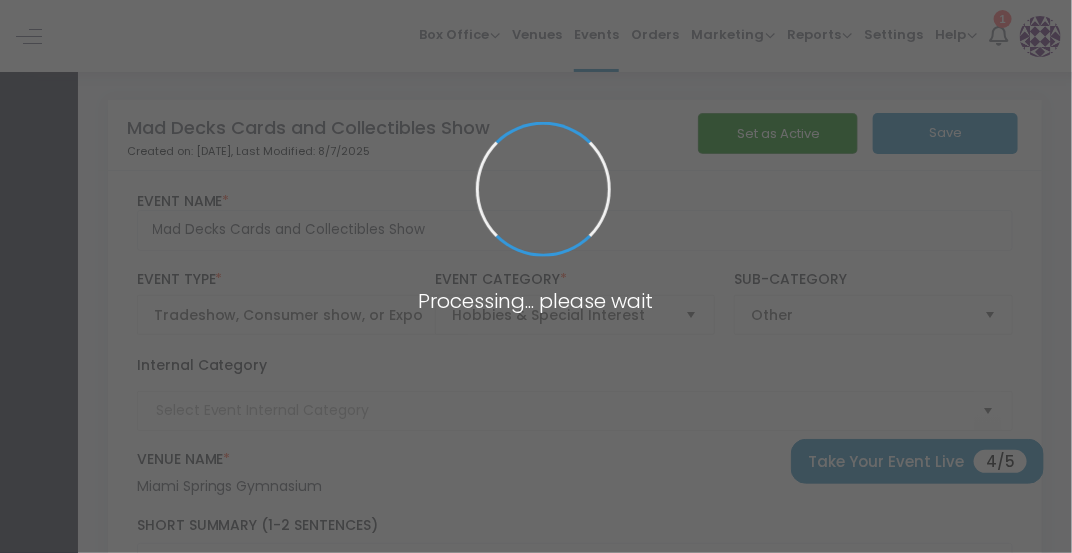 type on "Card Show" 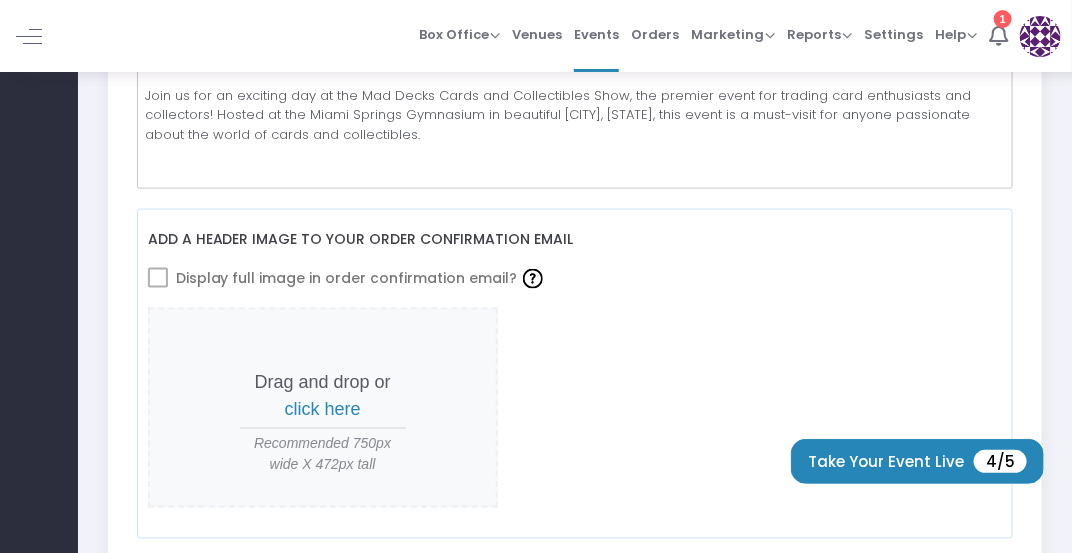 scroll, scrollTop: 0, scrollLeft: 0, axis: both 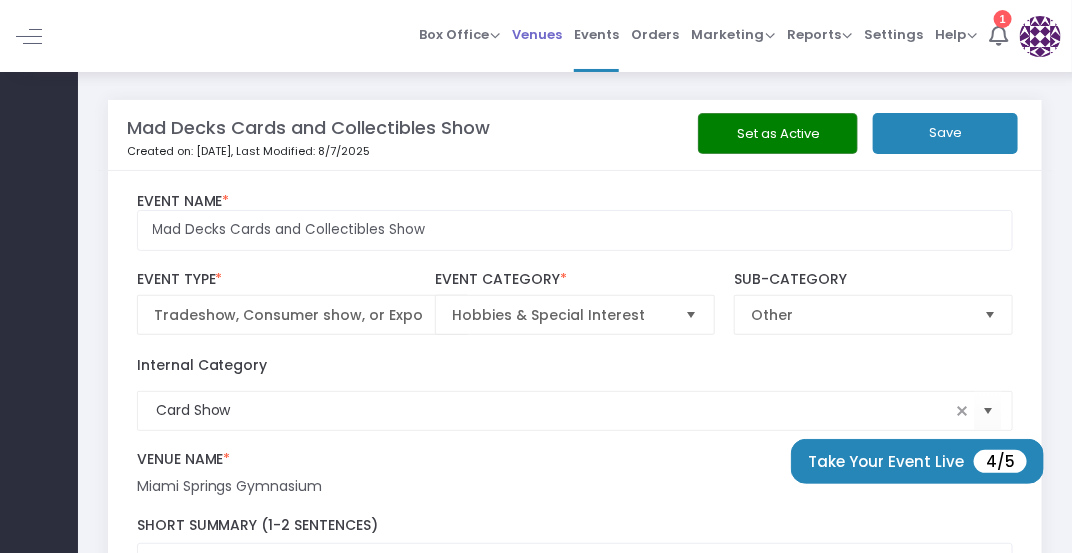 click on "Venues" at bounding box center [537, 34] 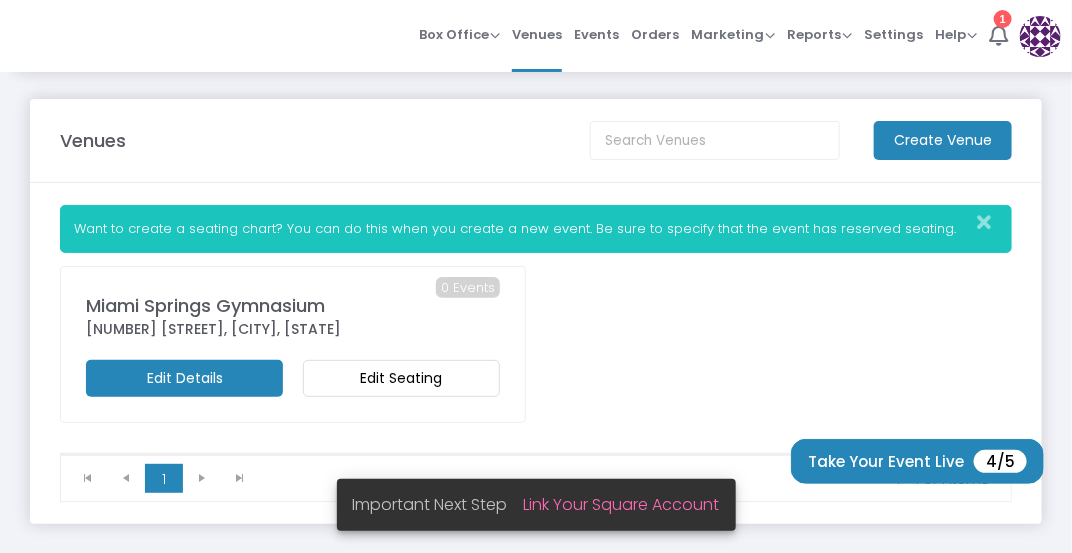 scroll, scrollTop: 7, scrollLeft: 0, axis: vertical 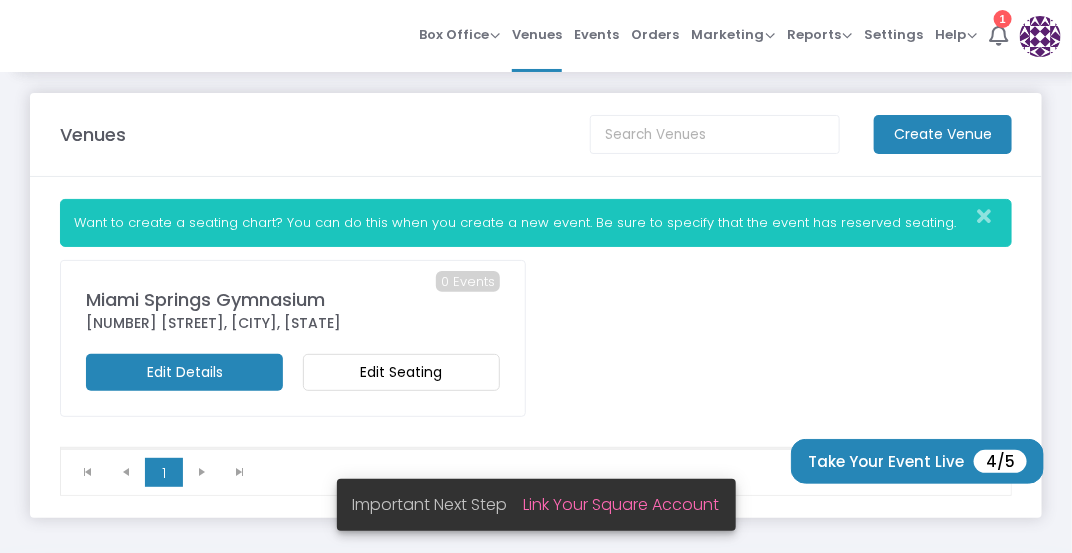 click on "Edit Seating" 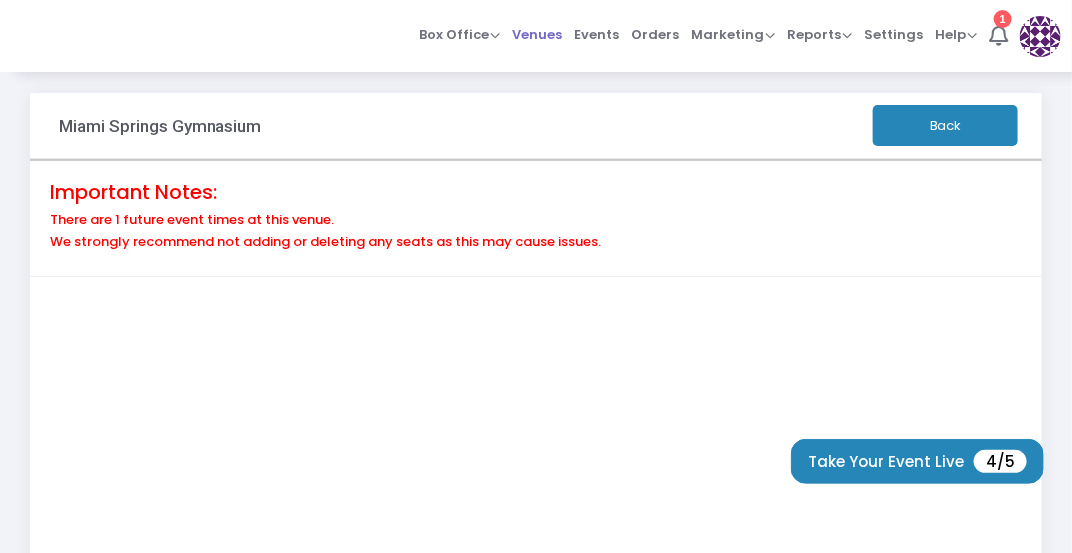 click on "Venues" at bounding box center [537, 34] 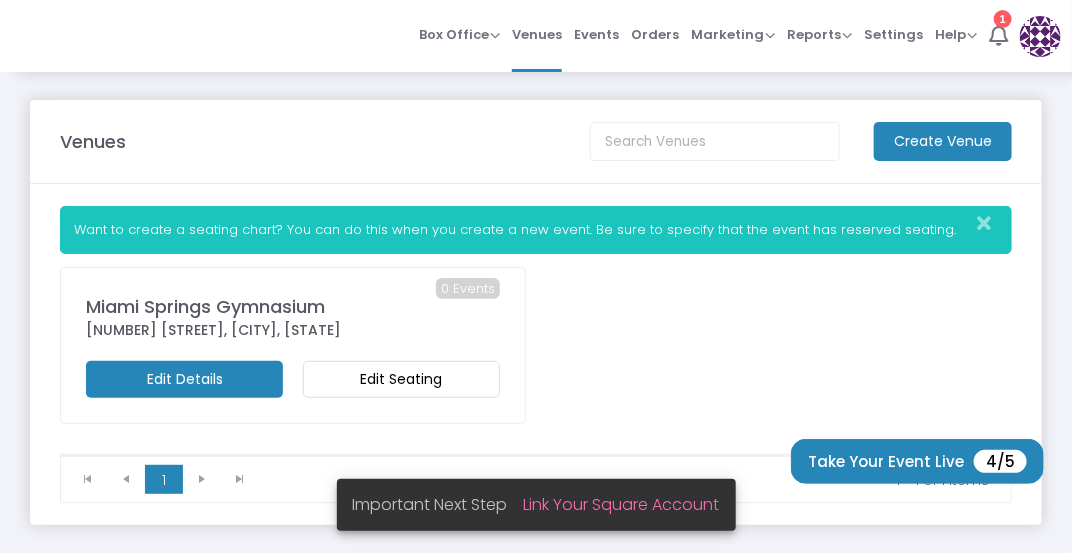 click on "Edit Details" 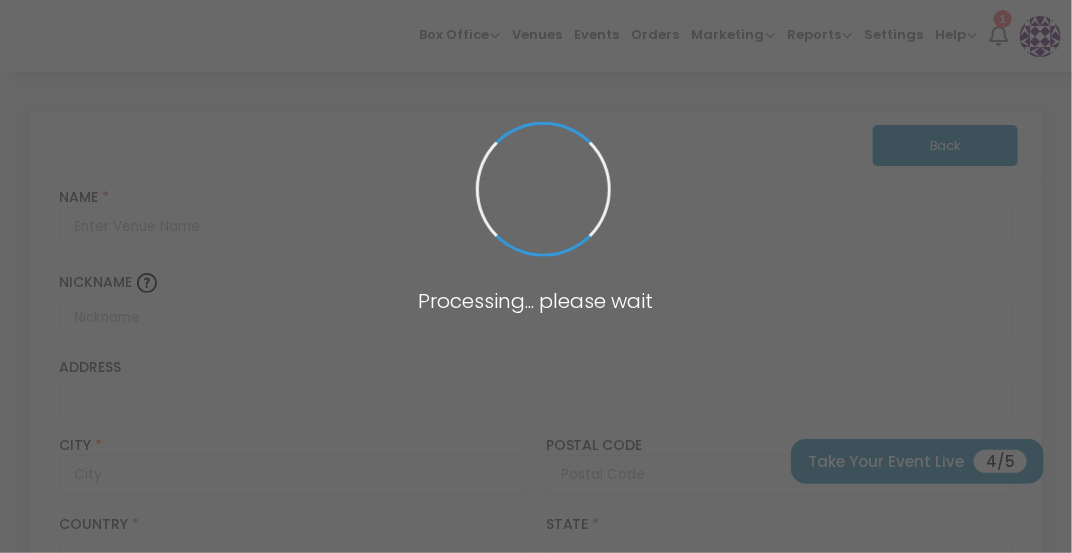 type on "Pakistan" 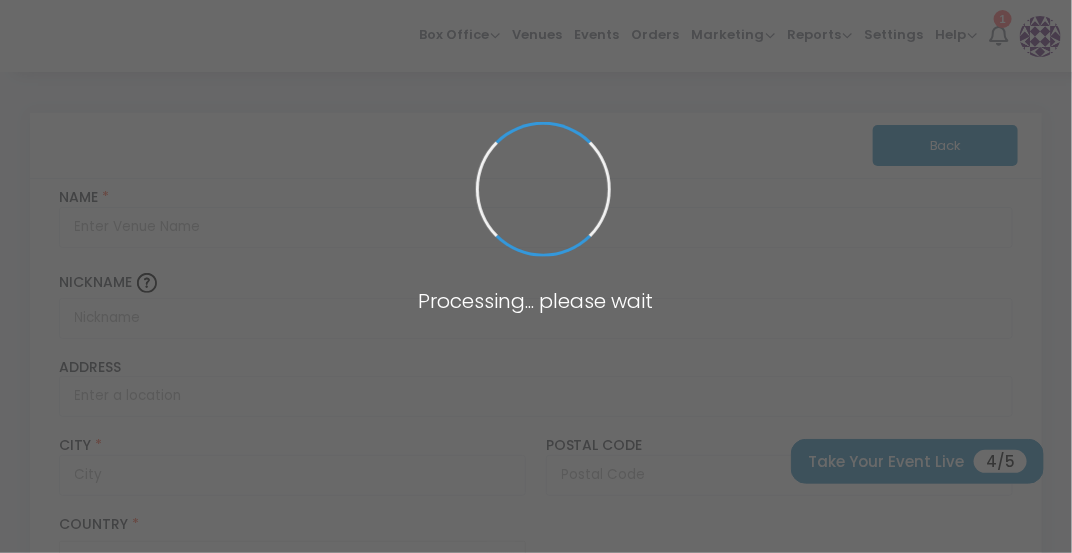 type on "Miami Springs Gymnasium" 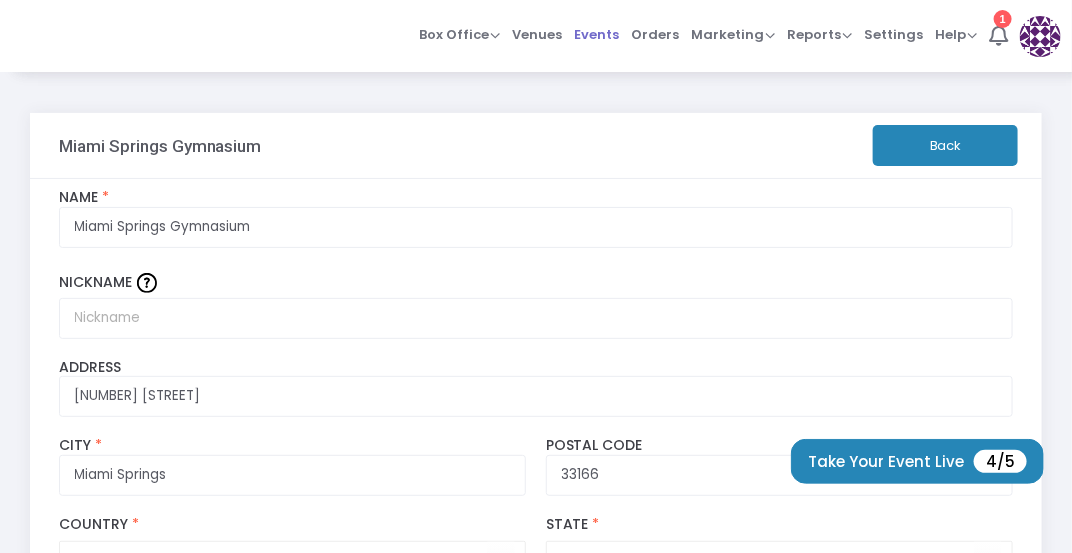 click on "Events" at bounding box center (596, 34) 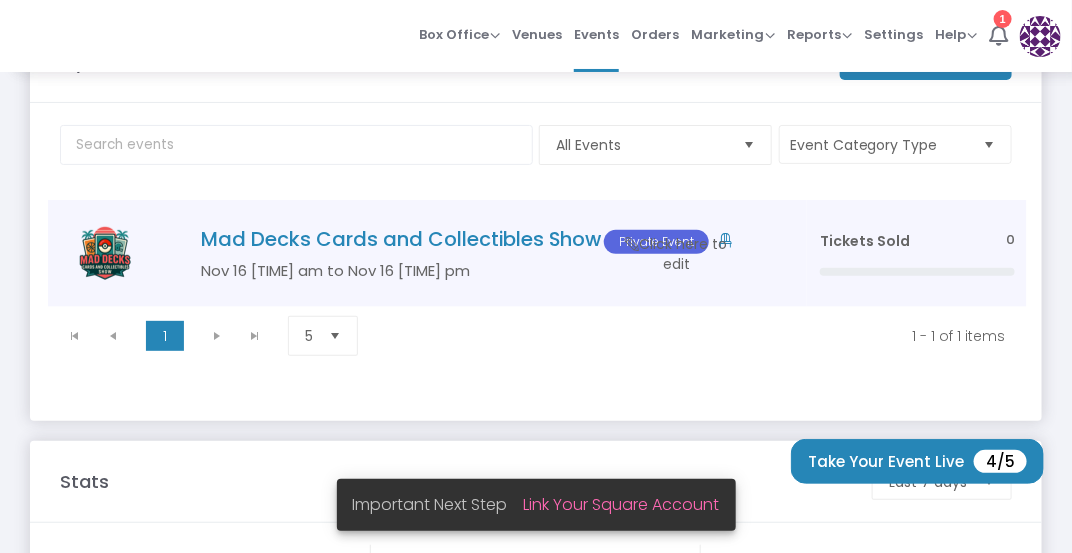 scroll, scrollTop: 84, scrollLeft: 0, axis: vertical 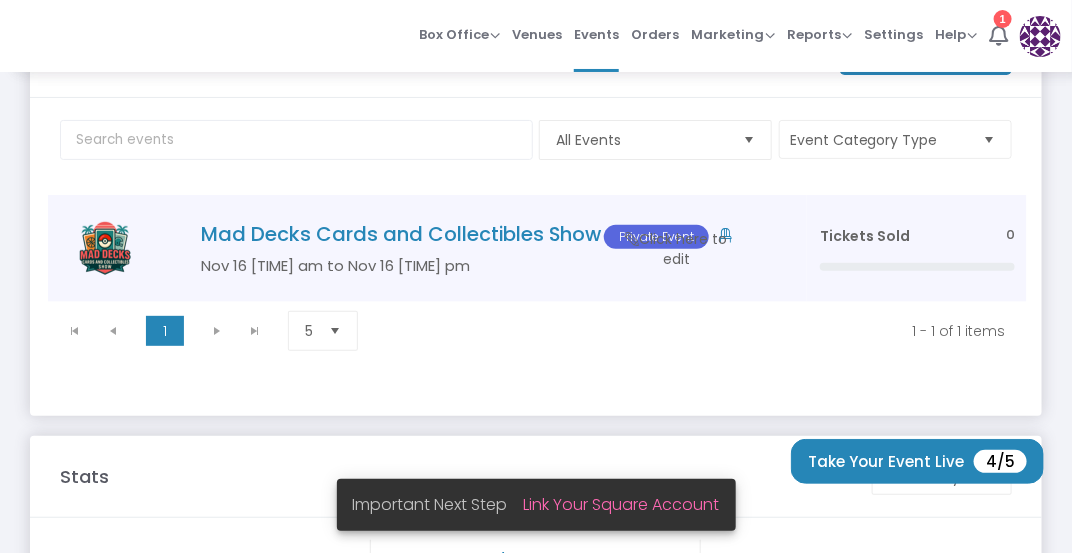 click on "Mad Decks Cards and Collectibles Show  Private Event" 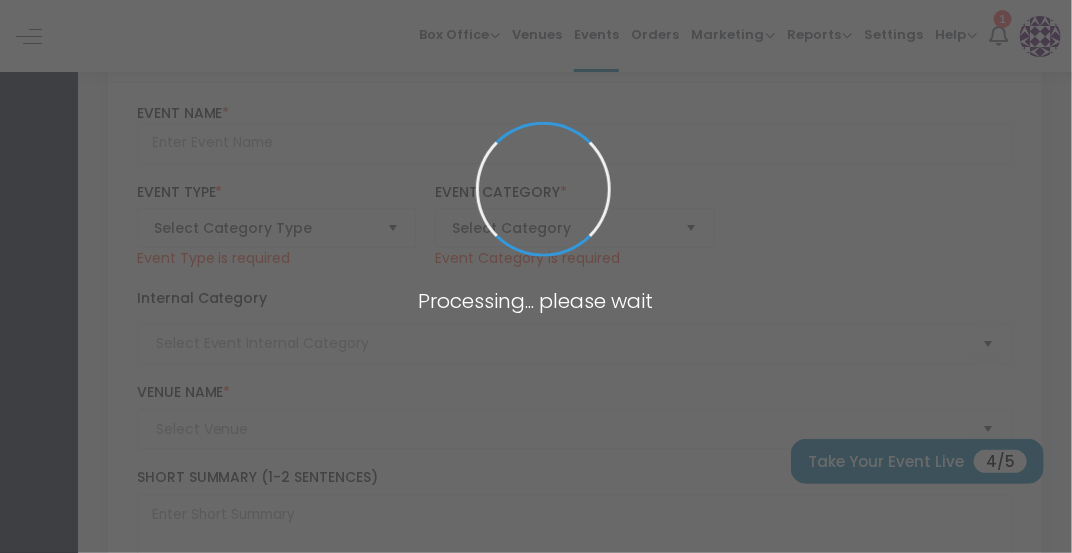 type on "Mad Decks Cards and Collectibles Show" 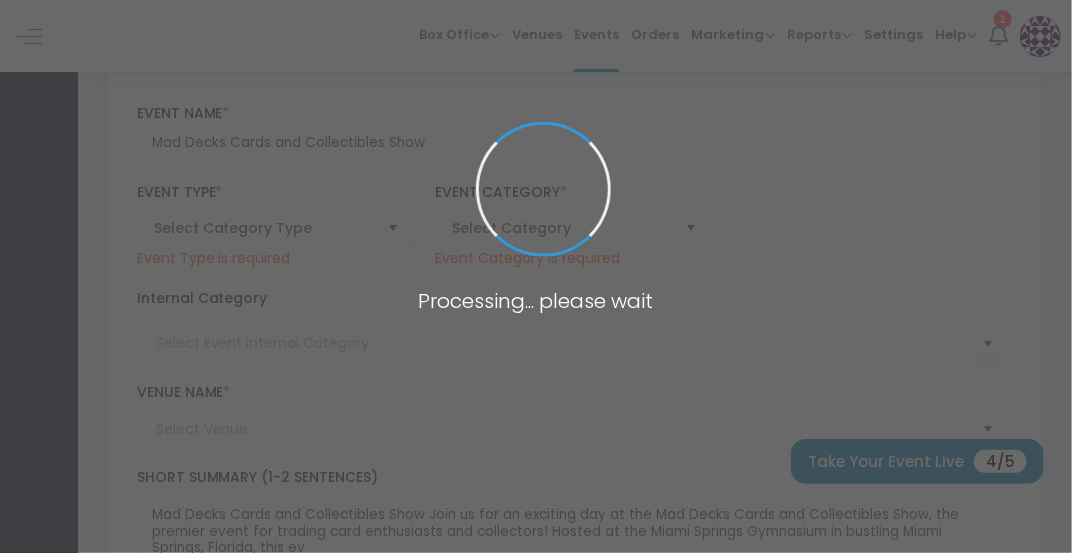 type on "Card Show" 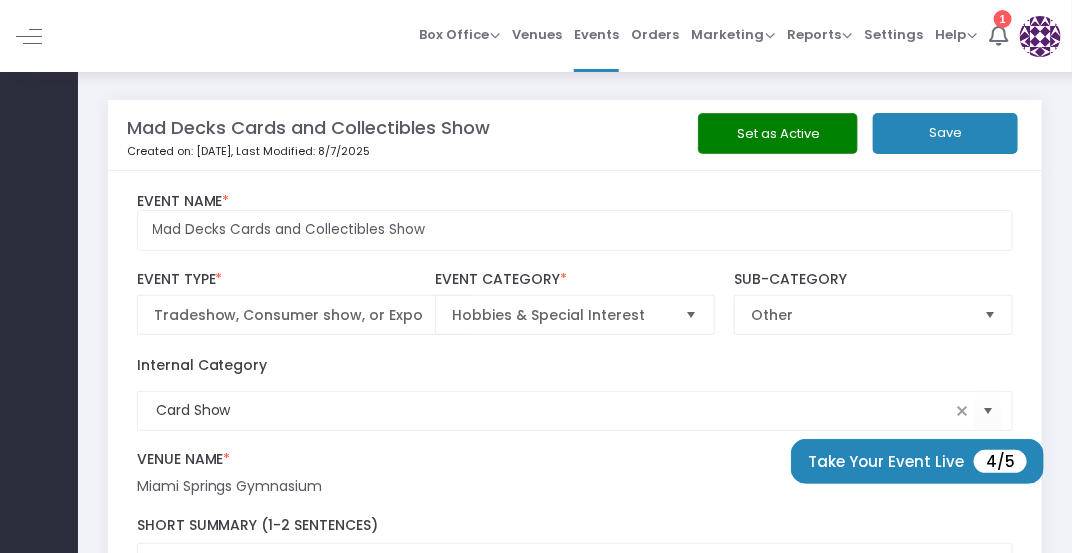 scroll, scrollTop: 0, scrollLeft: 0, axis: both 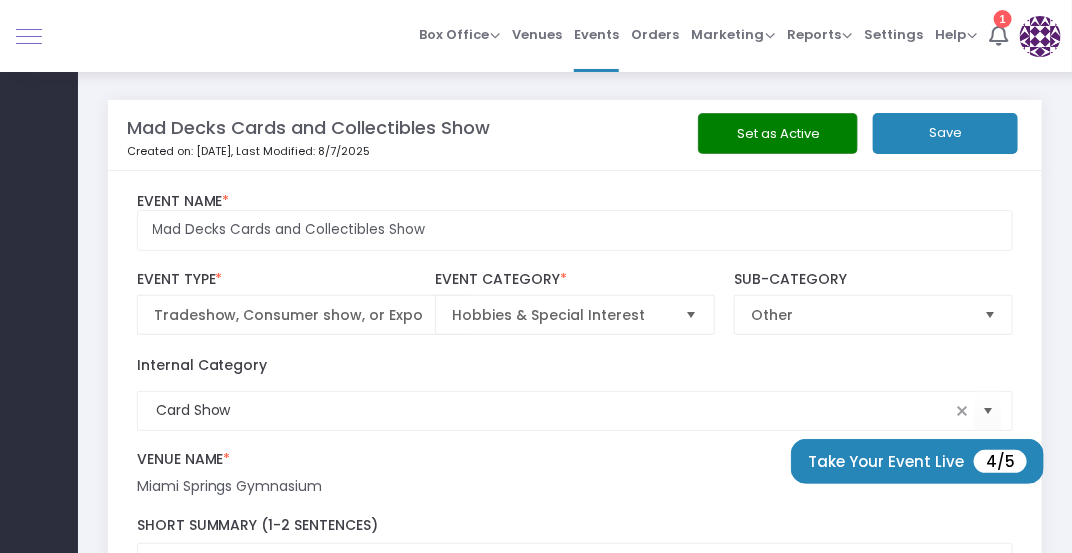 click at bounding box center (29, 36) 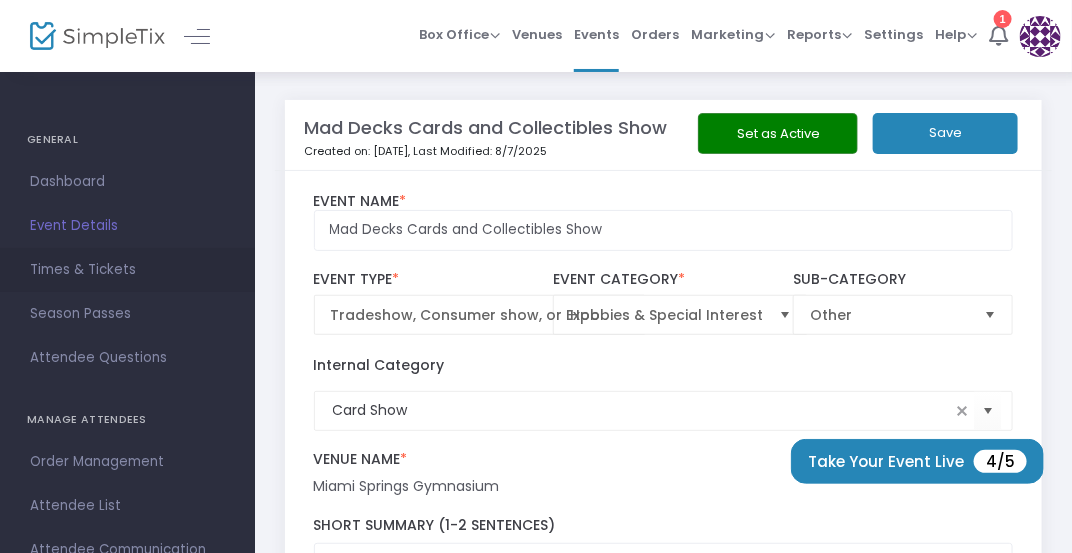 click on "Times & Tickets" at bounding box center (127, 270) 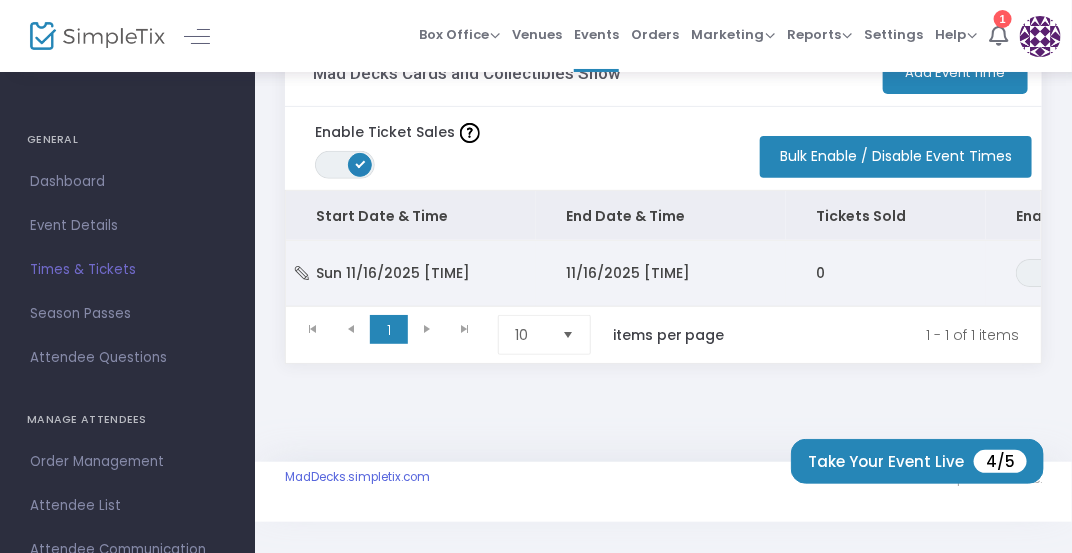 scroll, scrollTop: 0, scrollLeft: 0, axis: both 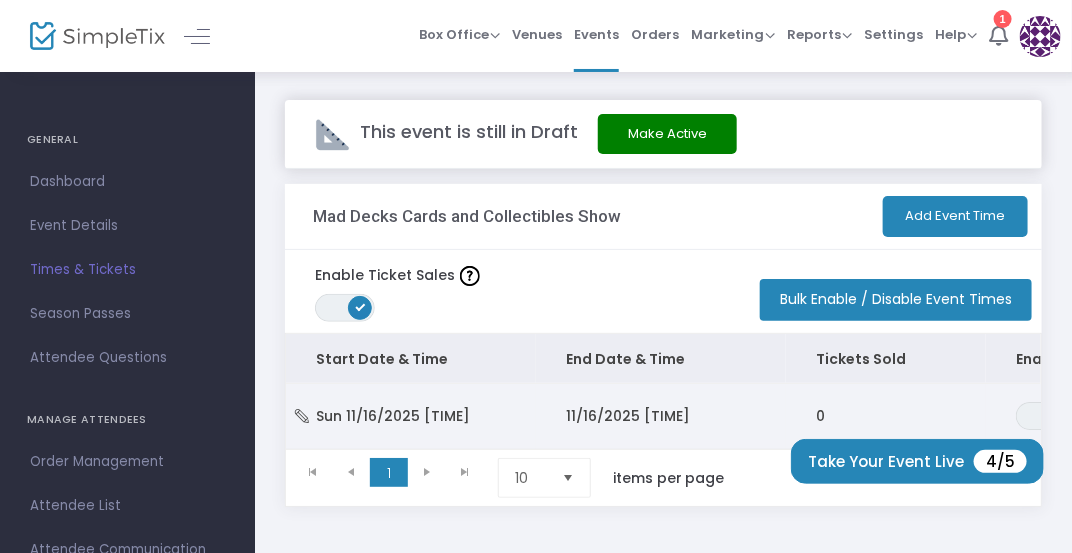 click on "11/16/2025 [TIME]" 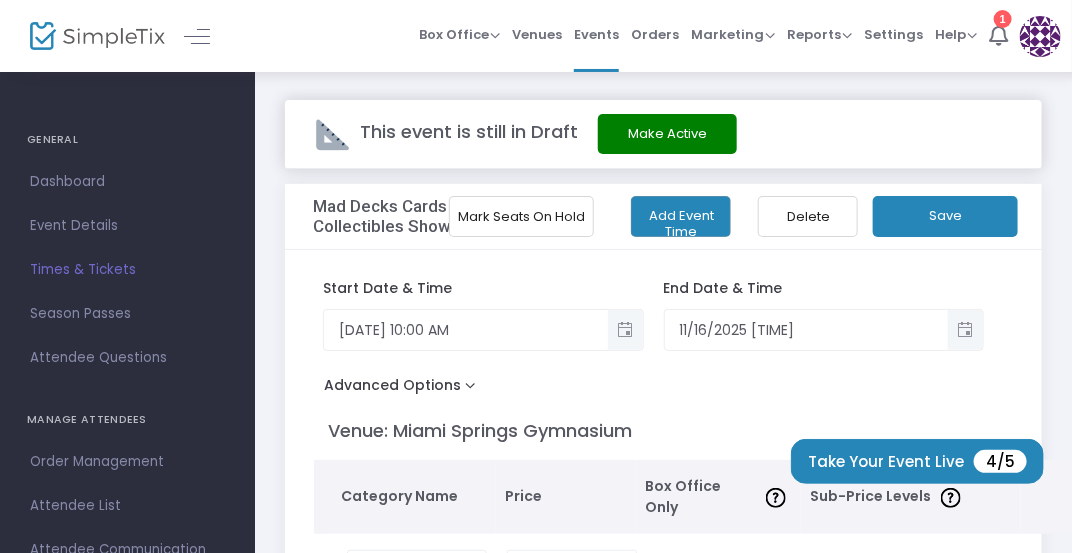 click on "Mark Seats On Hold" 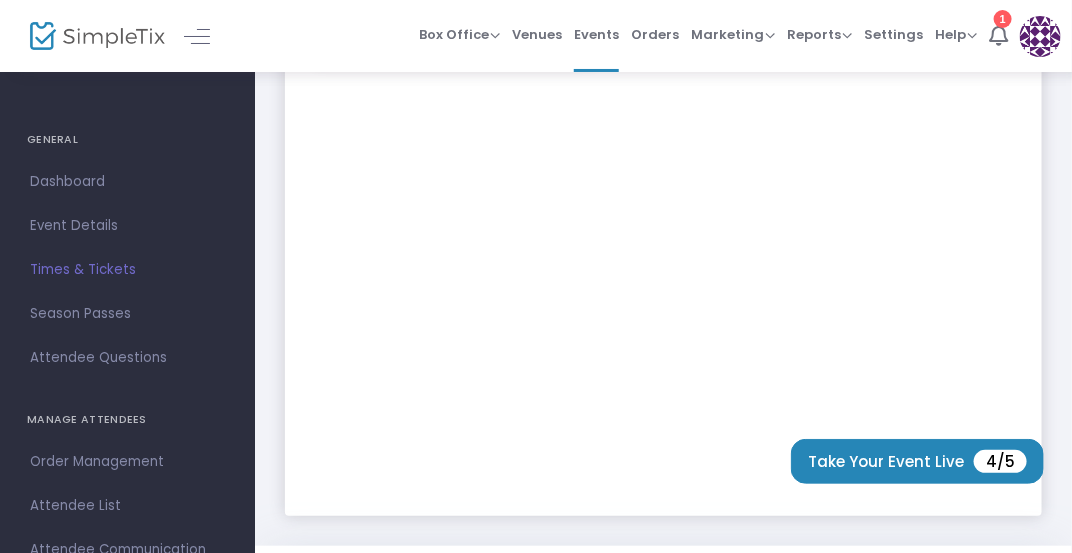 scroll, scrollTop: 186, scrollLeft: 0, axis: vertical 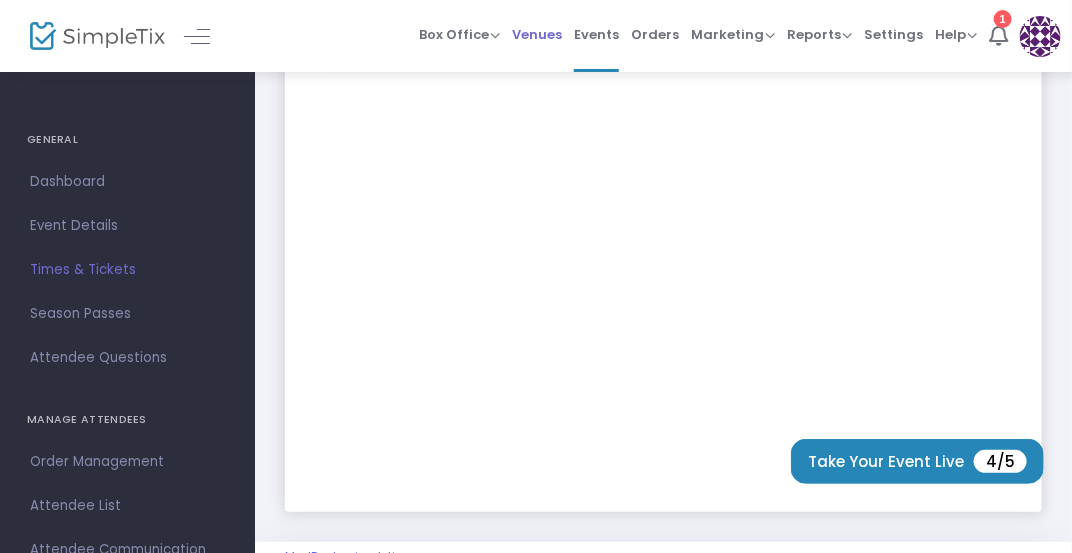 click on "Venues" at bounding box center (537, 34) 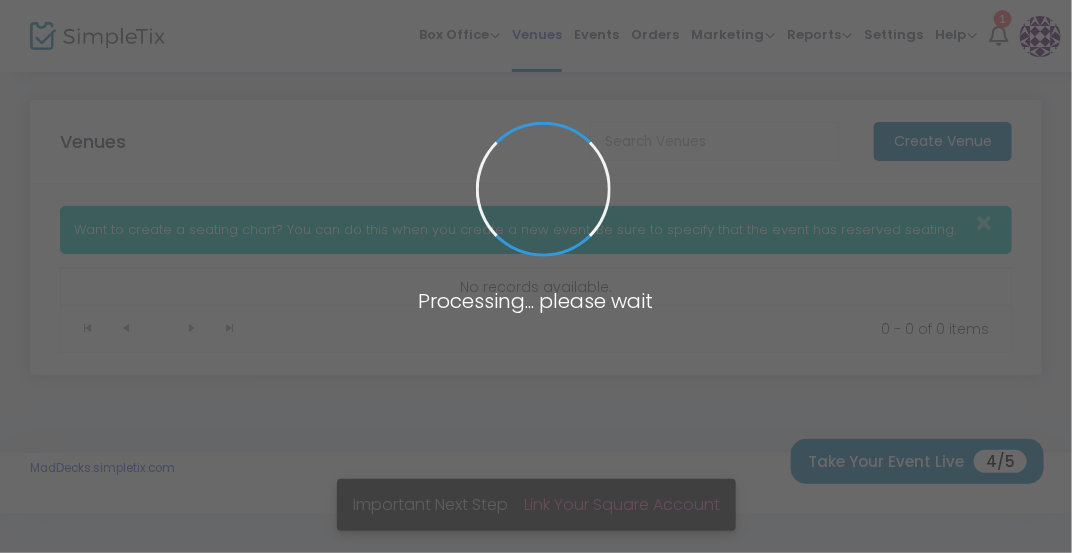 scroll, scrollTop: 0, scrollLeft: 0, axis: both 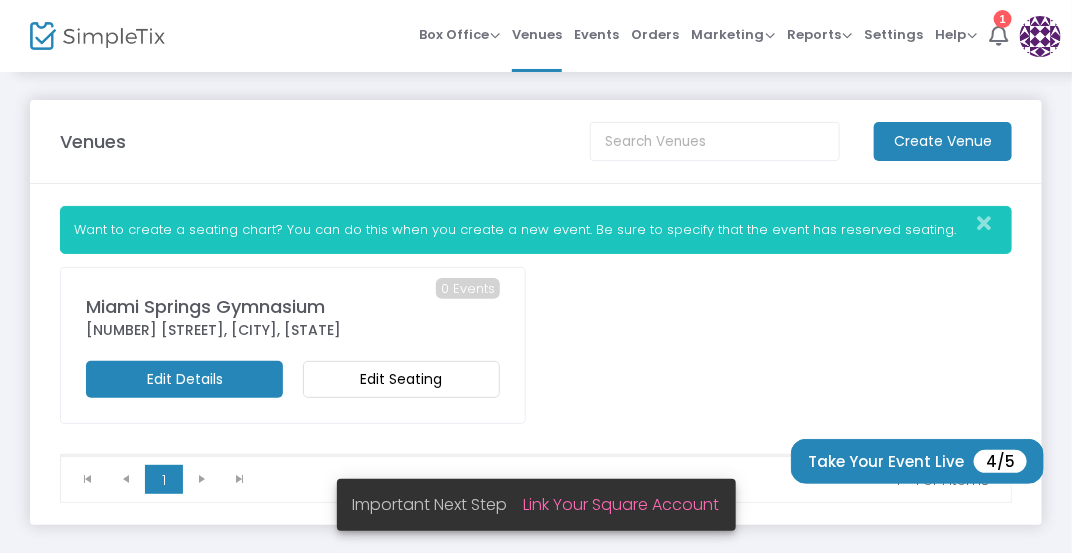 click on "Edit Seating" 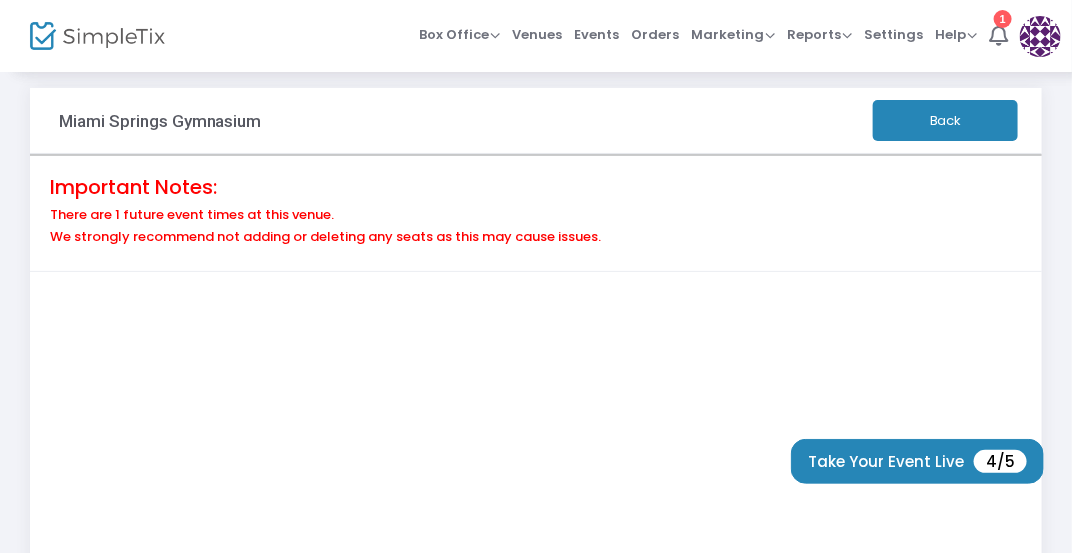 scroll, scrollTop: 0, scrollLeft: 0, axis: both 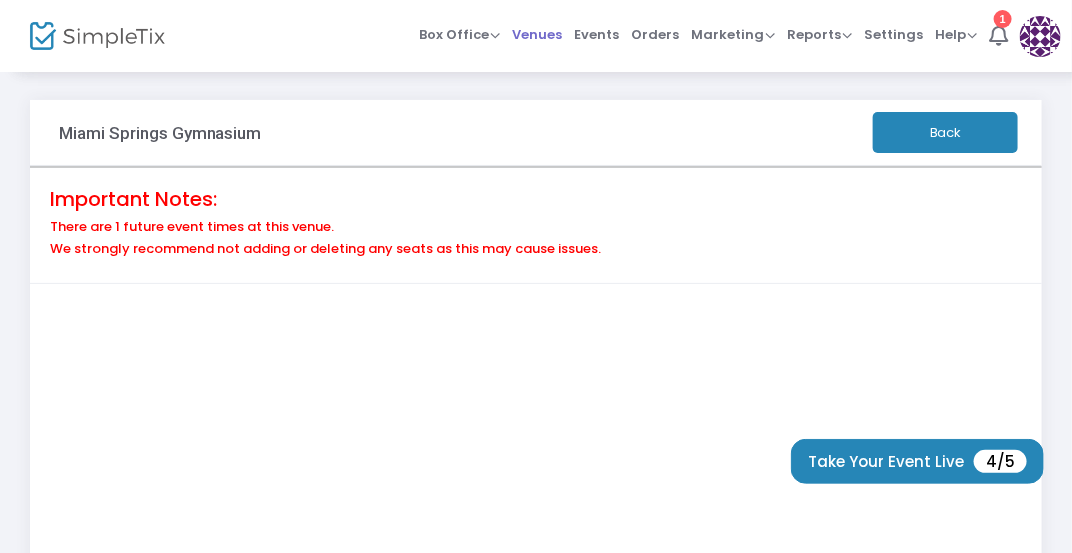 click on "Venues" at bounding box center (537, 34) 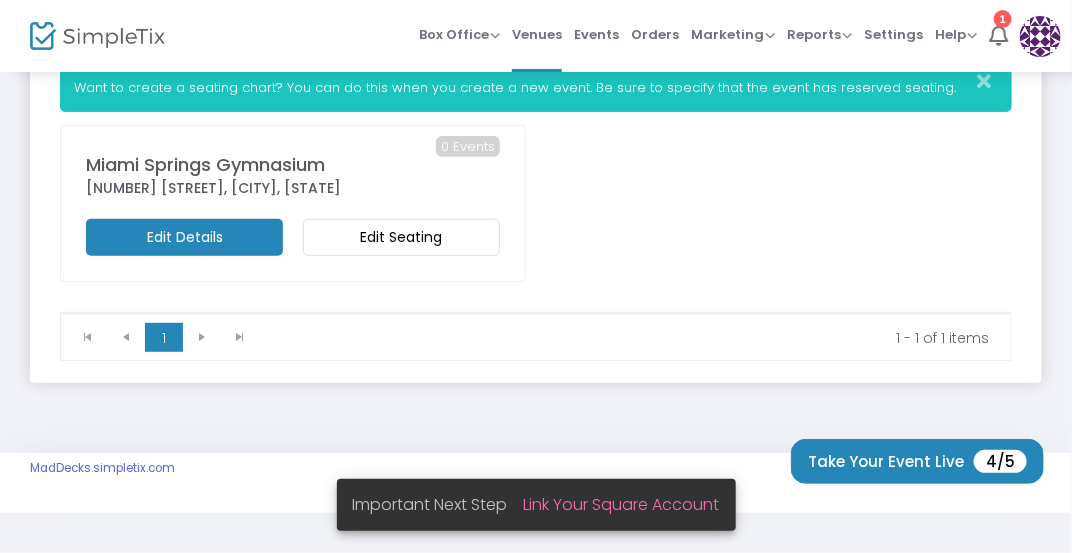 scroll, scrollTop: 0, scrollLeft: 0, axis: both 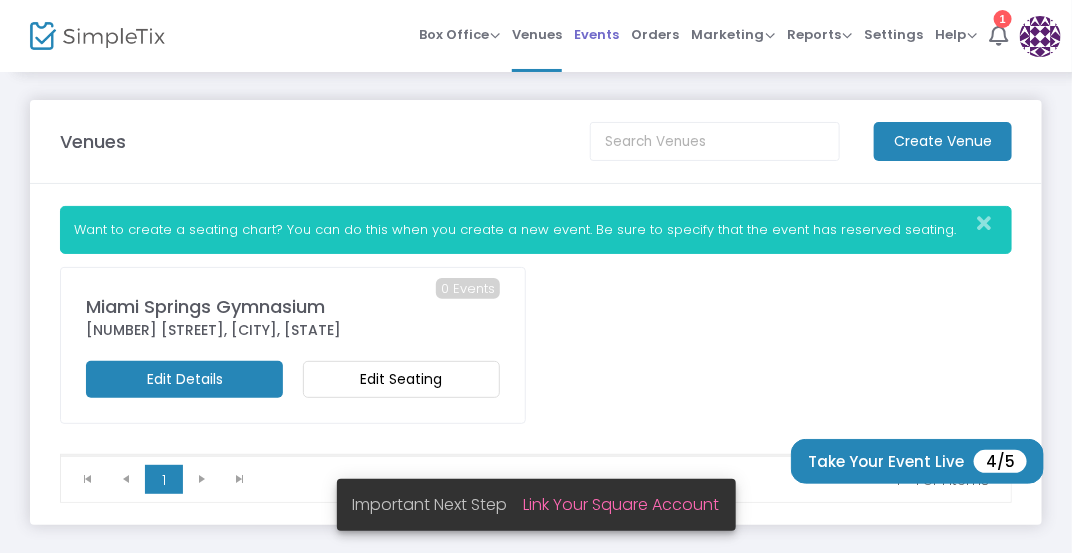 click on "Events" at bounding box center [596, 34] 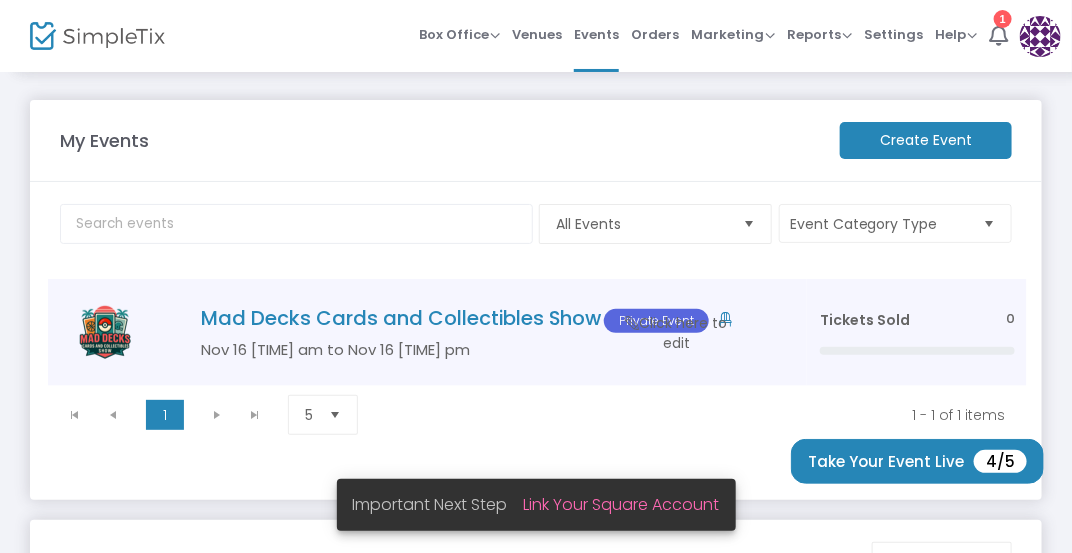 click on "Mad Decks Cards and Collectibles Show  Private Event" 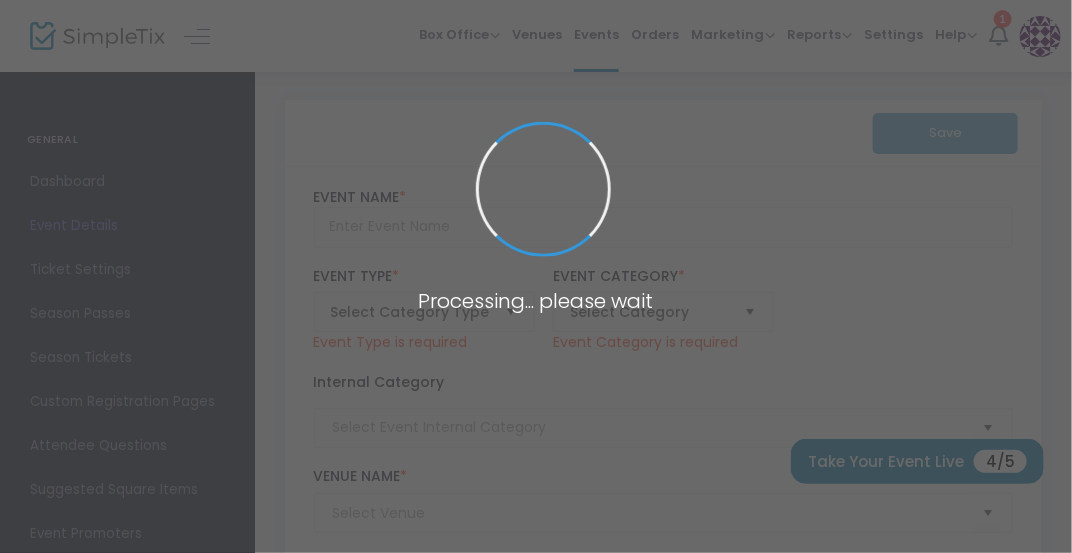 type on "Mad Decks Cards and Collectibles Show" 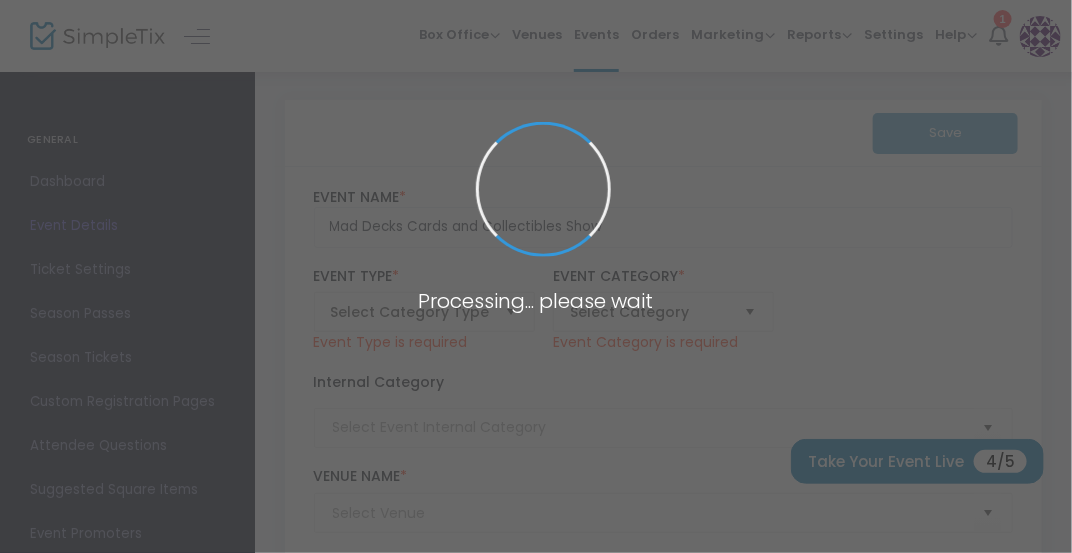type on "Mad Decks Cards and Collectibles Show Join us for an exciting day at the Mad Decks Cards and Collectibles Show, the premier event for trading card enthusiasts and collectors! Hosted at the Miami Springs Gymnasium in bustling Miami Springs, Florida, this ev" 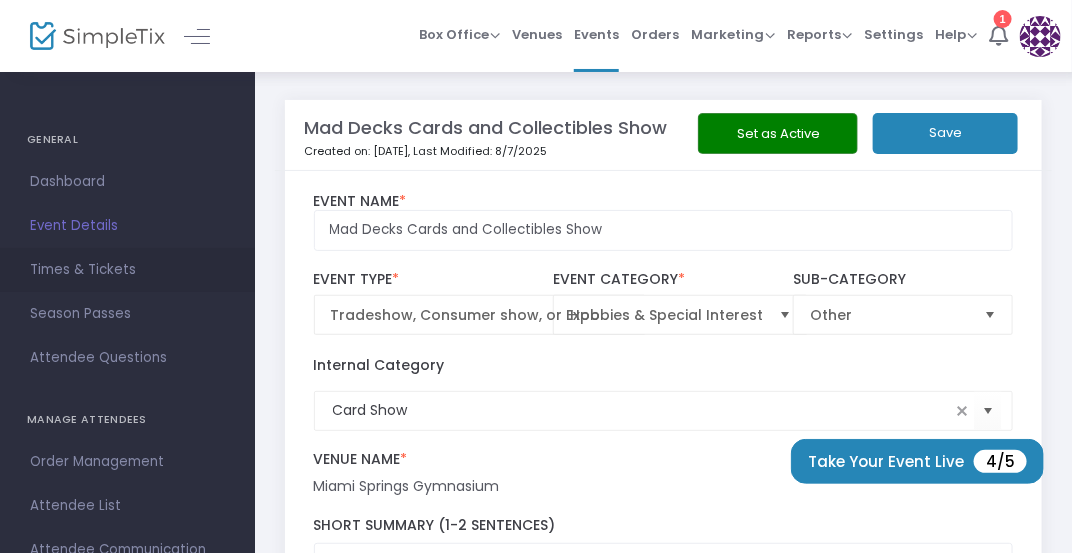 click on "Times & Tickets" at bounding box center [127, 270] 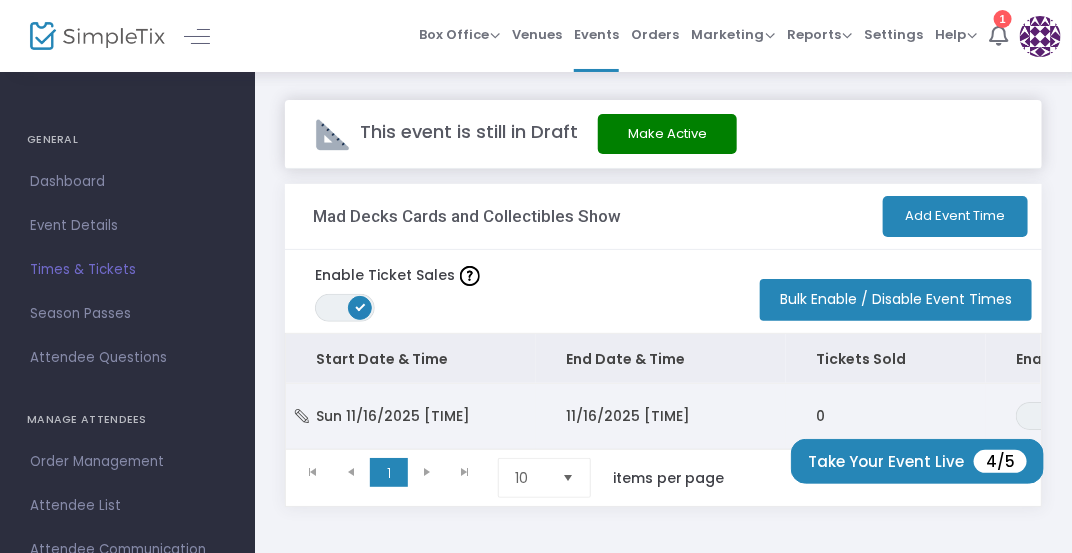 click on "Sun 11/16/2025 [TIME]" 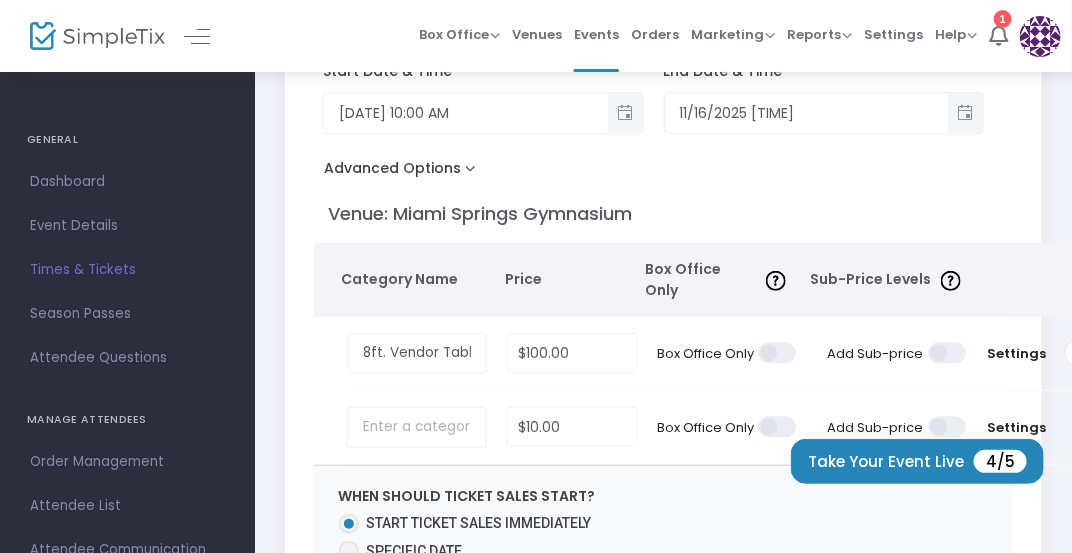 scroll, scrollTop: 218, scrollLeft: 0, axis: vertical 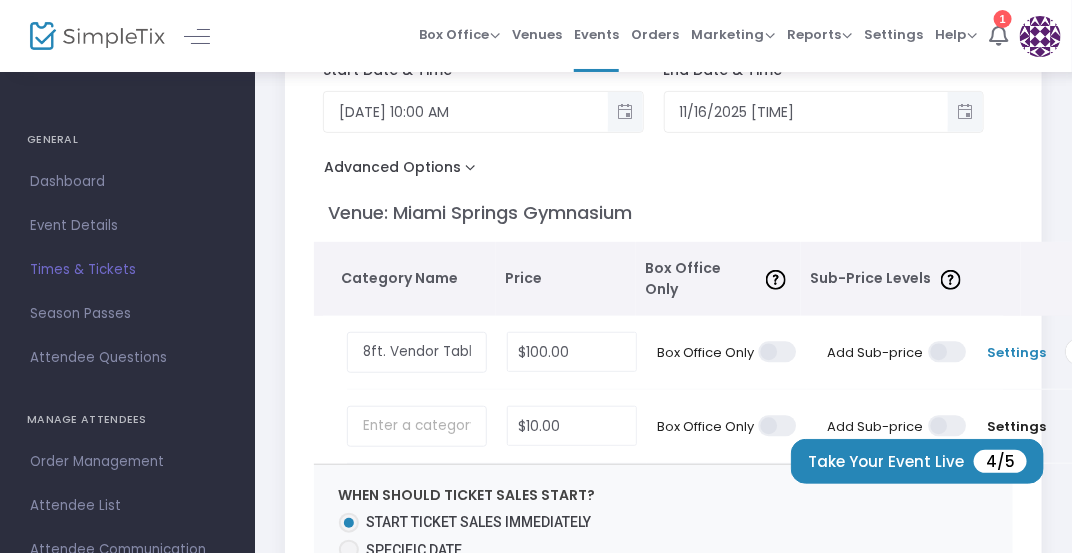 click on "Settings" at bounding box center [1016, 353] 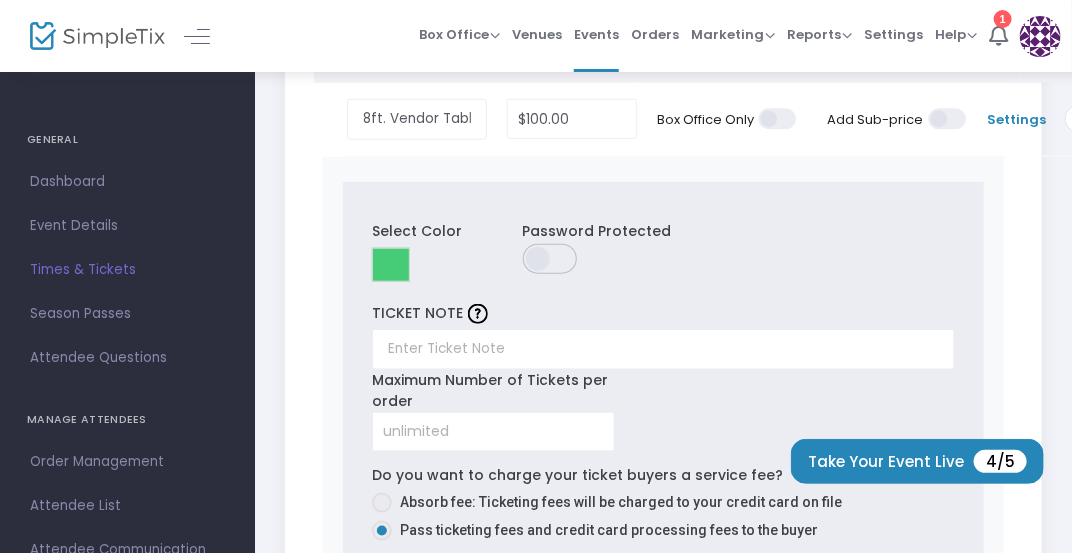 scroll, scrollTop: 450, scrollLeft: 0, axis: vertical 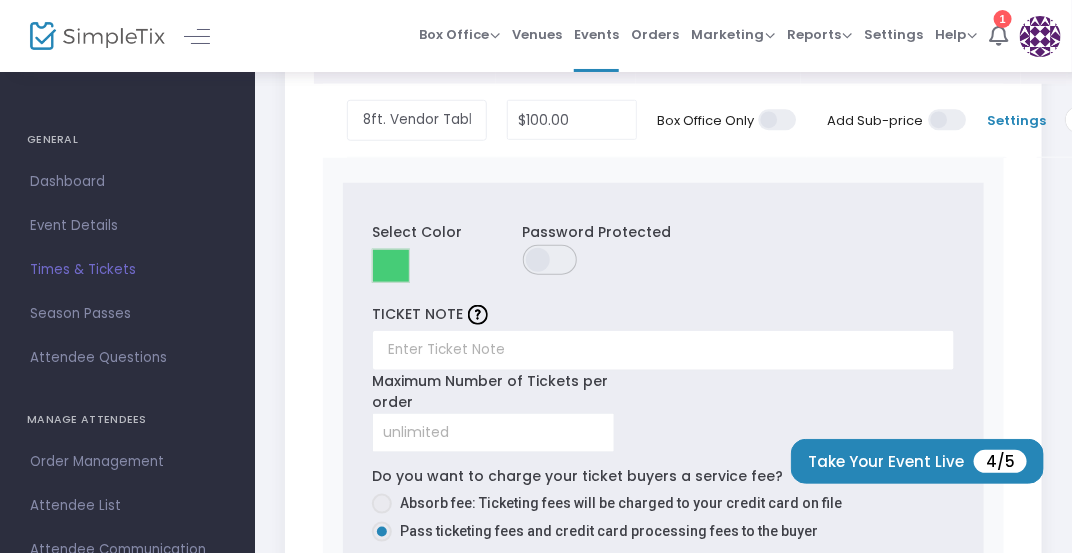 click at bounding box center (391, 266) 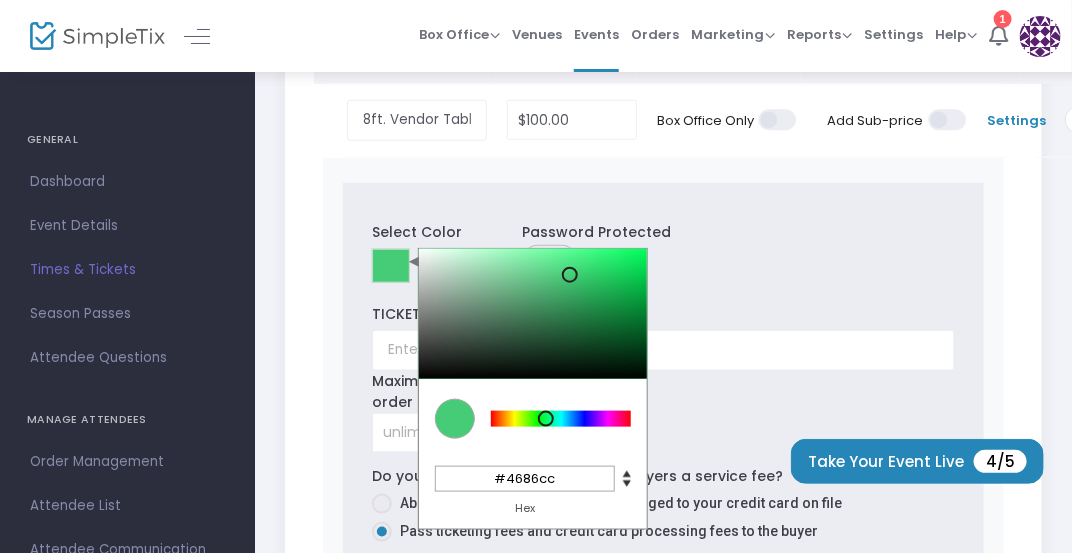 click at bounding box center [561, 419] 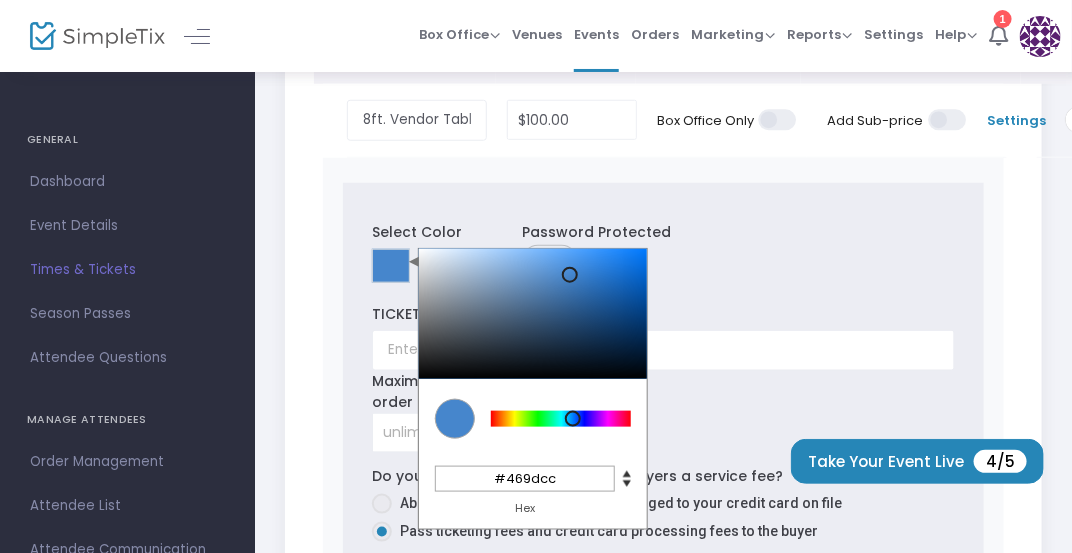 click at bounding box center (573, 419) 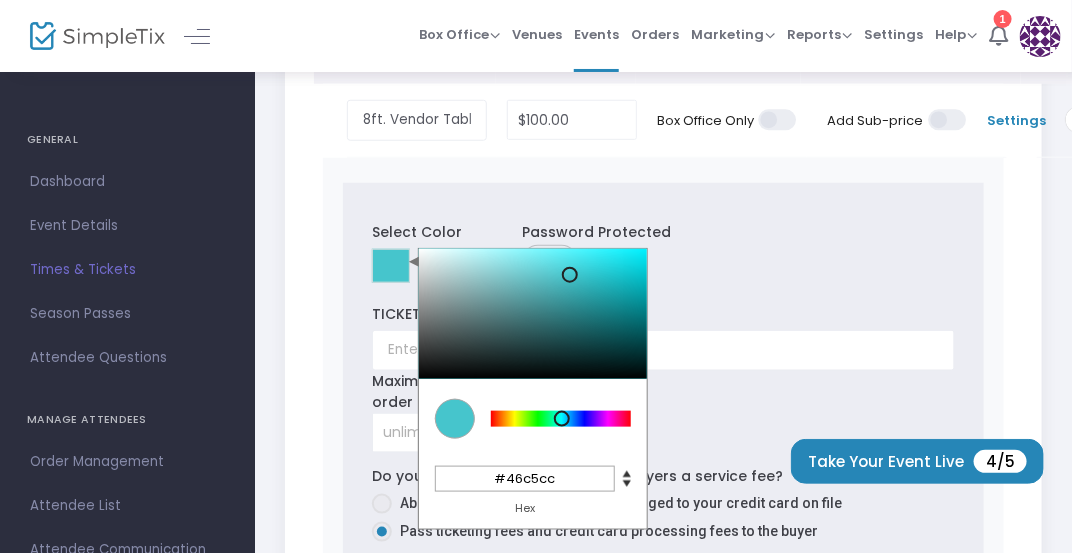 click at bounding box center (562, 419) 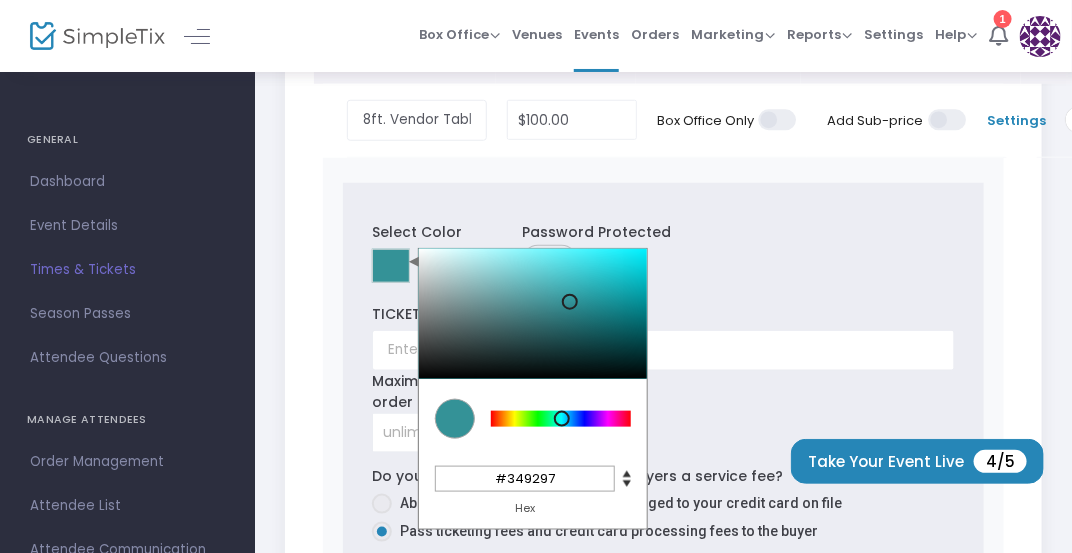 click at bounding box center [533, 314] 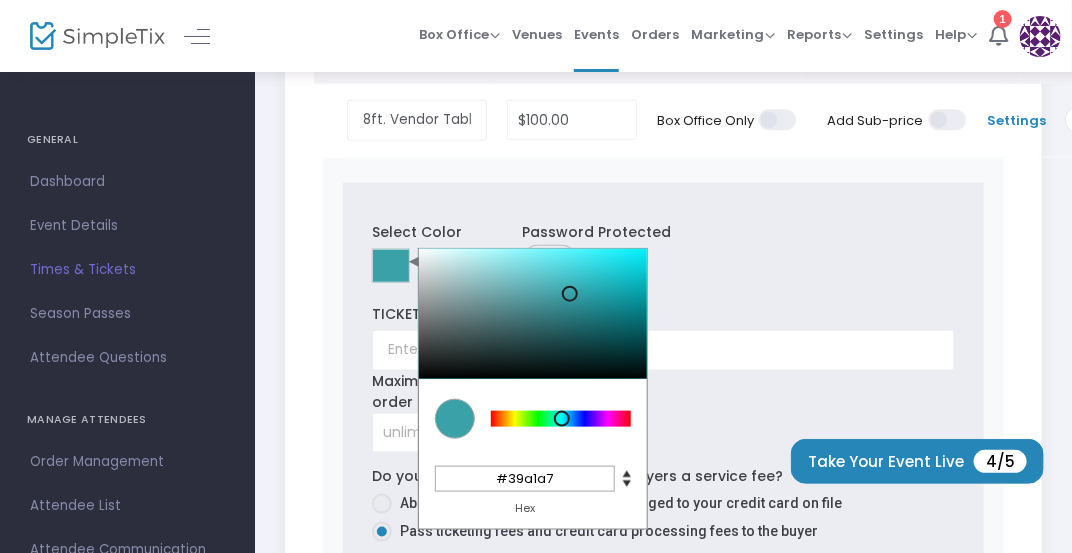 click at bounding box center [570, 294] 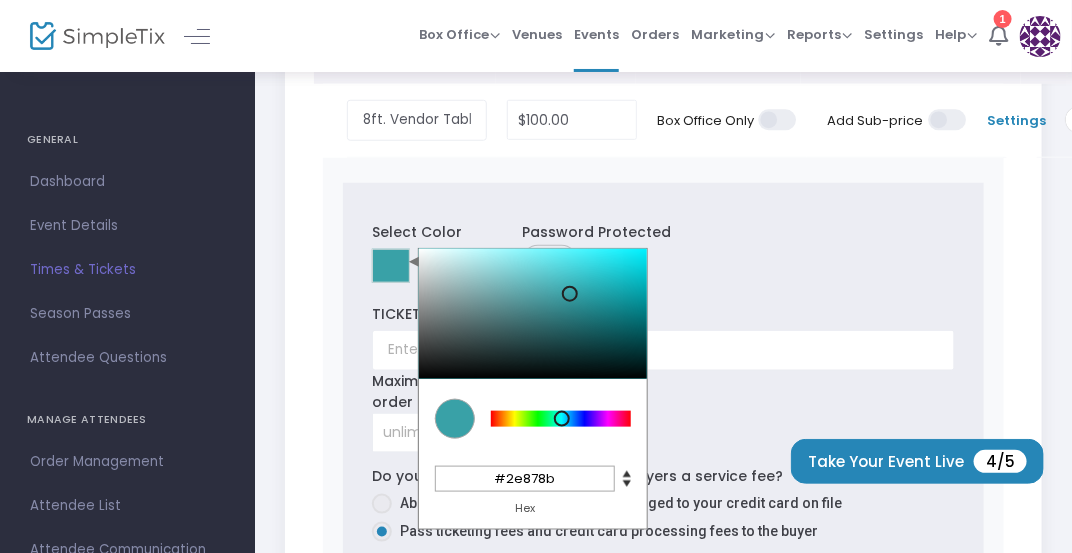 click at bounding box center [533, 314] 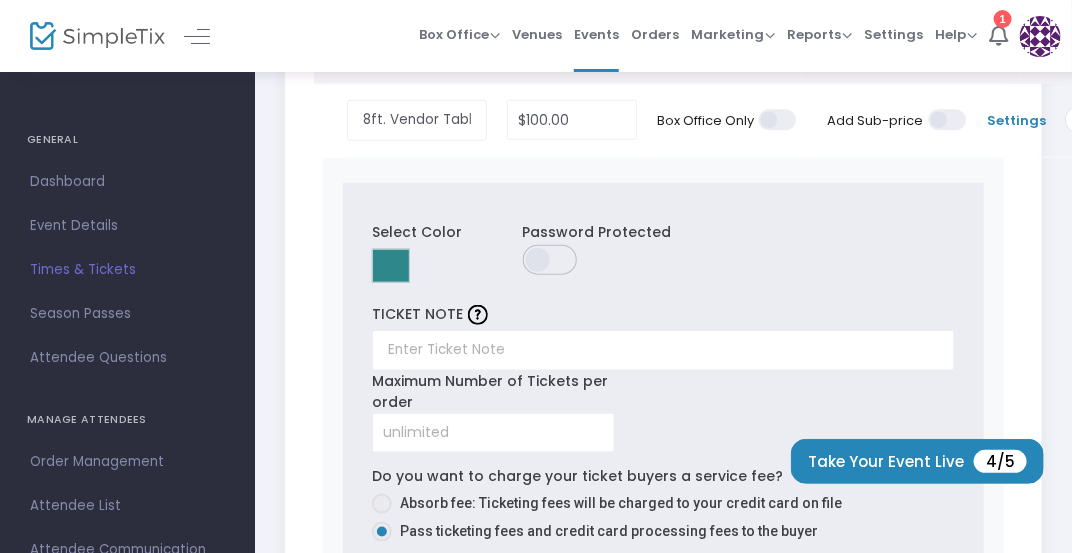click on "Select Color C M Y K 183 50 36 H S L 46 135 139 R G B #2e878b Hex Password Protected TICKET NOTE Maximum Number of Tickets per order Do you want to charge your ticket buyers a service fee?   Absorb fee: Ticketing fees will be charged to your credit card on file    Pass ticketing fees and credit card processing fees to the buyer   The fee will be $6.17     Charge a custom fee" at bounding box center [663, 400] 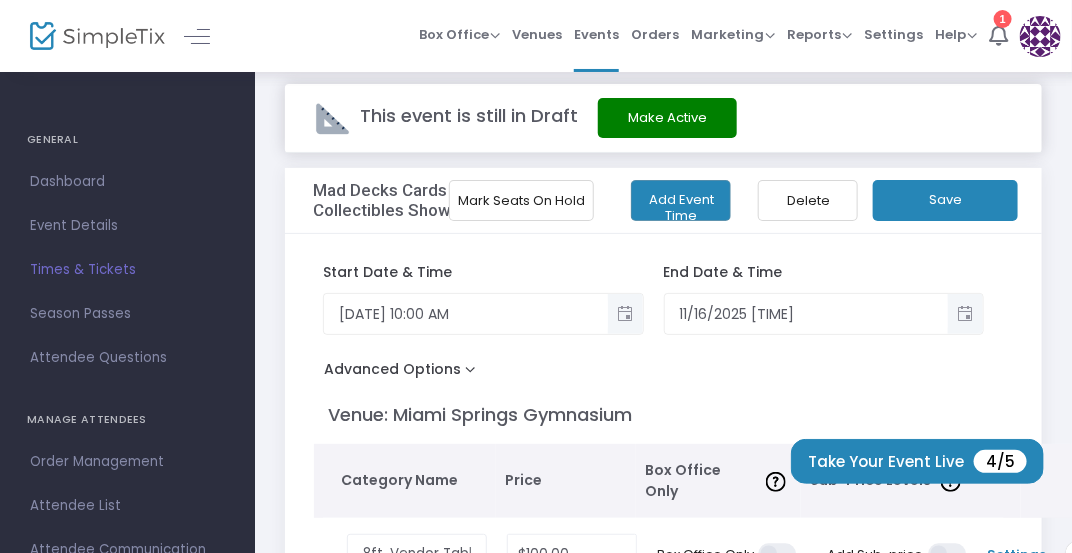 scroll, scrollTop: 0, scrollLeft: 0, axis: both 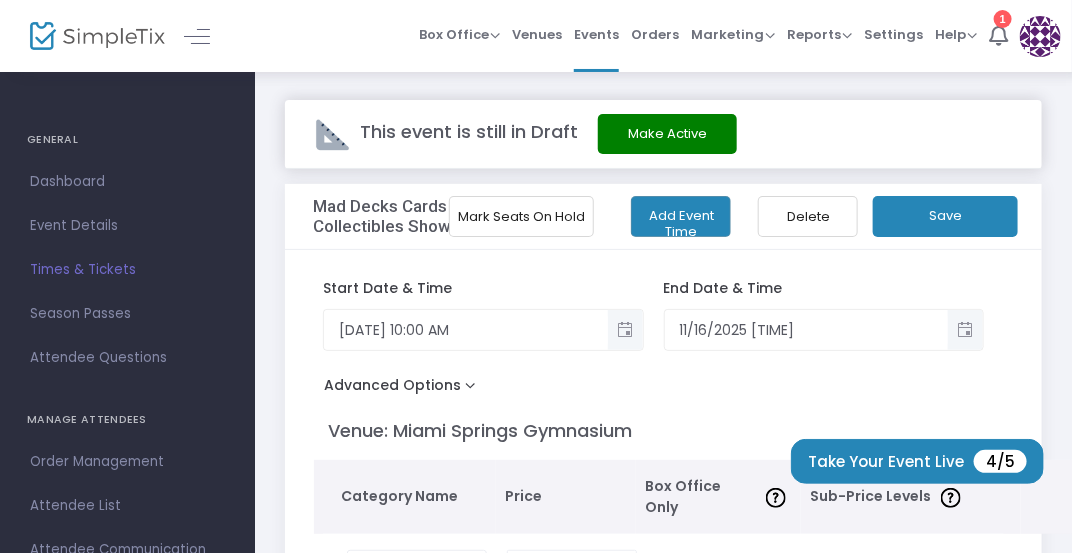 click on "Save" 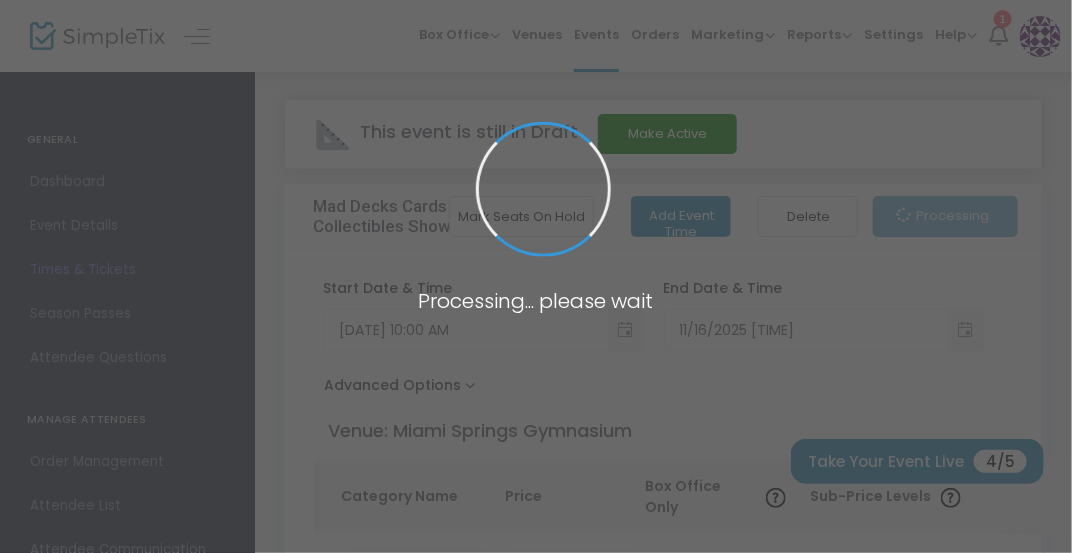 radio on "false" 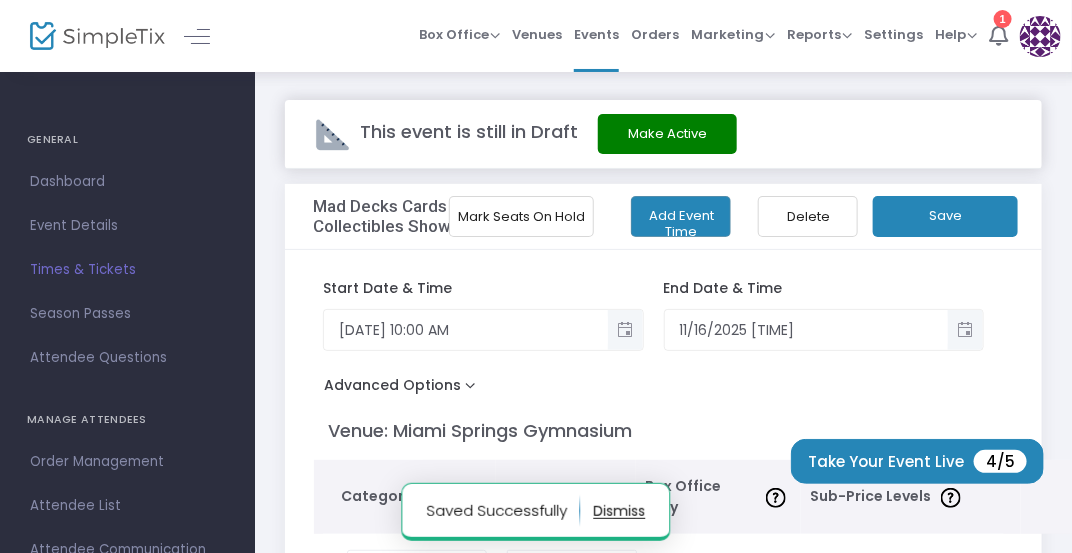 click on "Mark Seats On Hold" 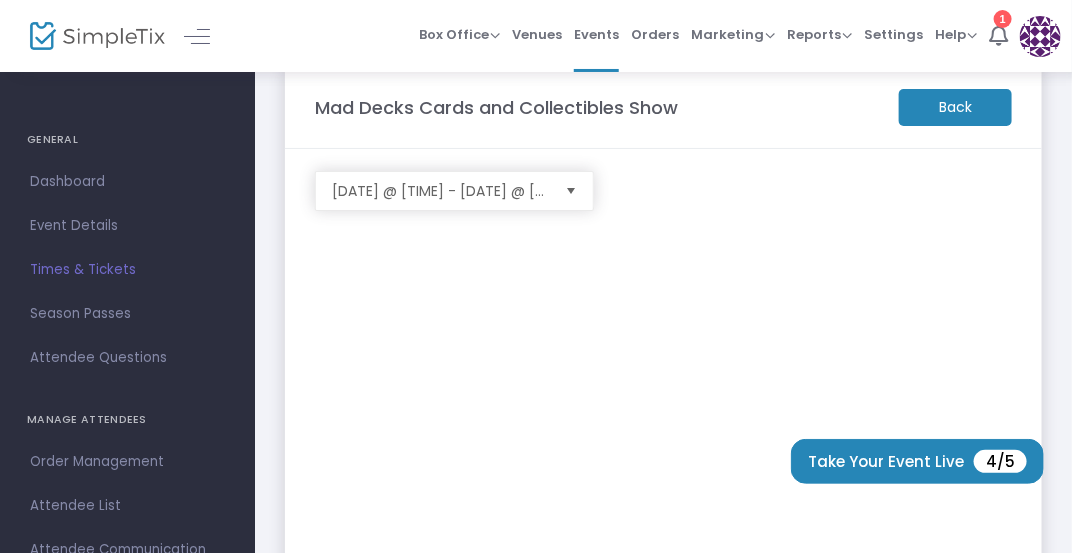 scroll, scrollTop: 0, scrollLeft: 0, axis: both 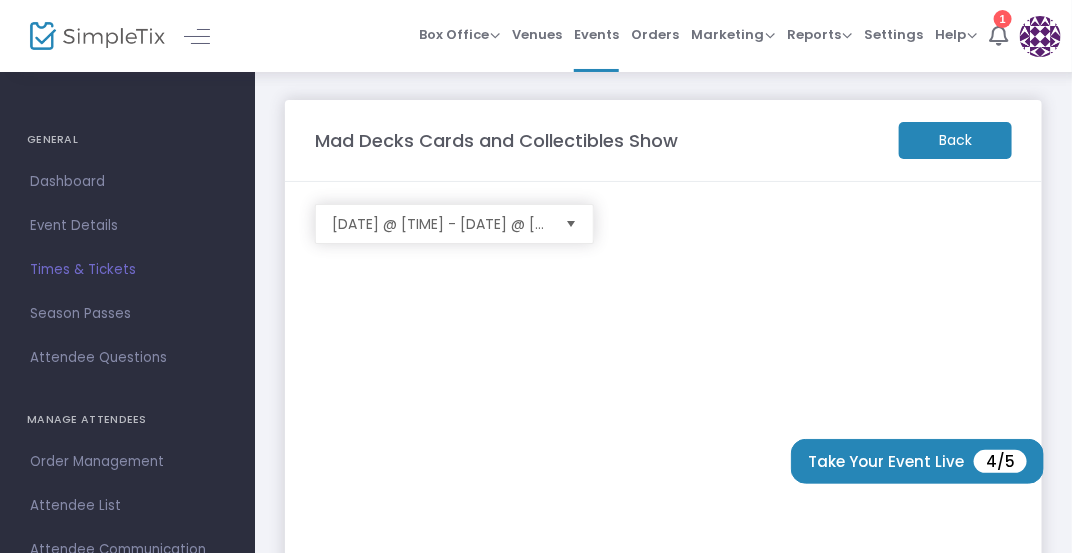 click on "Back" 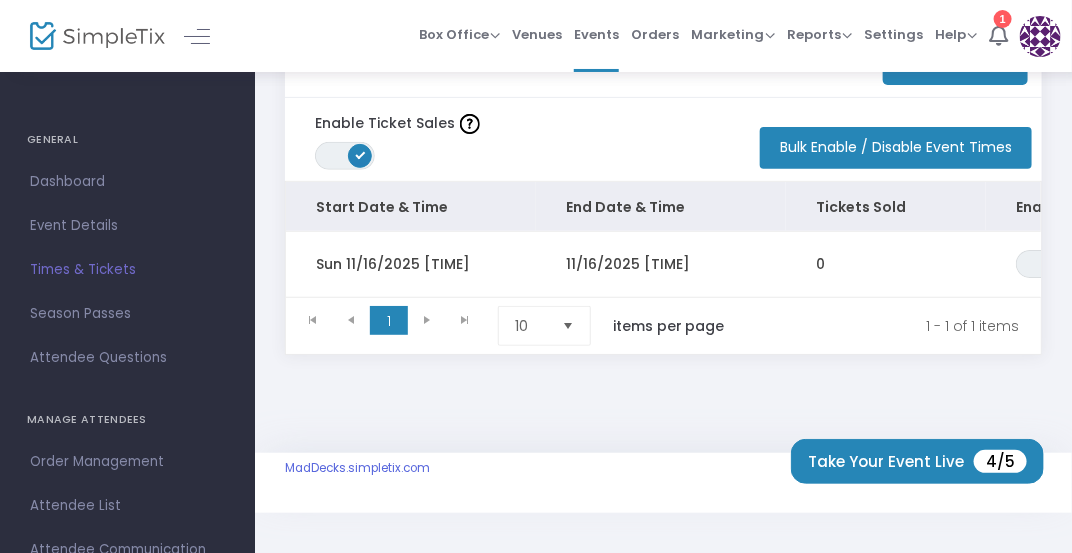 scroll, scrollTop: 163, scrollLeft: 0, axis: vertical 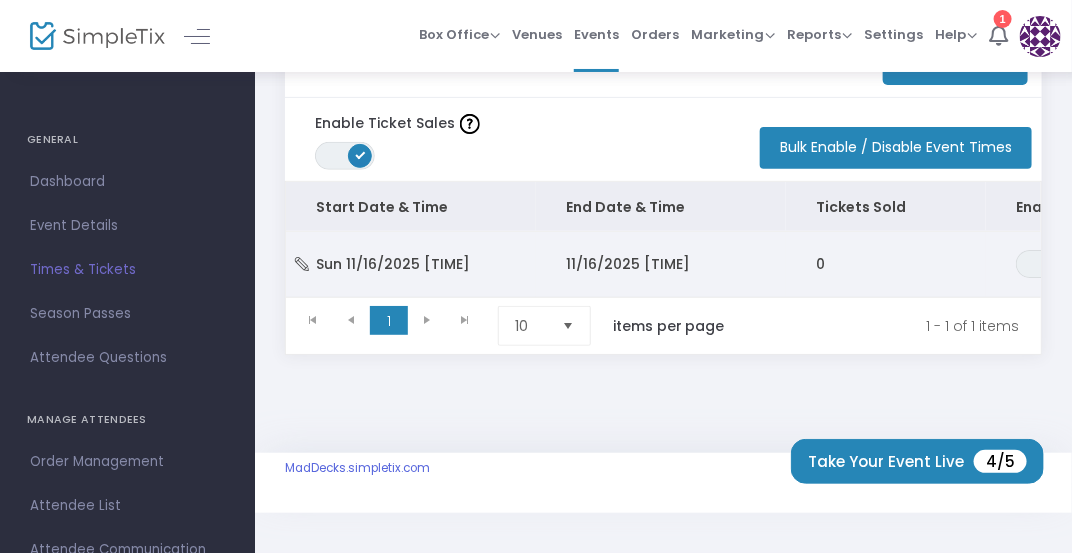 click on "0" 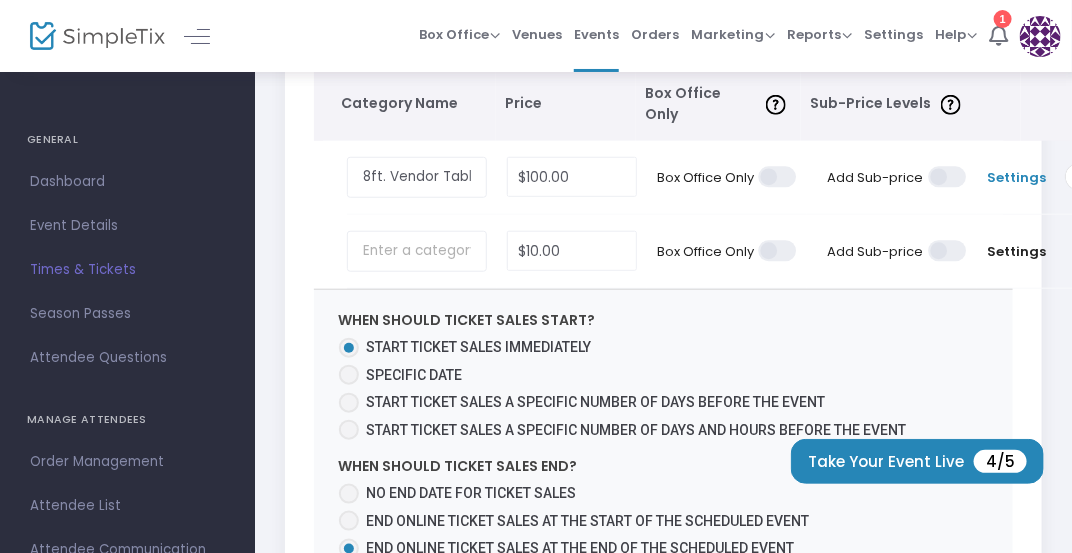 scroll, scrollTop: 398, scrollLeft: 0, axis: vertical 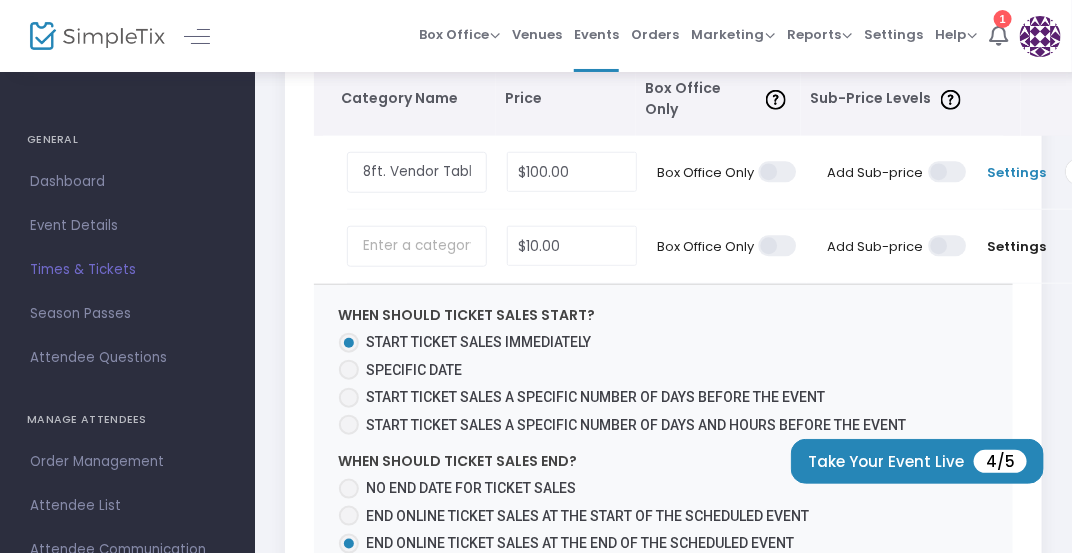 click on "Settings" at bounding box center [1016, 173] 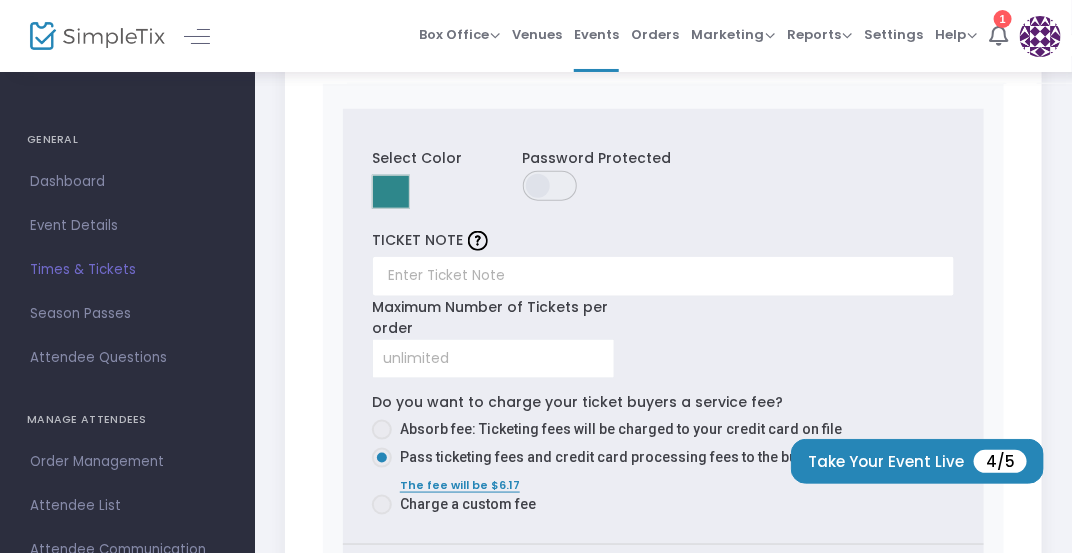 scroll, scrollTop: 525, scrollLeft: 0, axis: vertical 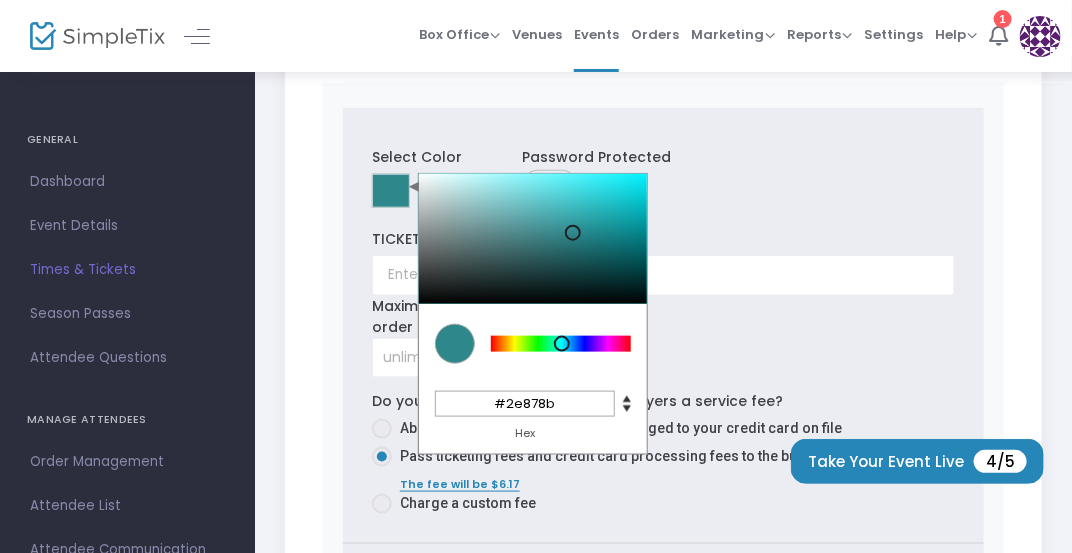 click at bounding box center [391, 191] 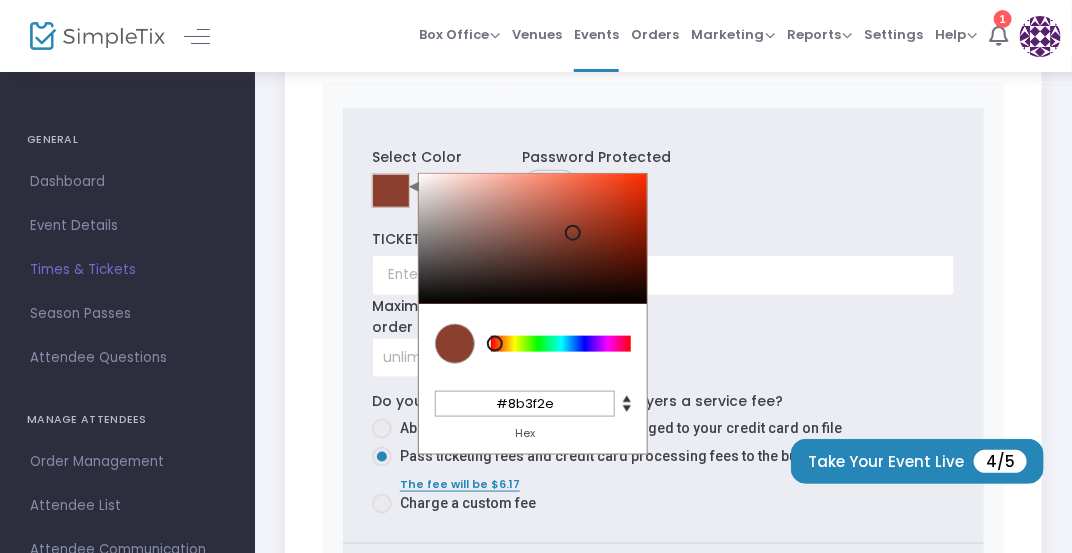 click at bounding box center (561, 344) 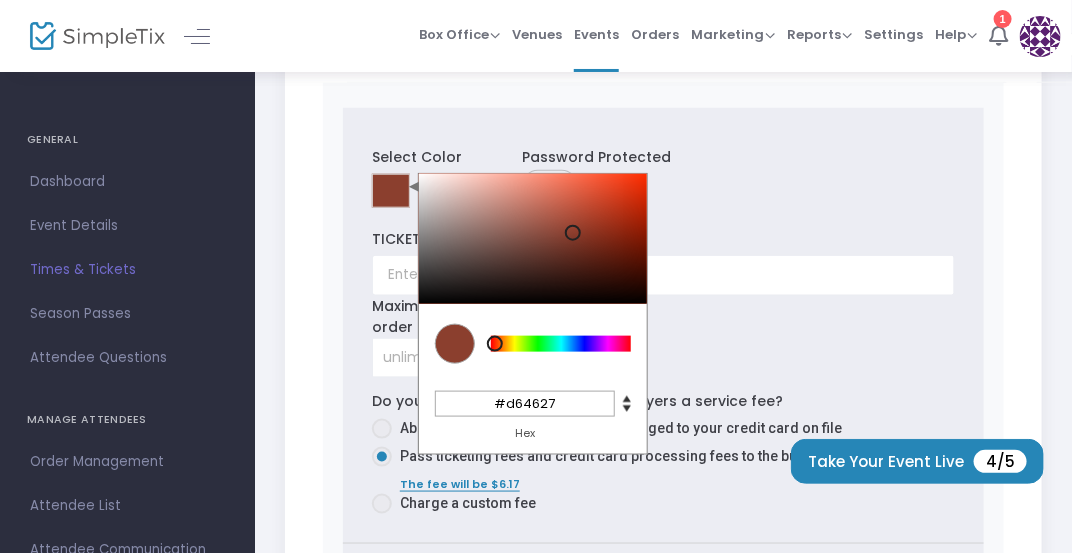 click at bounding box center [533, 239] 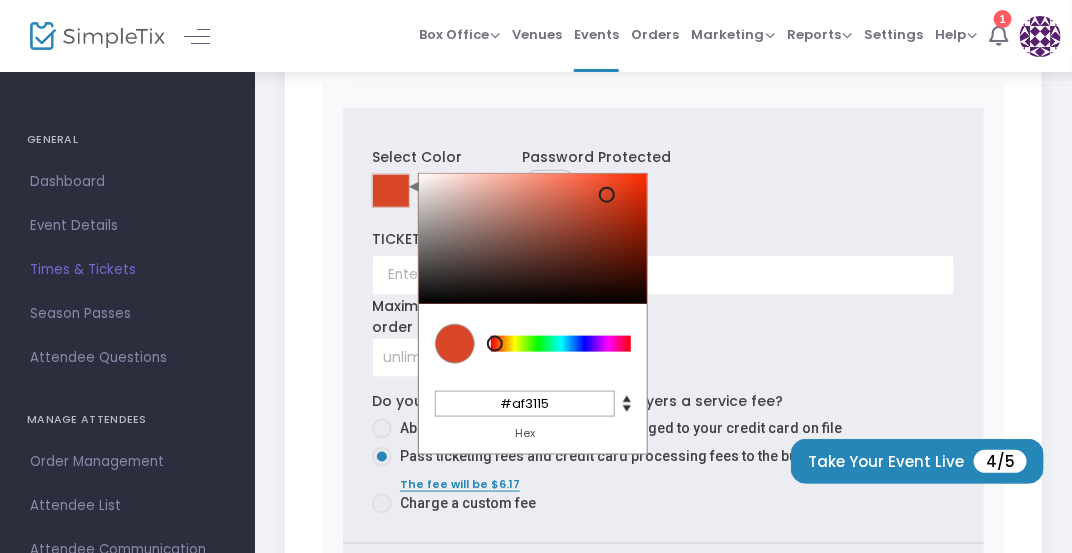 click at bounding box center [533, 239] 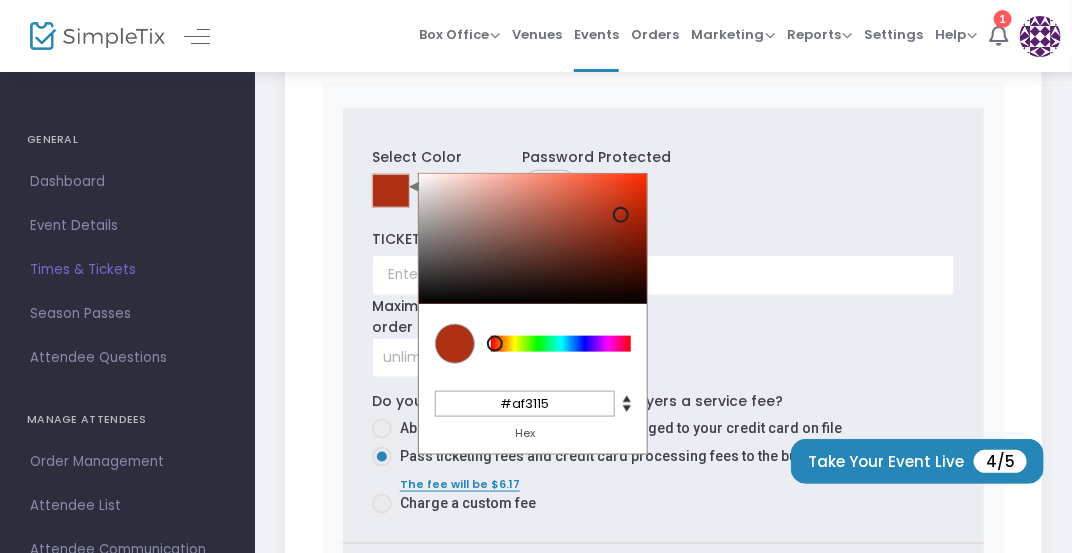 click at bounding box center [533, 344] 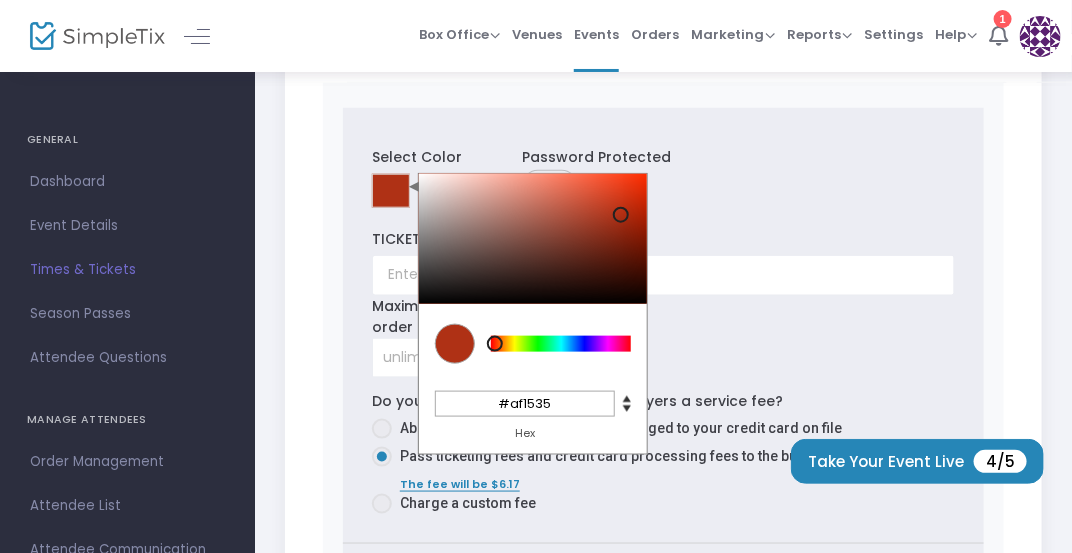 click at bounding box center (561, 344) 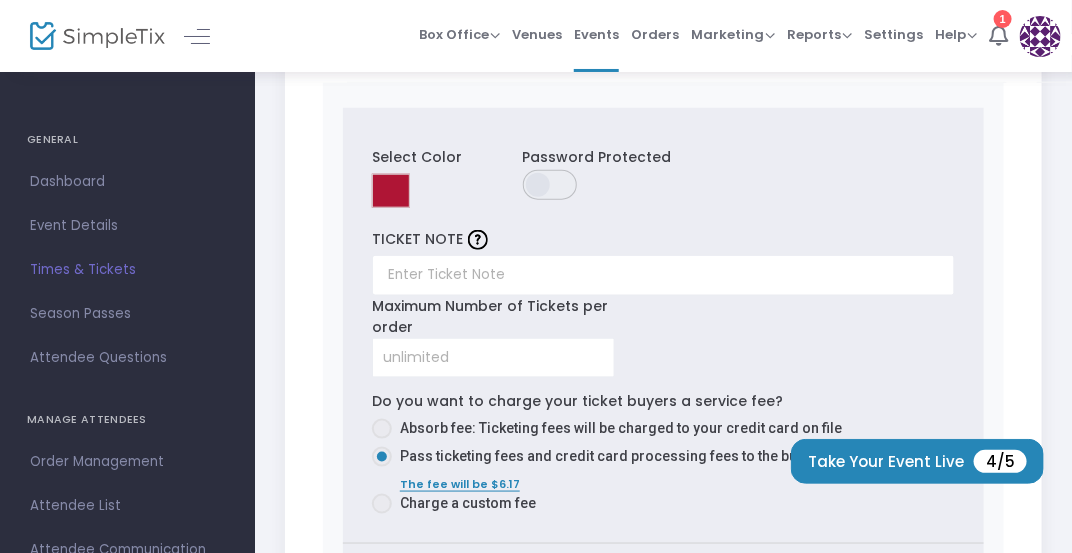 click on "Select Color C M Y K 348 78 38 H S L 175 21 53 R G B #af1535 Hex Password Protected" at bounding box center (663, 181) 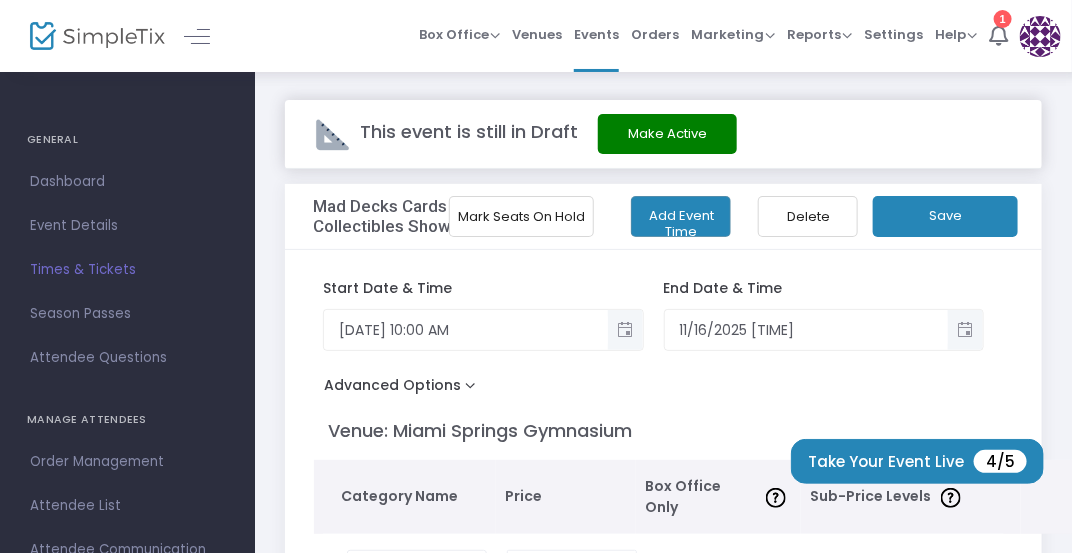 scroll, scrollTop: 12, scrollLeft: 0, axis: vertical 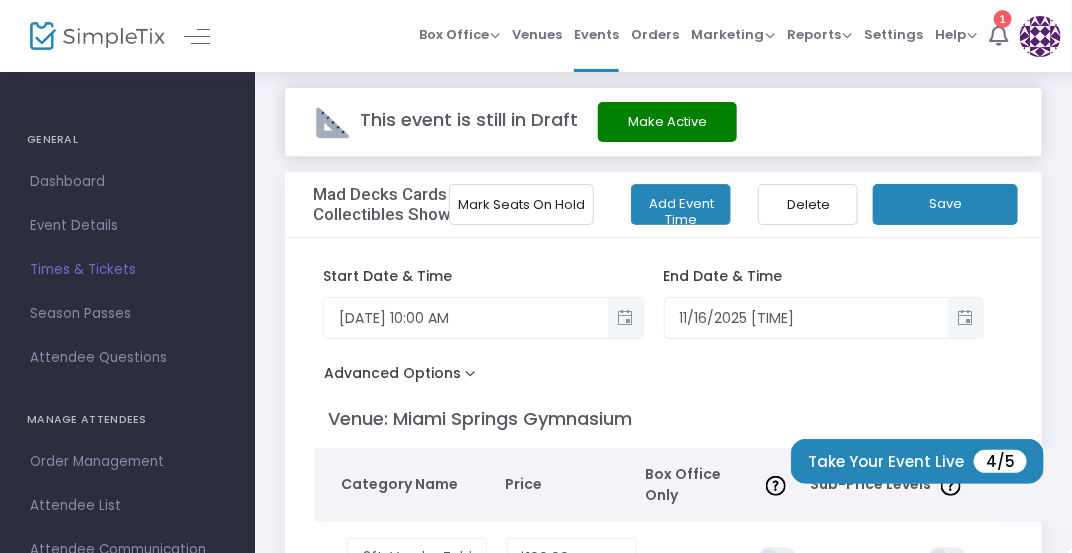 click on "Save" 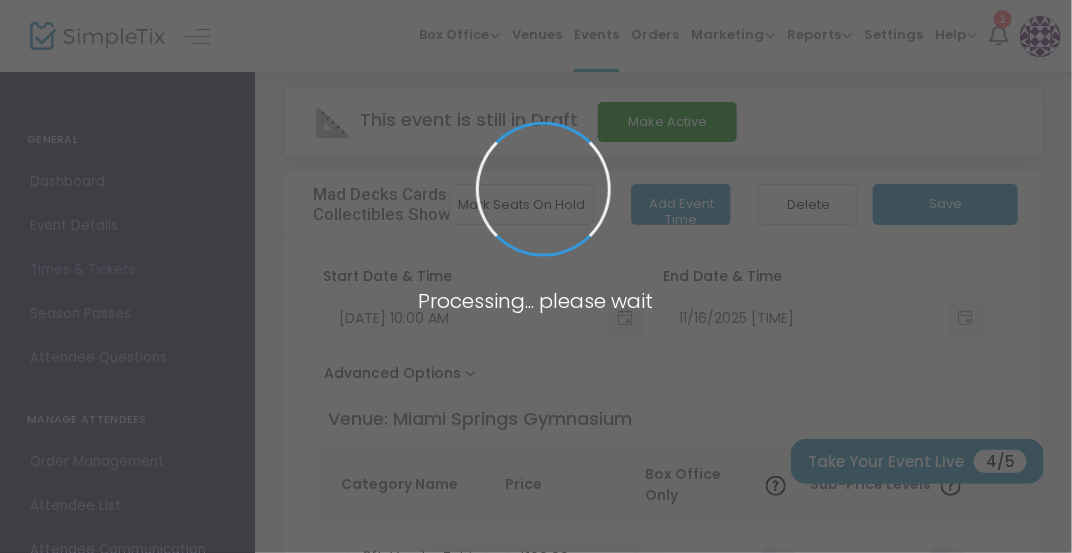 radio on "false" 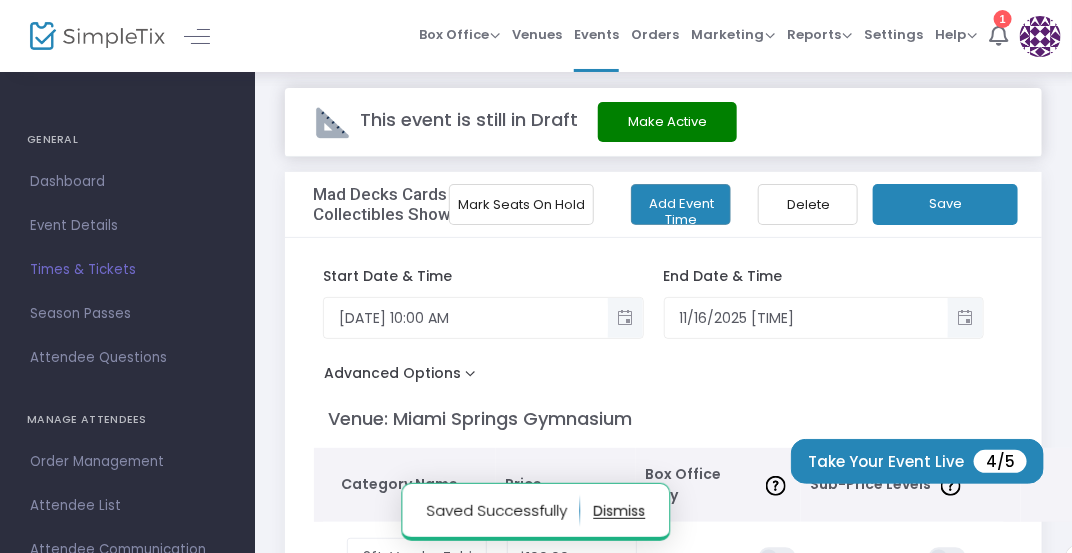 click on "Mark Seats On Hold" 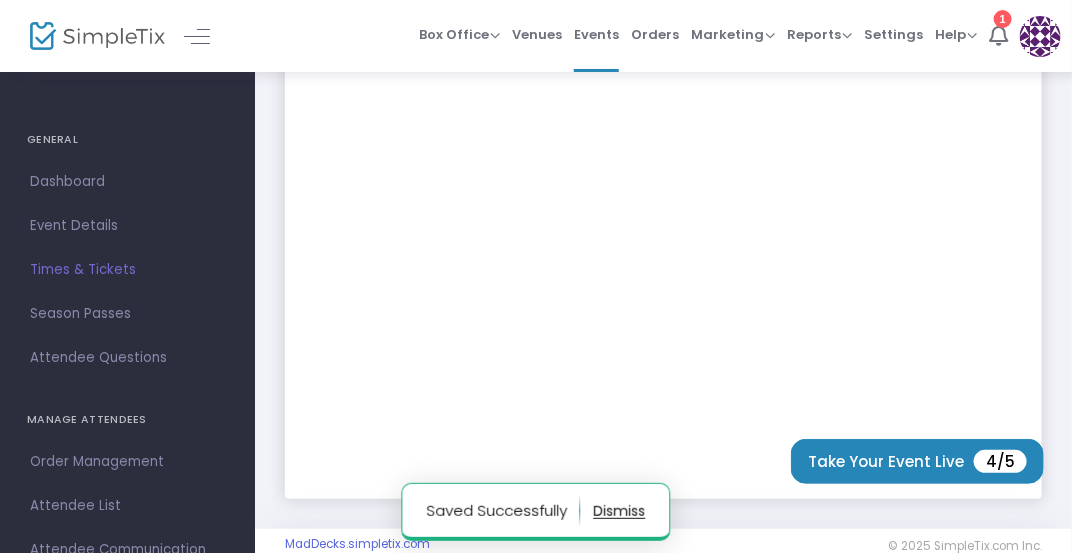 scroll, scrollTop: 197, scrollLeft: 0, axis: vertical 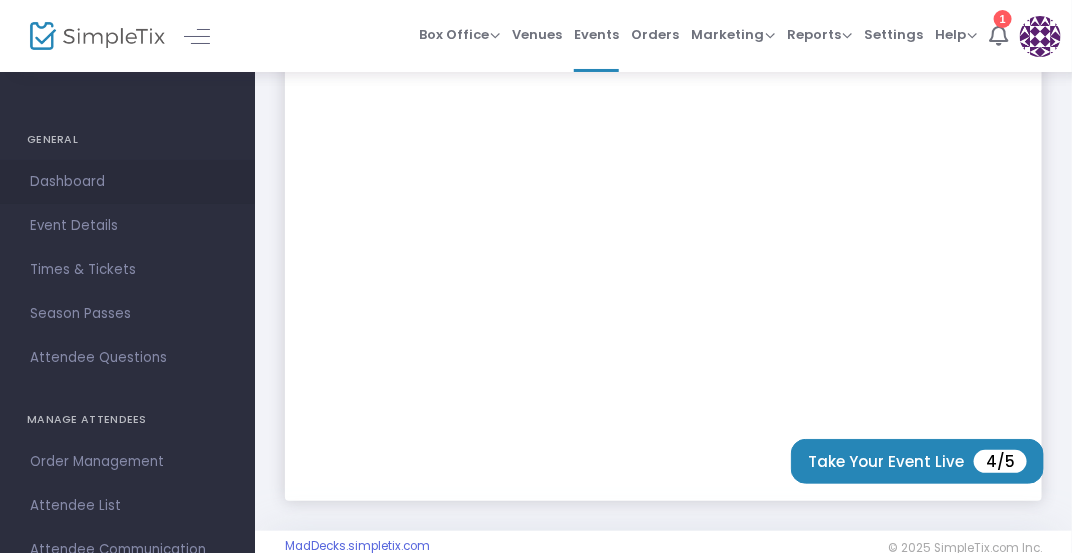 click on "Dashboard" at bounding box center (127, 182) 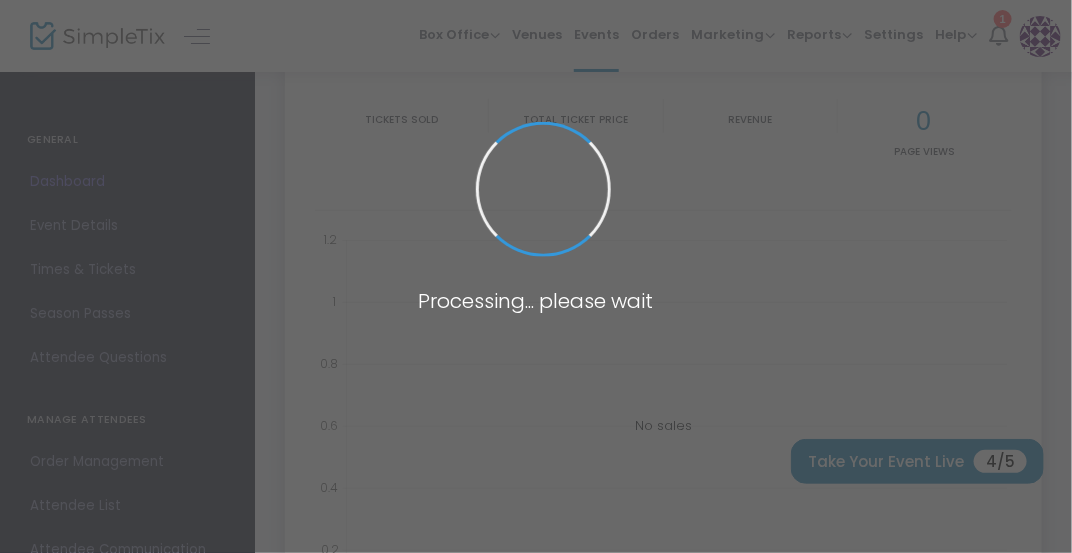 type on "https://www.simpletix.com/e/mad-decks-cards-and-collectibles-show-tickets-229959" 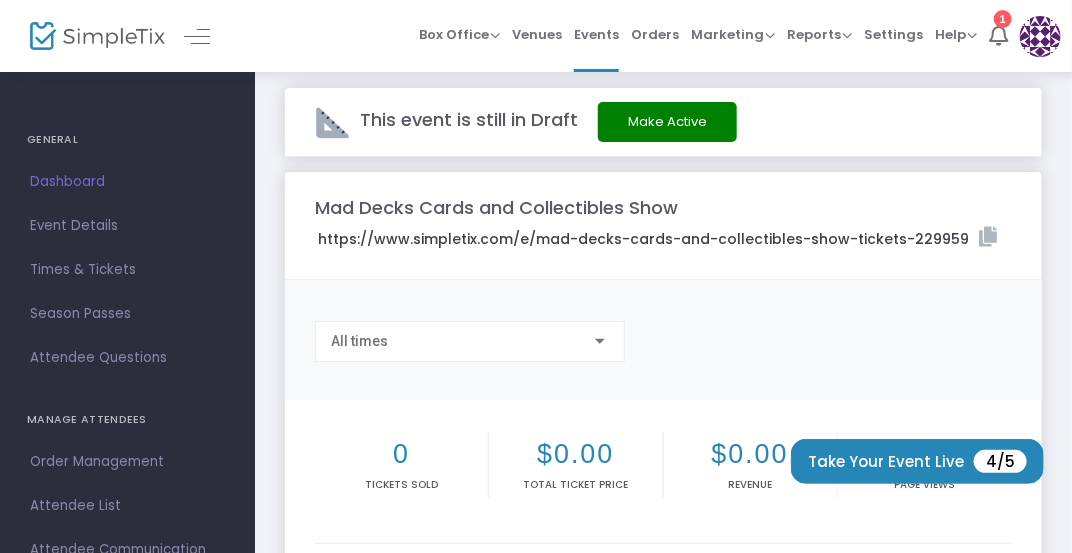 scroll, scrollTop: 16, scrollLeft: 0, axis: vertical 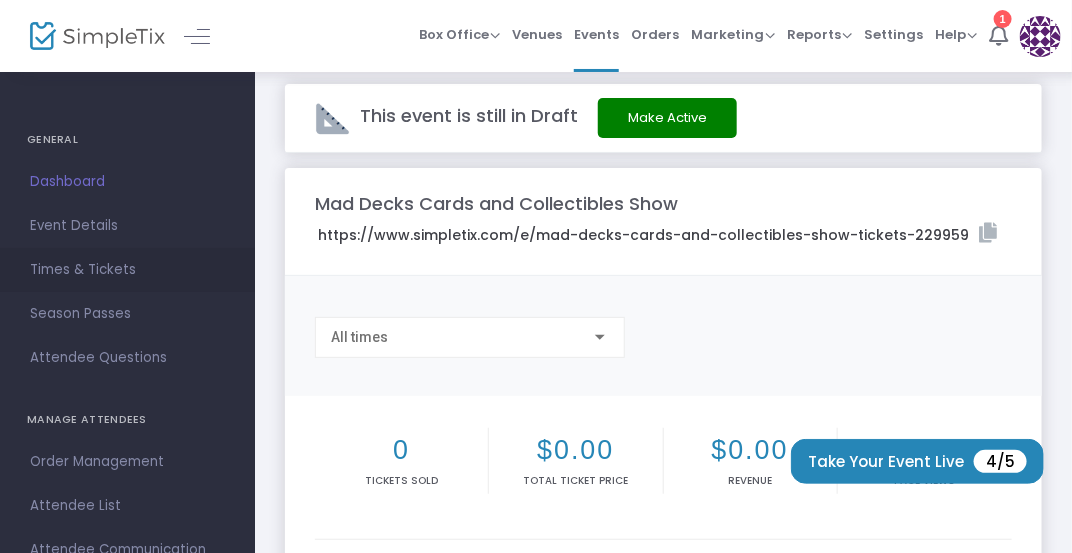 click on "Times & Tickets" at bounding box center [127, 270] 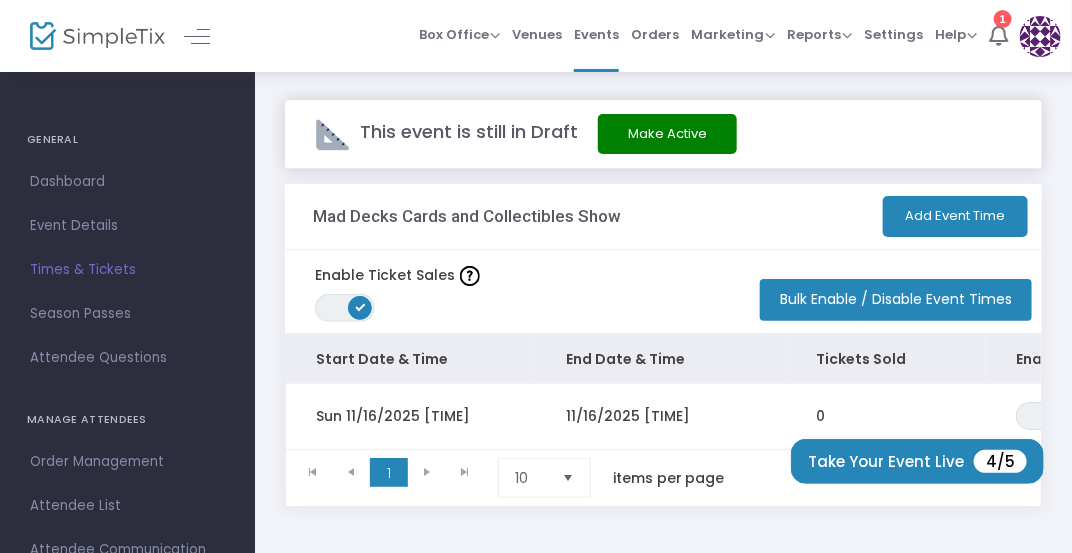 scroll, scrollTop: 3, scrollLeft: 0, axis: vertical 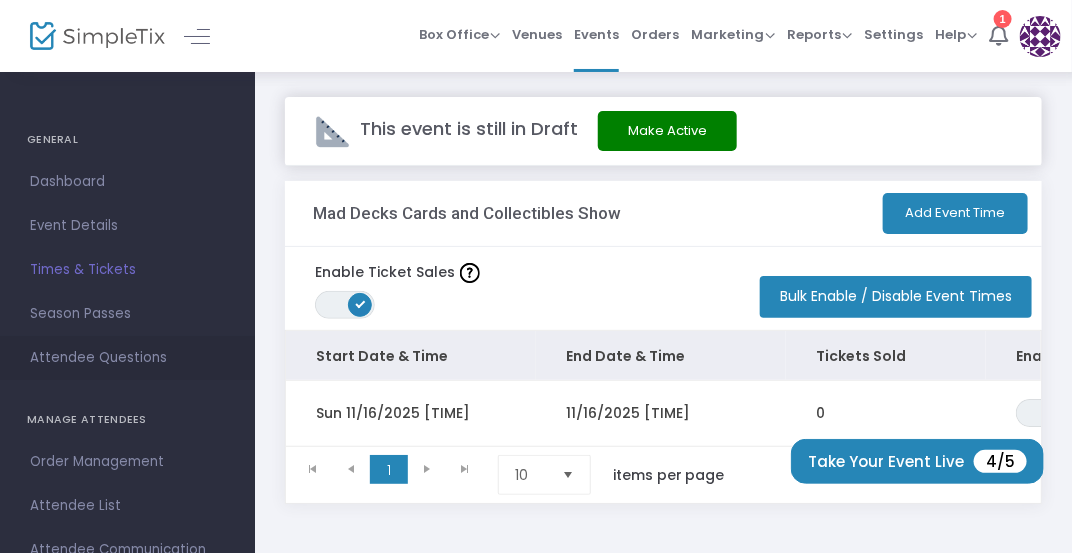 click on "Attendee Questions" at bounding box center (127, 358) 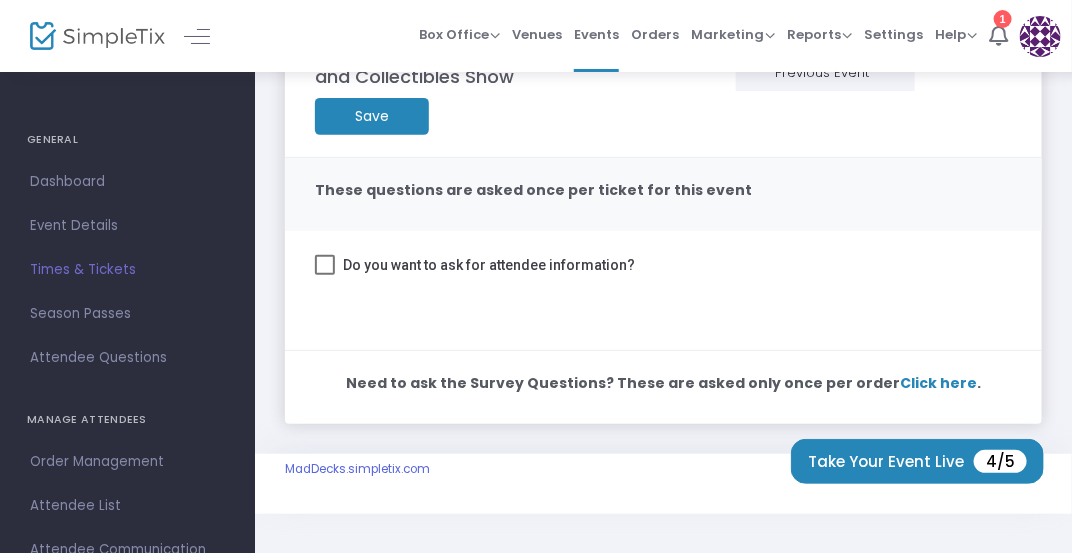 scroll, scrollTop: 176, scrollLeft: 0, axis: vertical 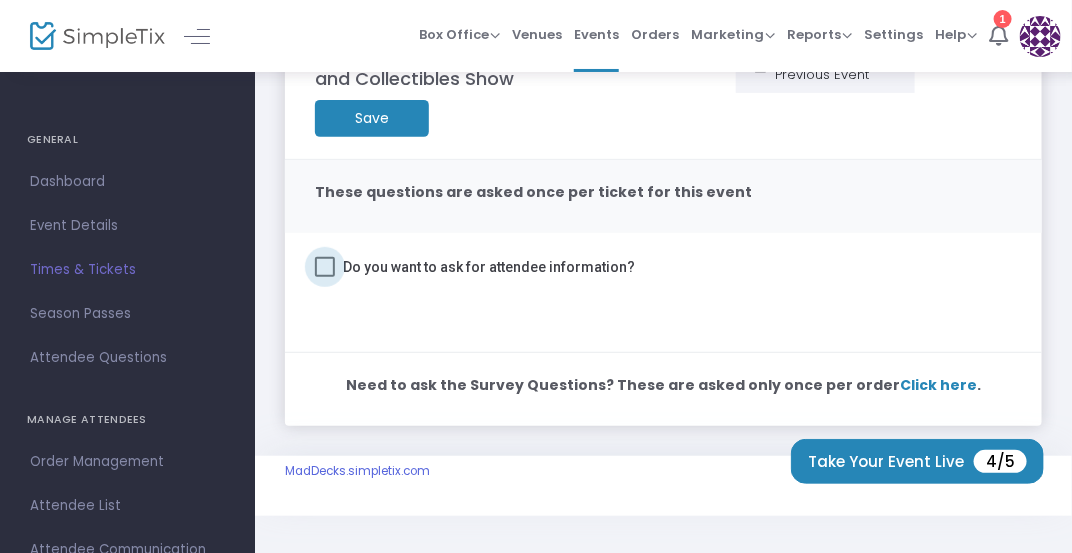 click at bounding box center (325, 267) 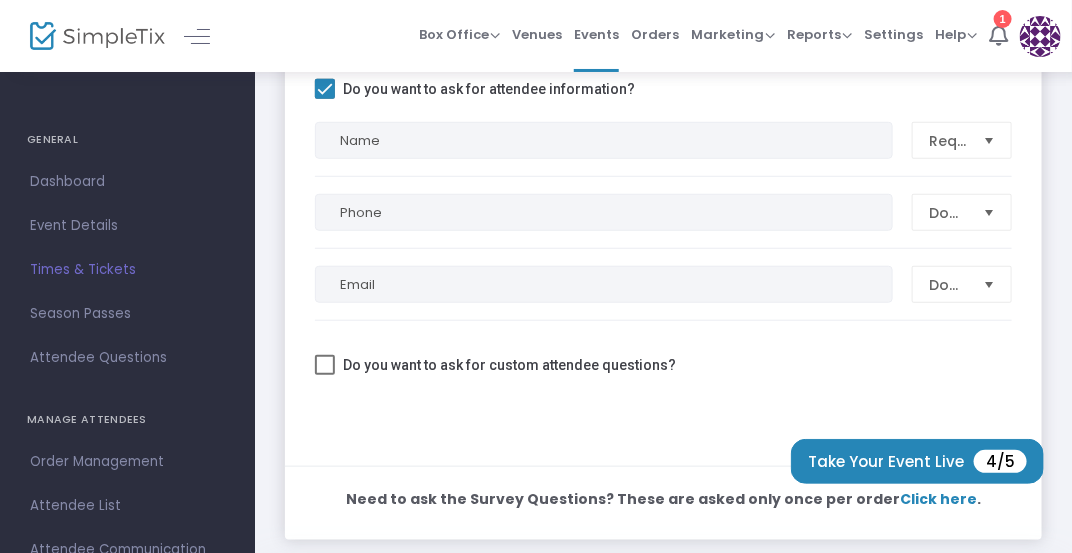 scroll, scrollTop: 348, scrollLeft: 0, axis: vertical 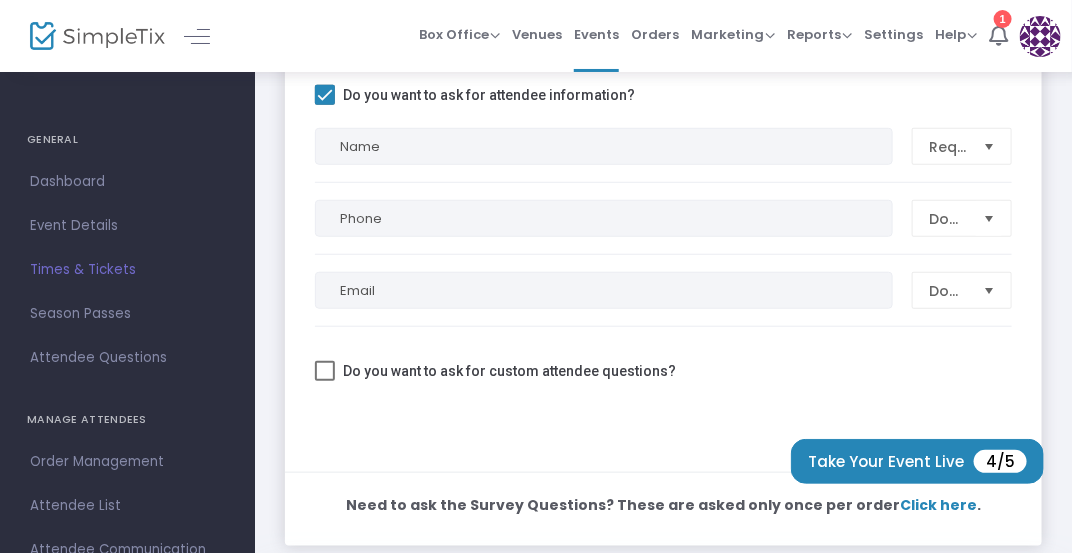 click at bounding box center (989, 218) 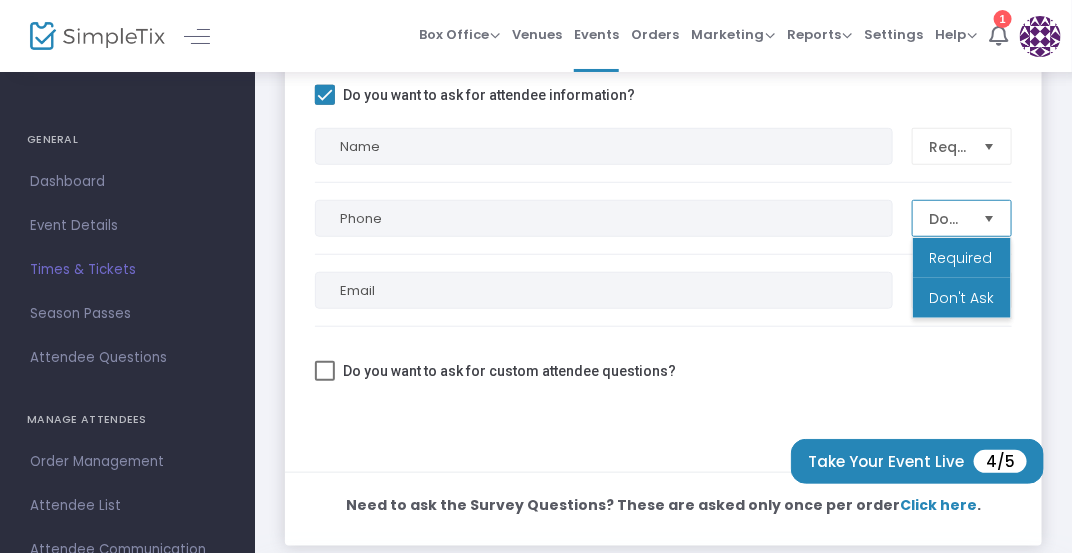 click on "Required" at bounding box center [960, 258] 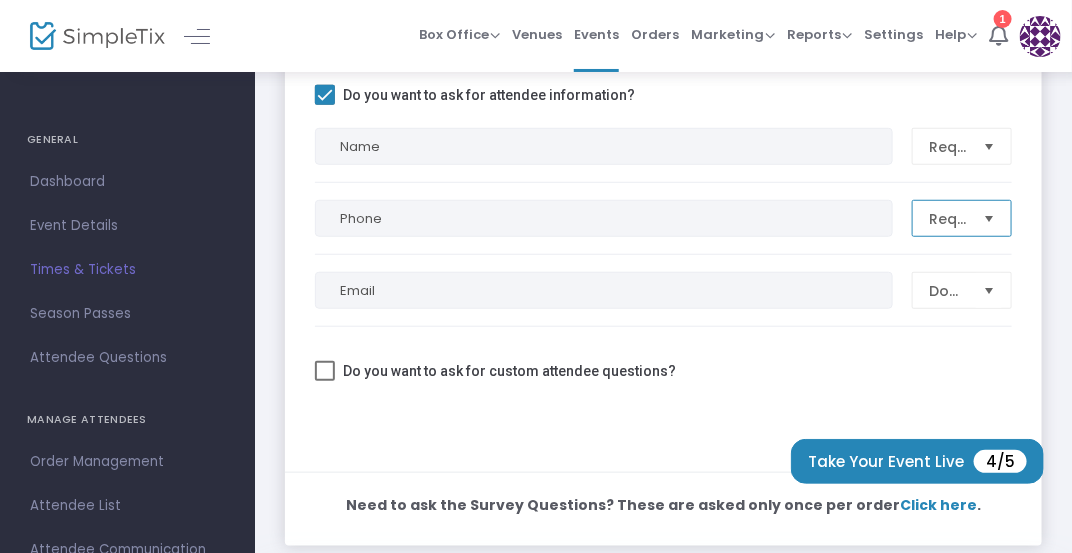 click at bounding box center (989, 290) 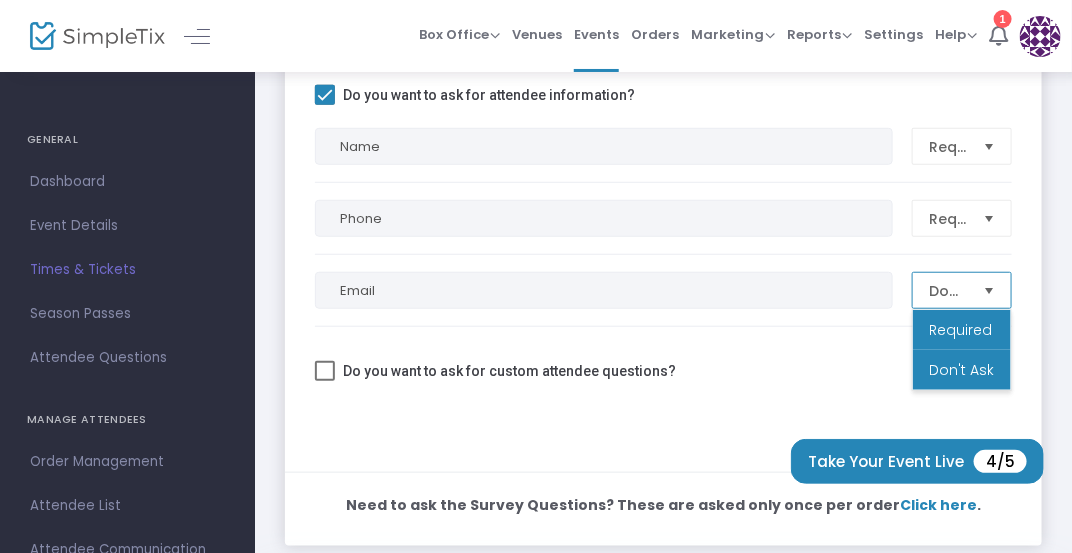 click on "Required" at bounding box center [960, 330] 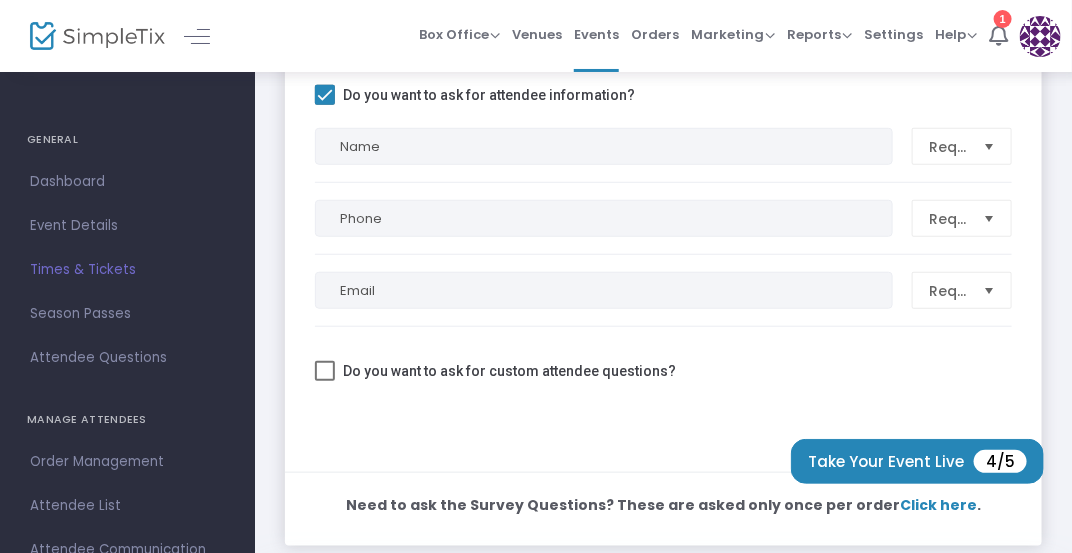 click on "Do you want to ask for custom attendee questions?" at bounding box center (509, 371) 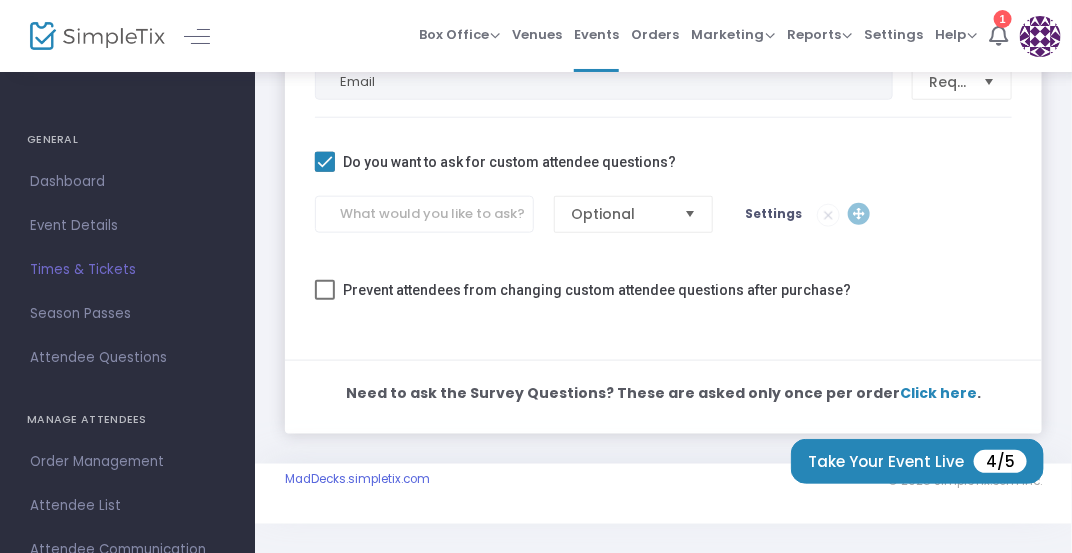 scroll, scrollTop: 557, scrollLeft: 0, axis: vertical 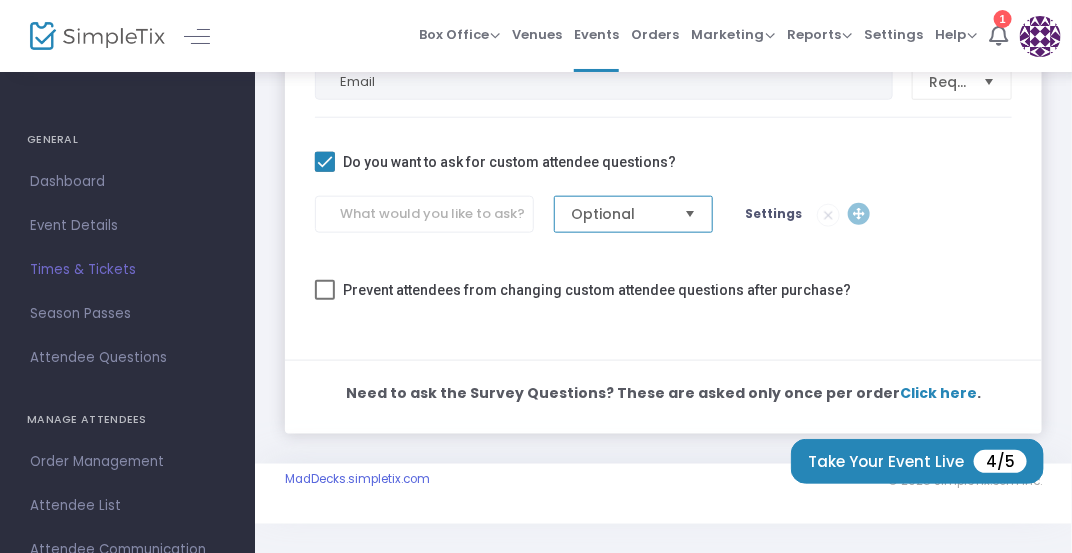 click on "Optional" at bounding box center [620, 214] 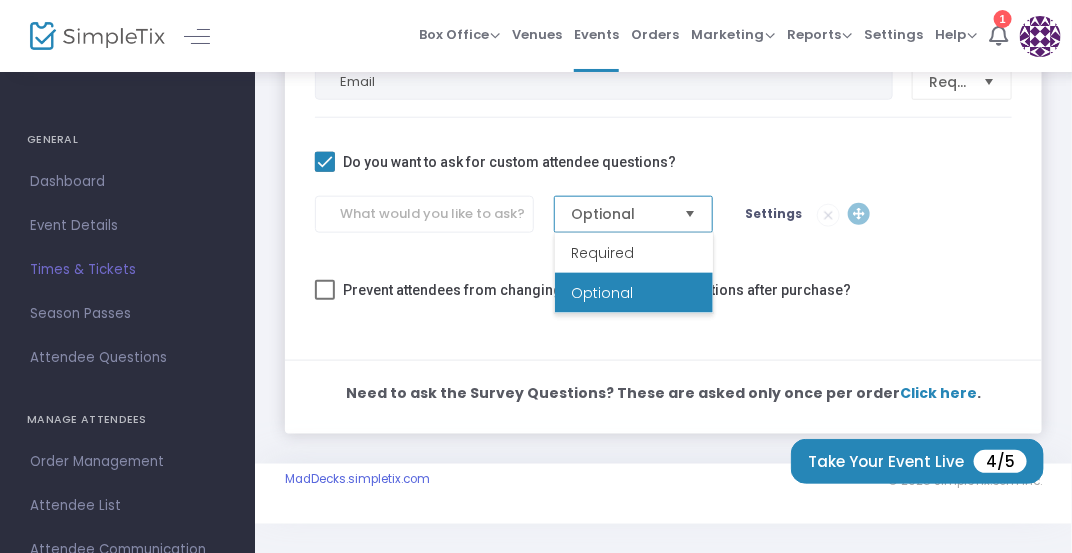 click on "Optional" at bounding box center [620, 214] 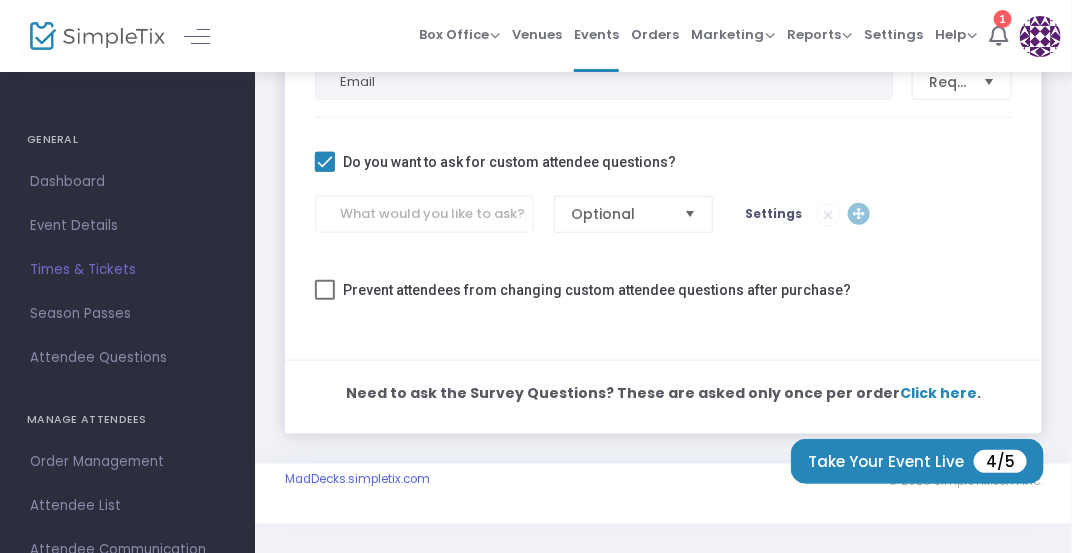 click on "Settings" 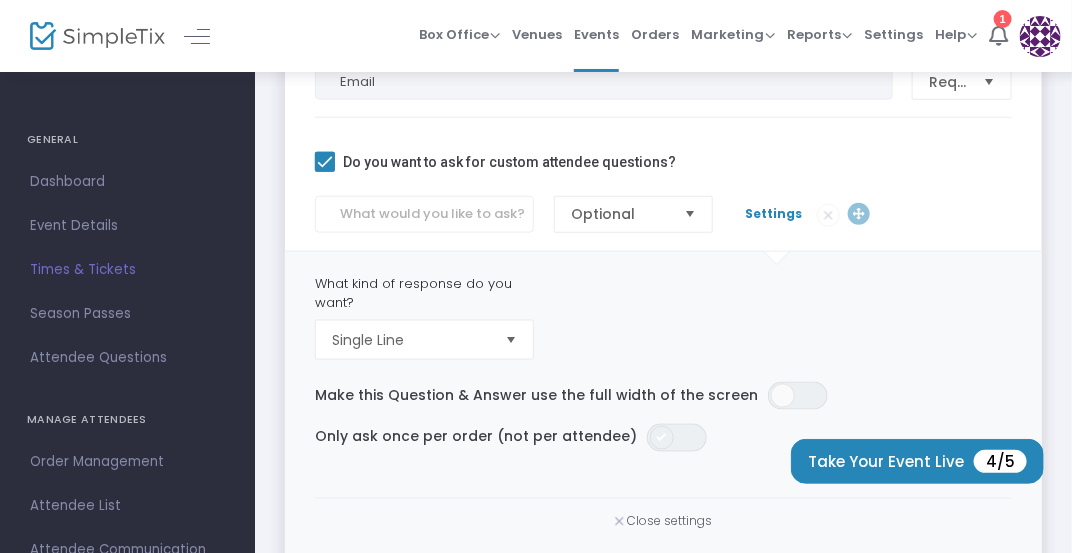 click 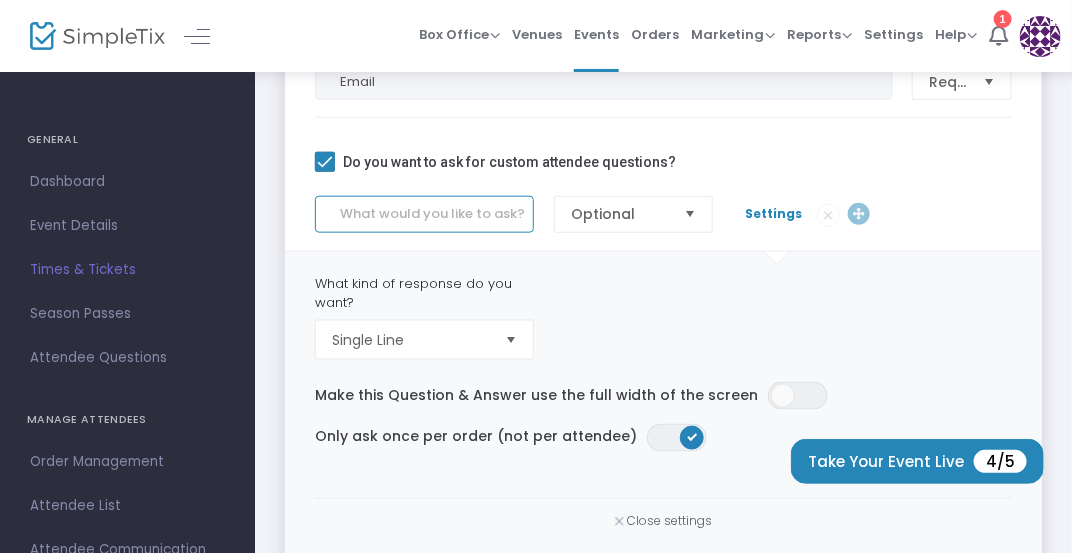 click 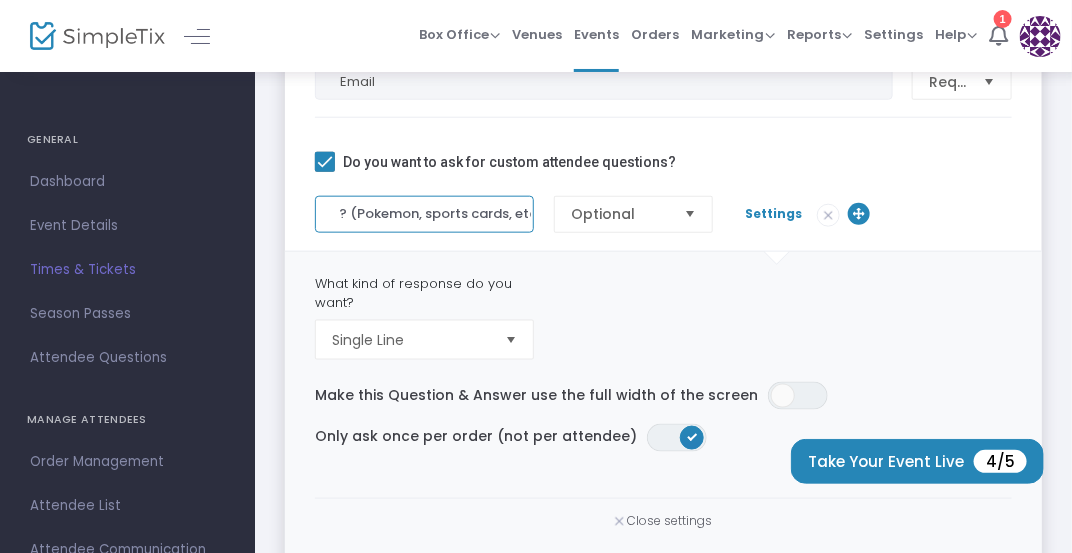 scroll, scrollTop: 0, scrollLeft: 119, axis: horizontal 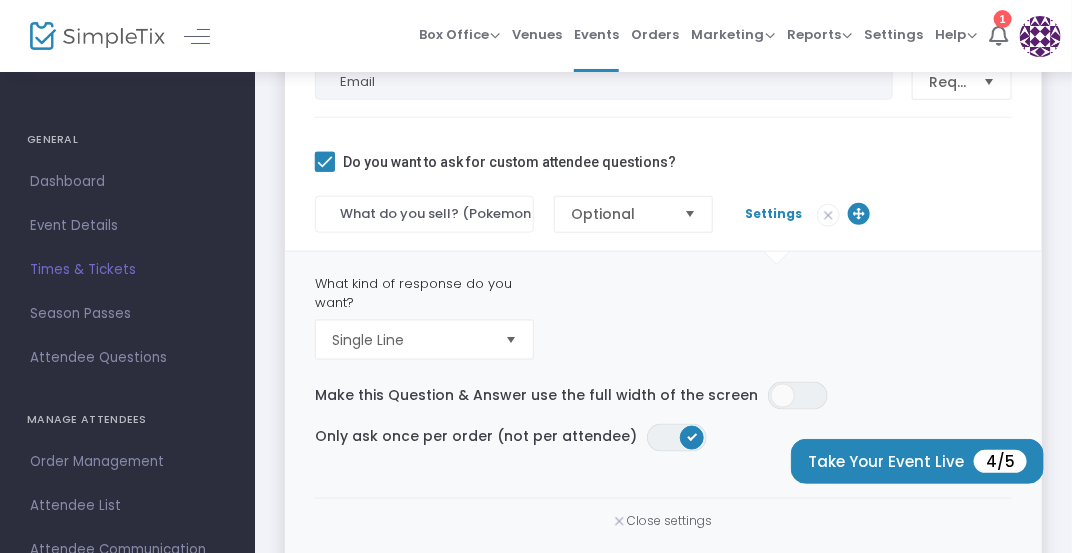 click on "What kind of response do you want?  Single Line  Make this Question & Answer use the full width of the screen  ON OFF  Only ask once per order (not per attendee)  ON OFF Close settings" 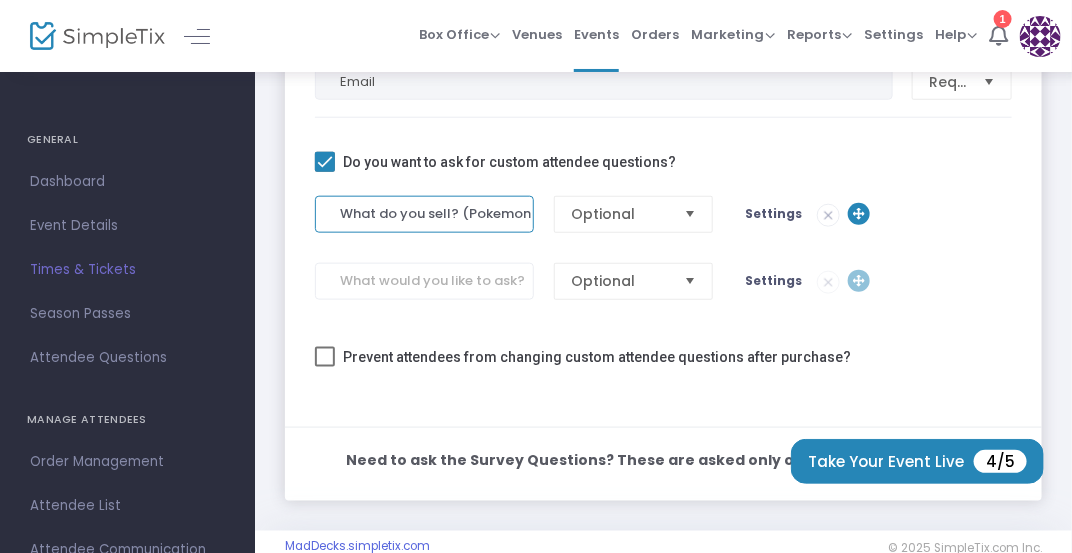 click on "What do you sell? (Pokemon, sports cards, etc.)" 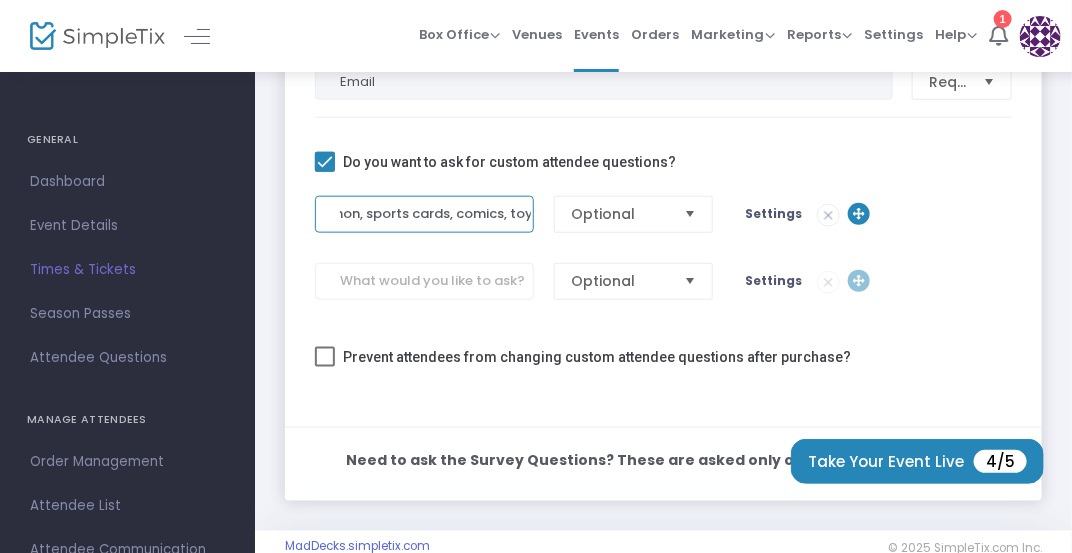scroll, scrollTop: 0, scrollLeft: 177, axis: horizontal 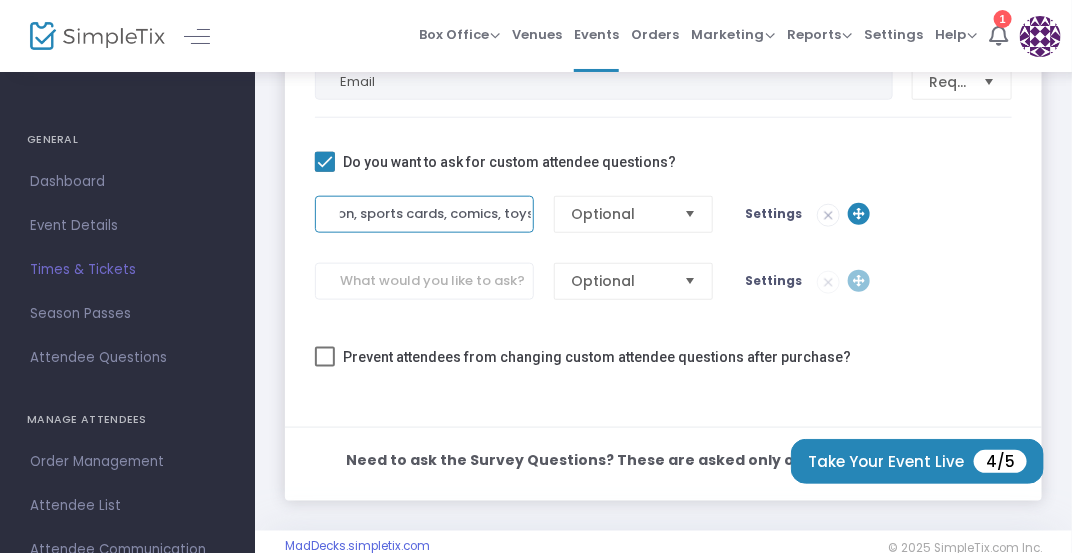type on "What do you sell? (Pokemon, sports cards, comics, toys, etc.)" 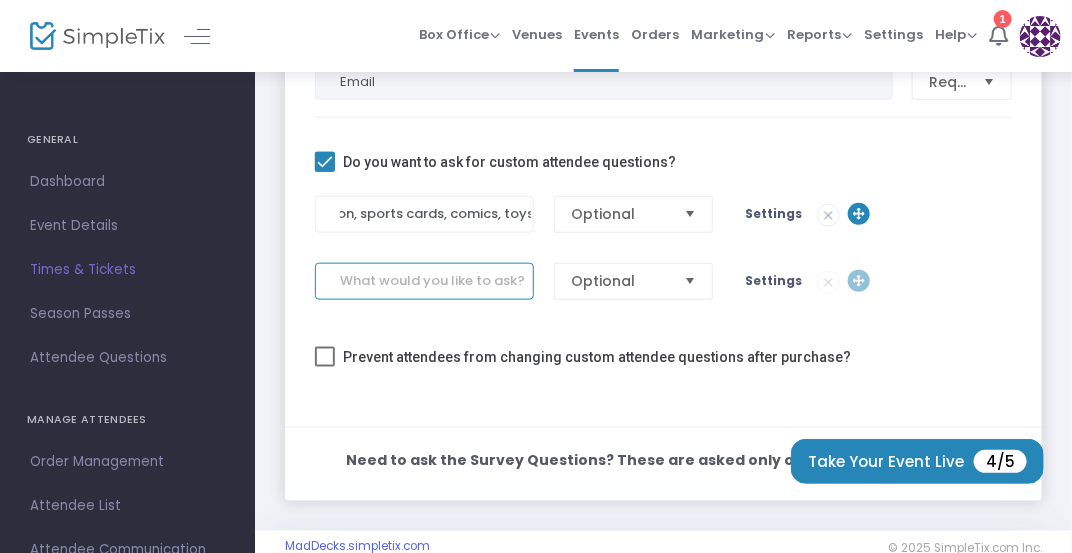 scroll, scrollTop: 0, scrollLeft: 0, axis: both 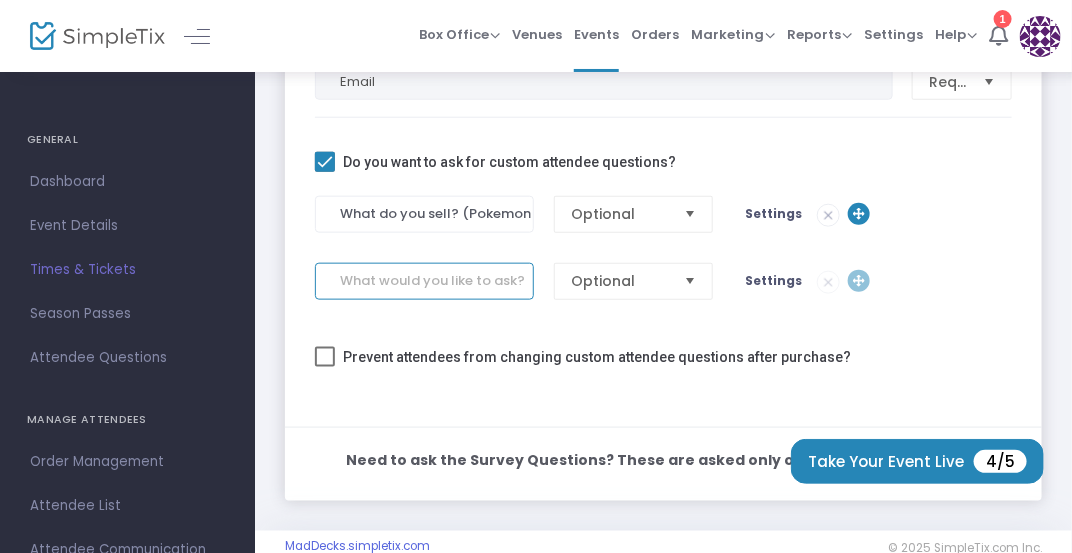click 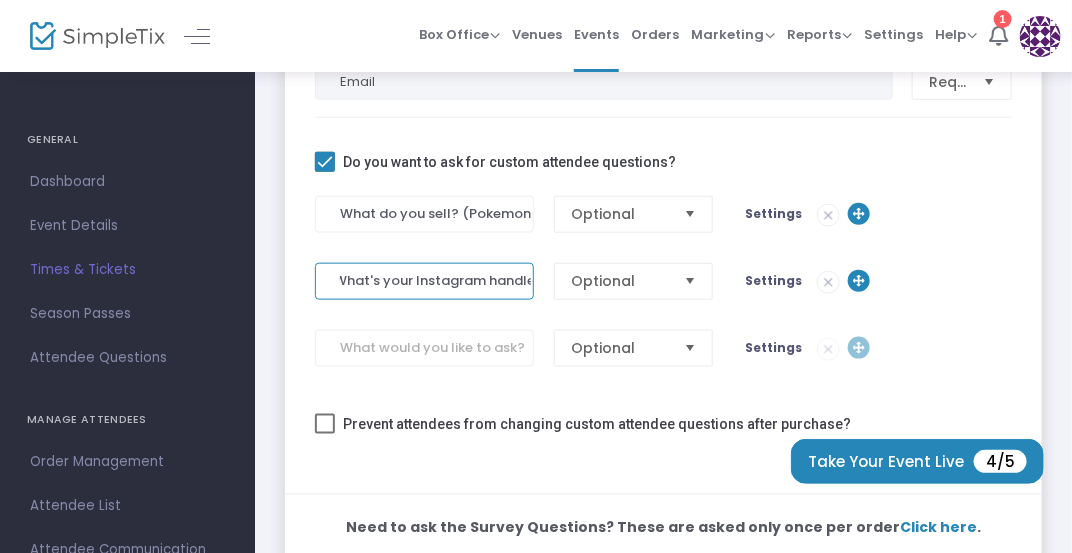 scroll, scrollTop: 0, scrollLeft: 13, axis: horizontal 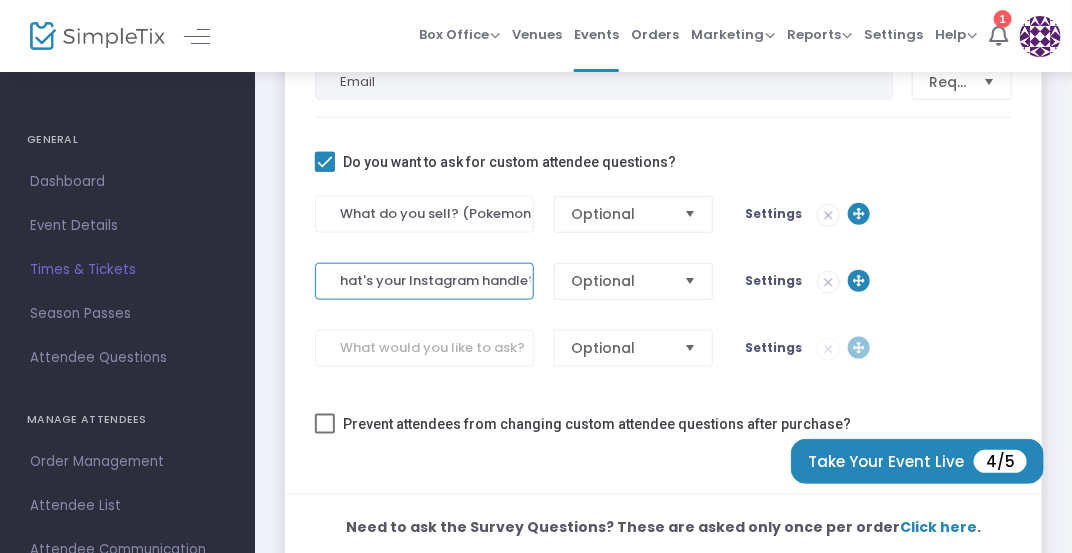 type on "What's your Instagram handle?" 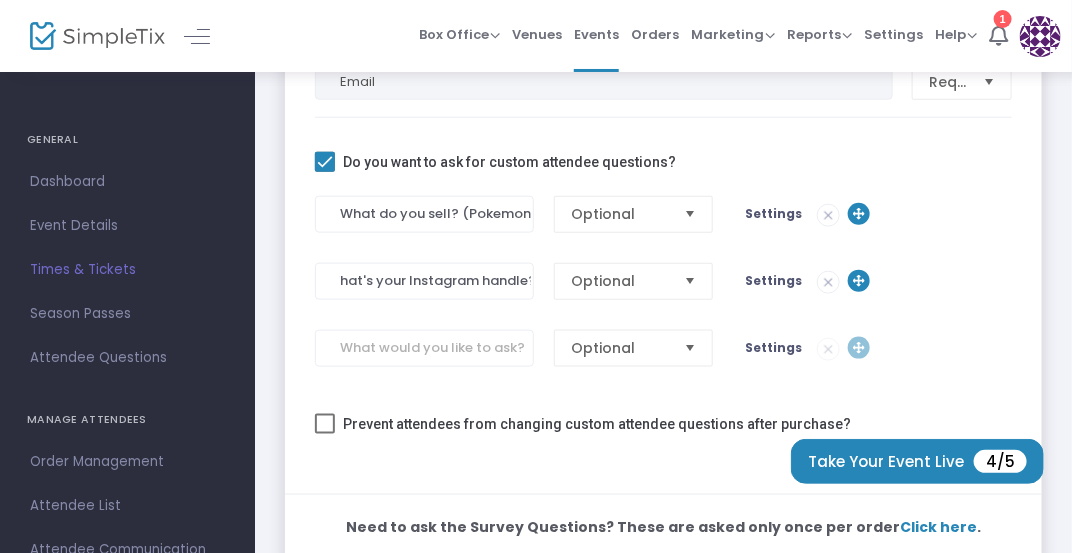 scroll, scrollTop: 0, scrollLeft: 0, axis: both 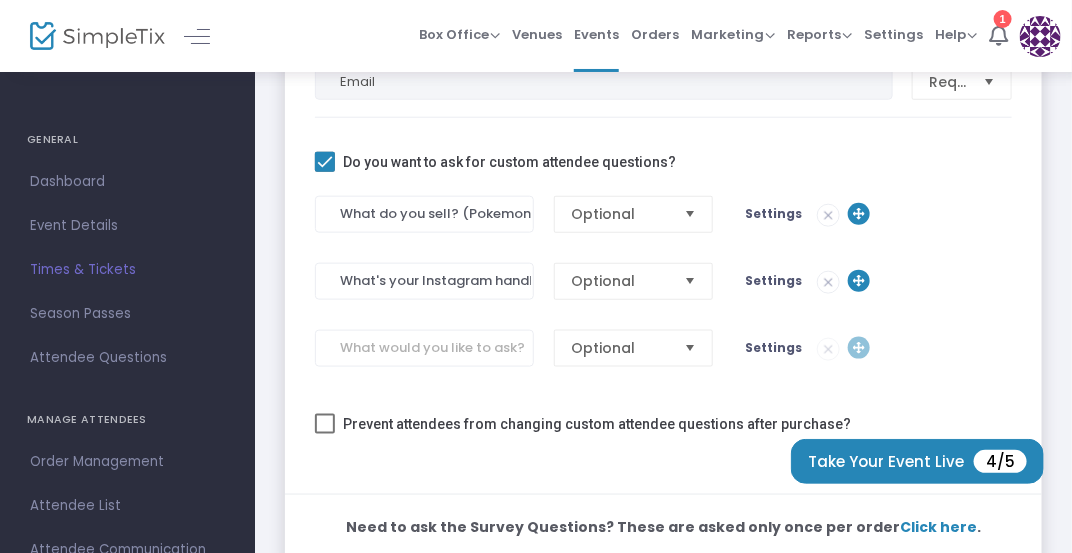 click on "Settings" 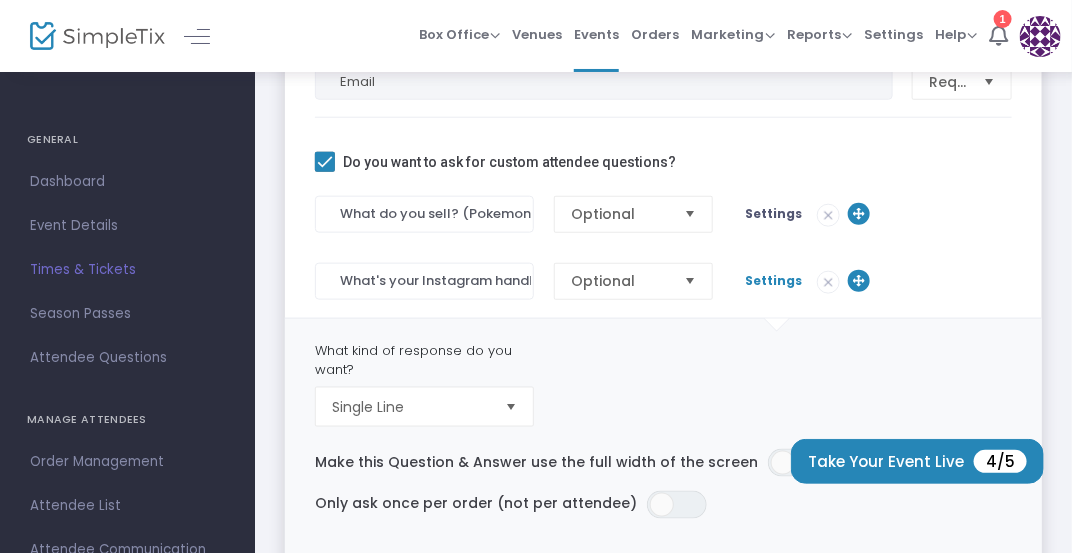 click on "Settings" 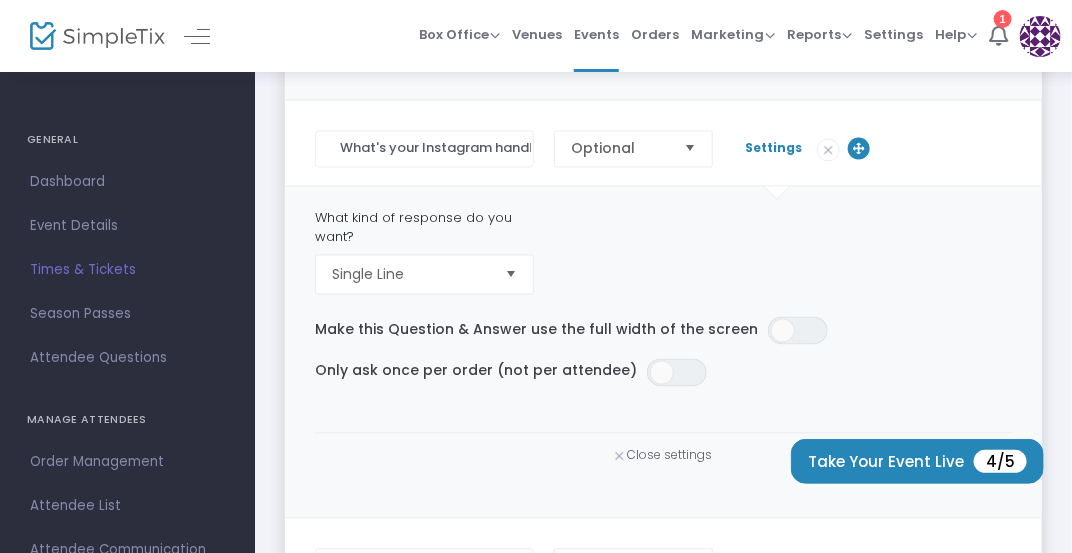 scroll, scrollTop: 1053, scrollLeft: 0, axis: vertical 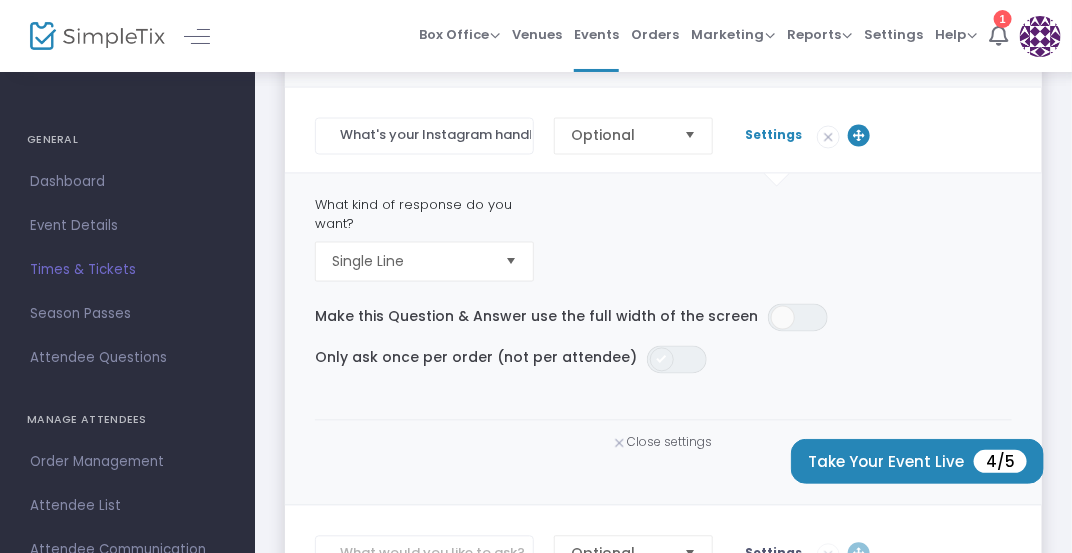 click 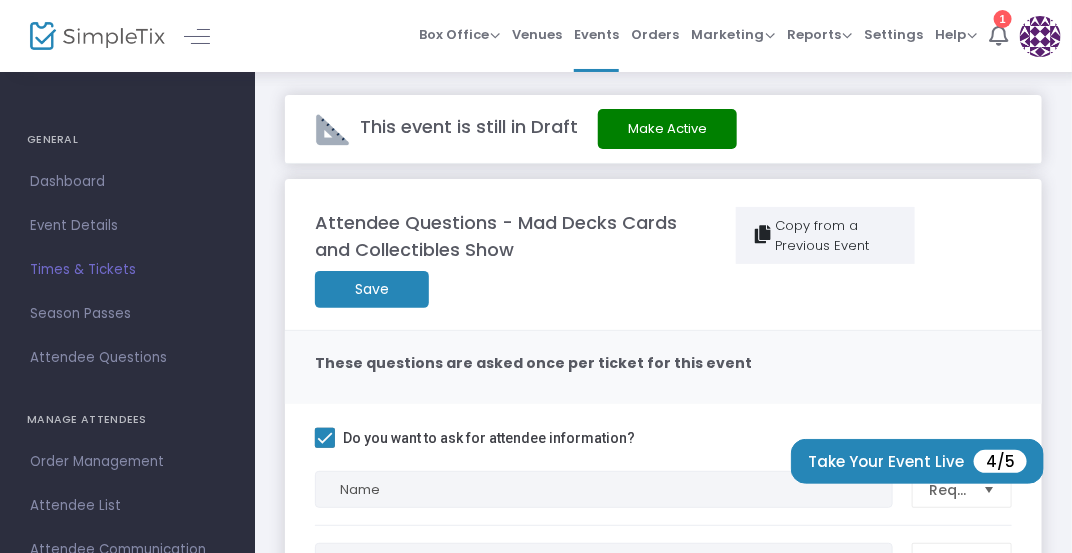 scroll, scrollTop: 0, scrollLeft: 0, axis: both 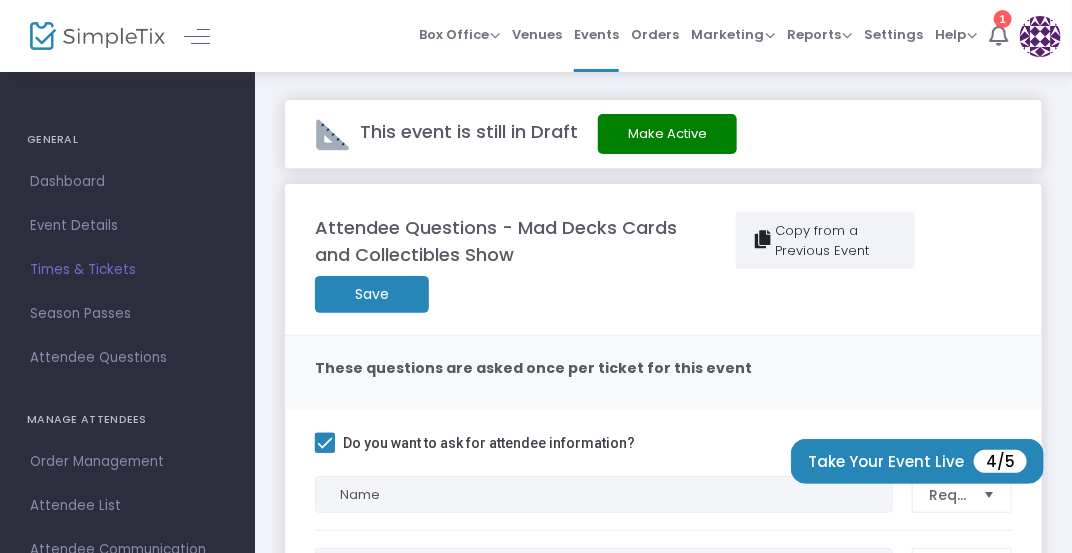 click on "Save" 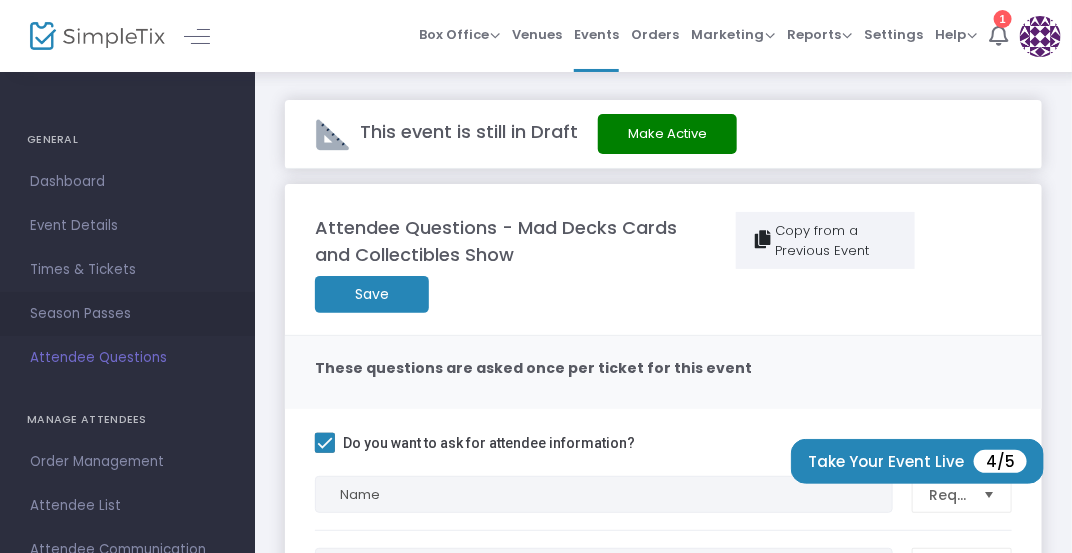 click on "Season Passes" at bounding box center (127, 314) 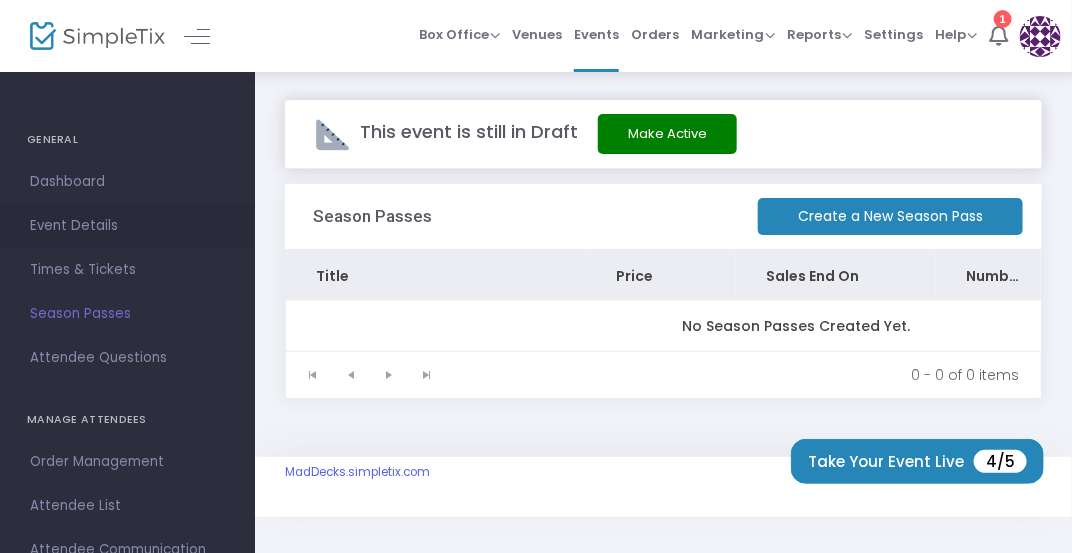 click on "Event Details" at bounding box center [127, 226] 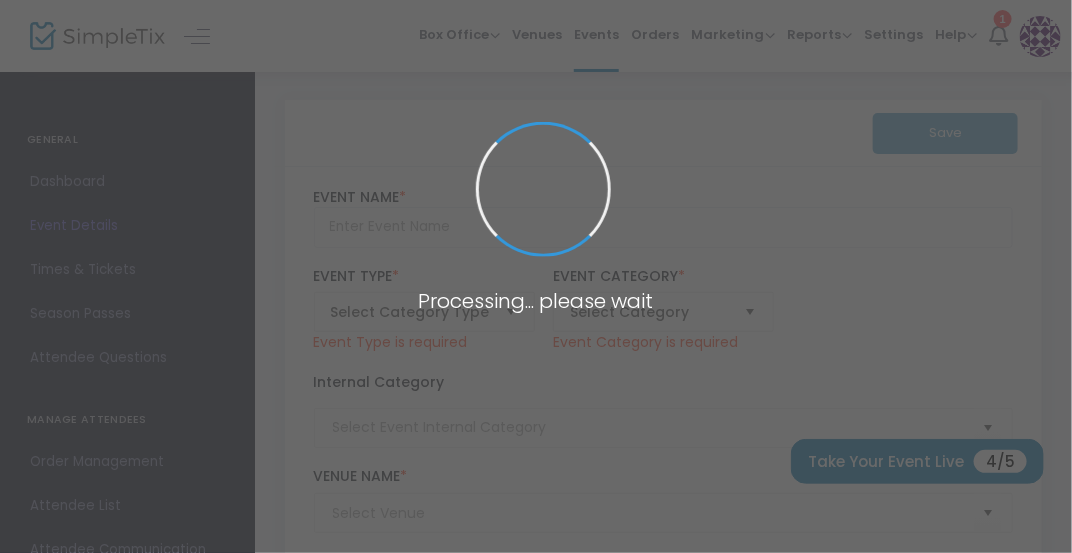 type on "Mad Decks Cards and Collectibles Show" 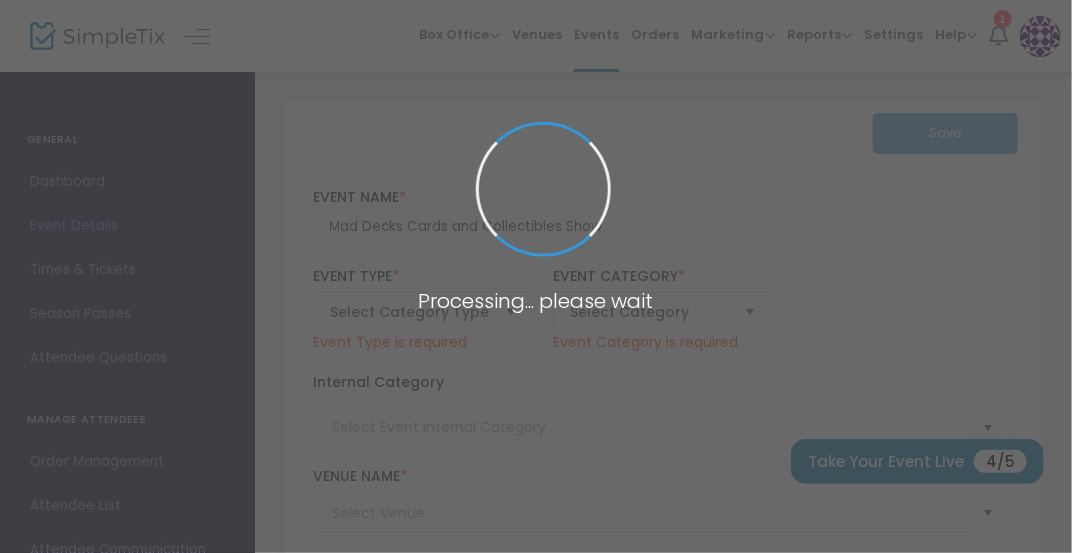 type on "Mad Decks Cards and Collectibles Show Join us for an exciting day at the Mad Decks Cards and Collectibles Show, the premier event for trading card enthusiasts and collectors! Hosted at the Miami Springs Gymnasium in bustling Miami Springs, Florida, this ev" 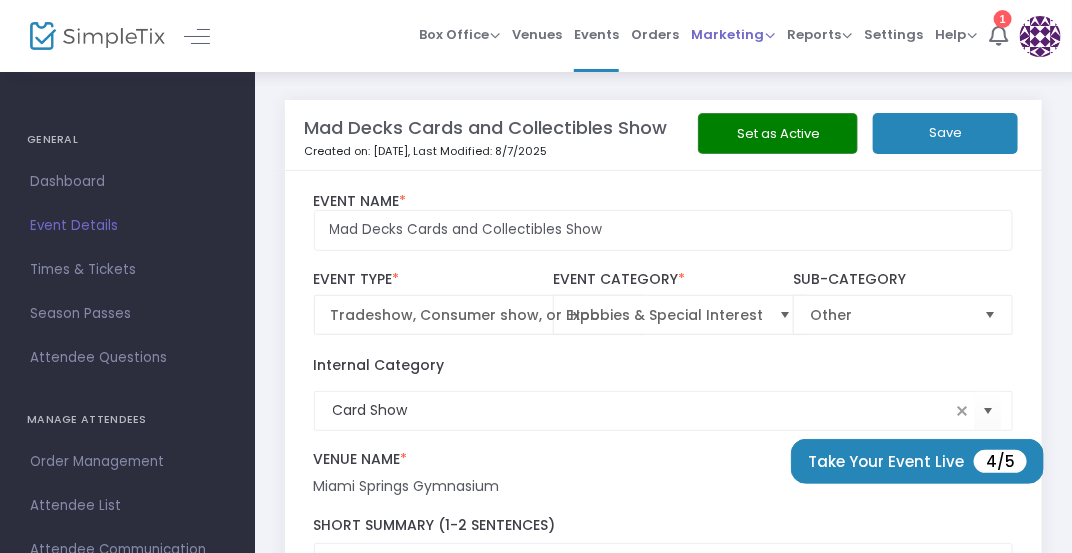 click on "Marketing" at bounding box center [733, 34] 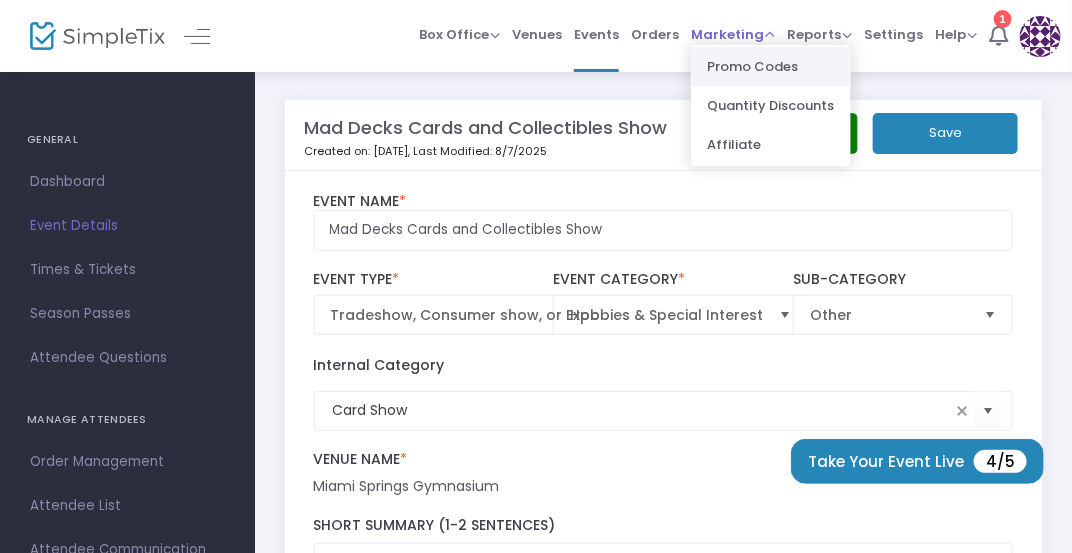 click on "Promo Codes" at bounding box center [771, 66] 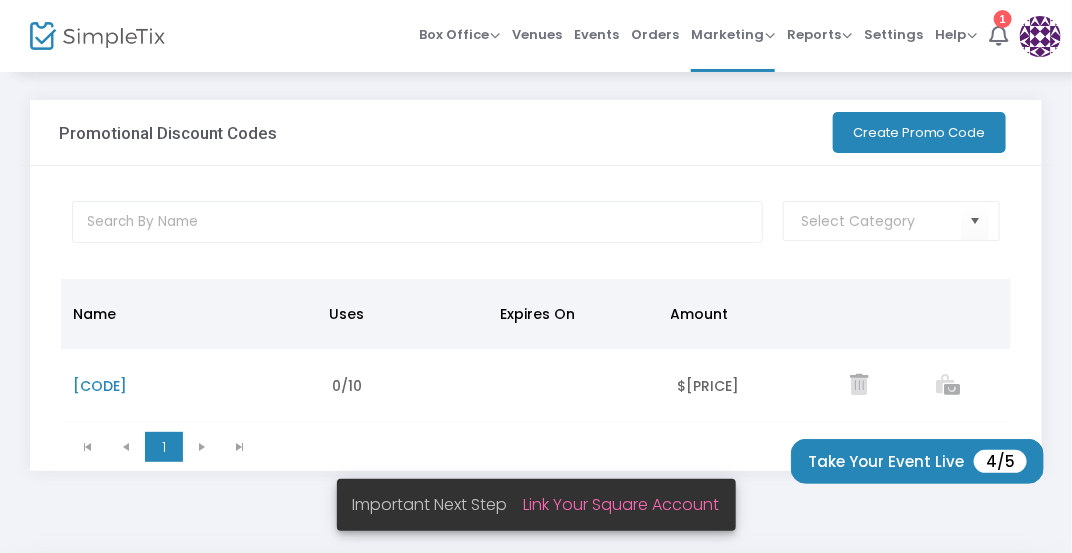 click on "Link Your Square Account" at bounding box center [622, 504] 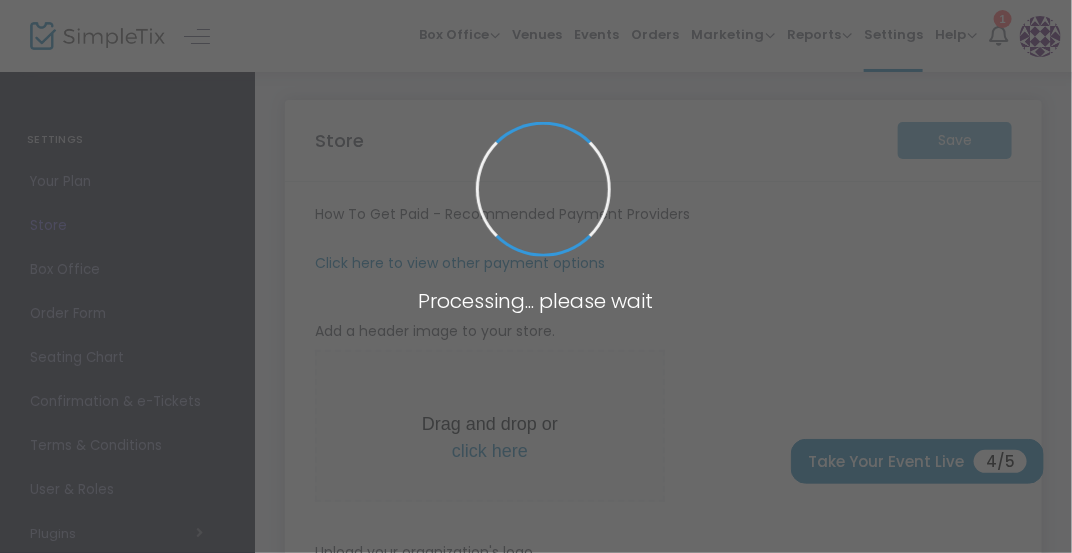 type on "https://MadDecks" 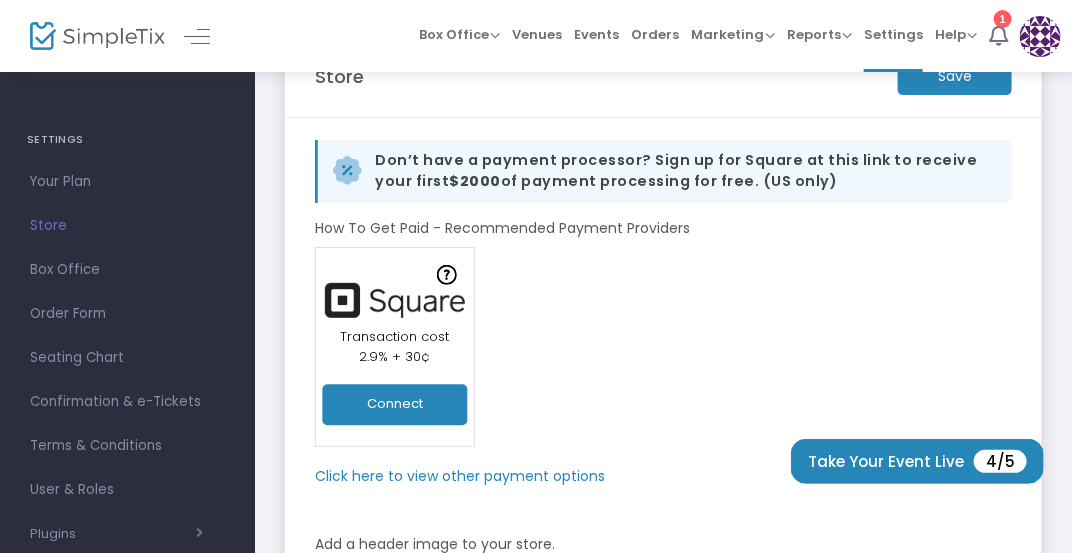 scroll, scrollTop: 61, scrollLeft: 0, axis: vertical 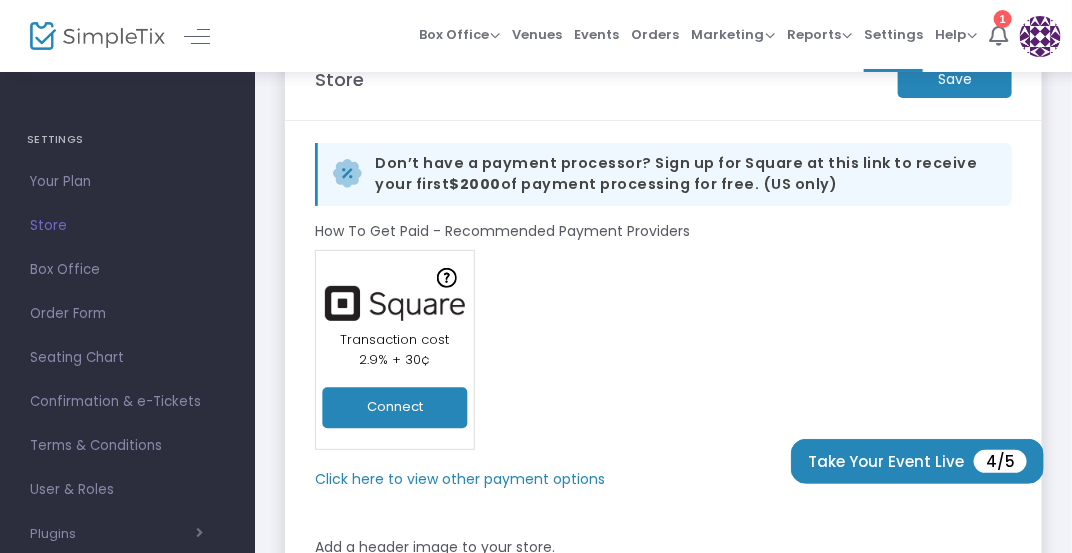 click on "Click here to view other payment options" 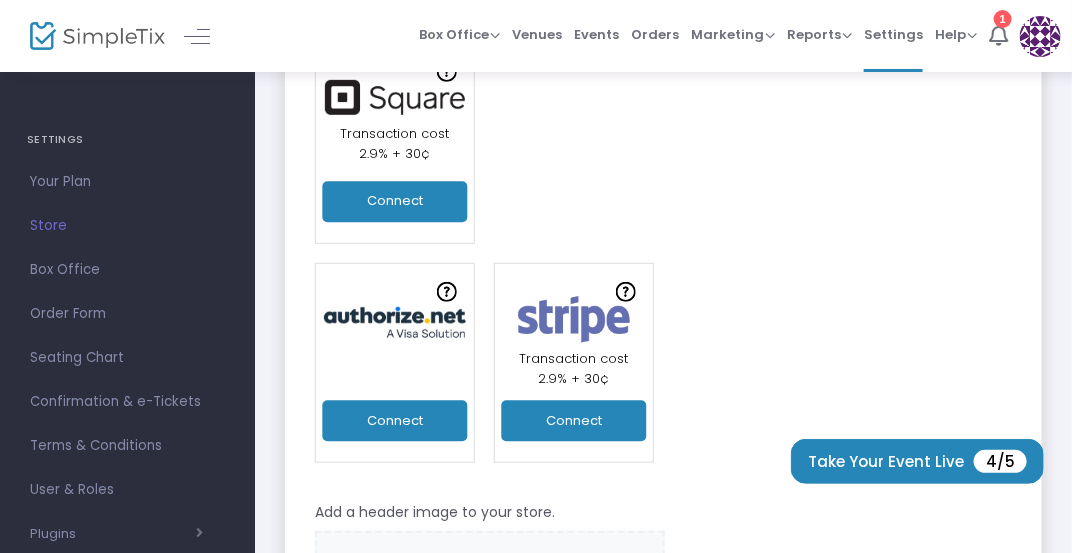 scroll, scrollTop: 280, scrollLeft: 0, axis: vertical 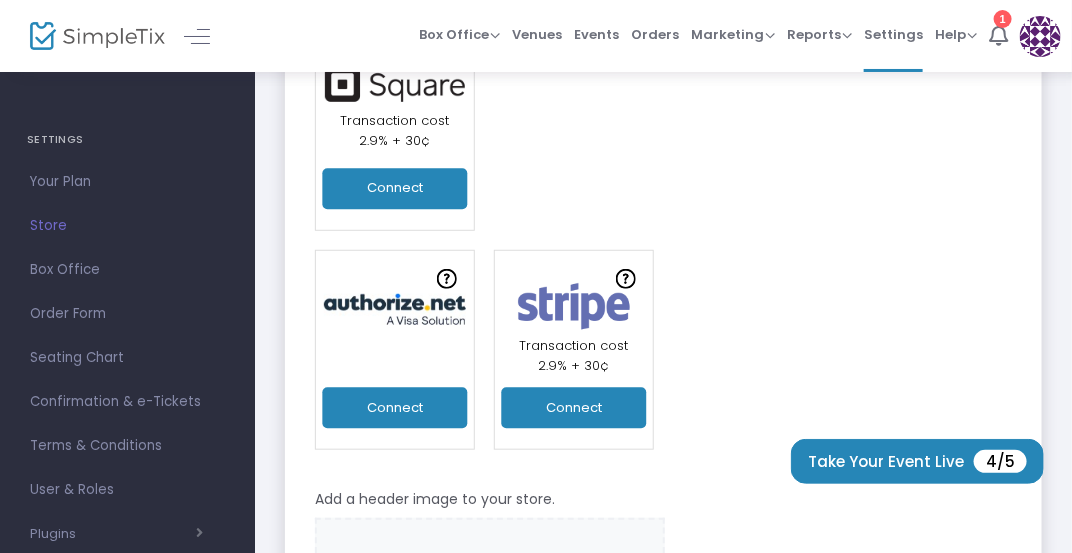 click on "Category Name Password Protected Don’t have a payment processor? Sign up for Square at this link to receive your first $2000 of payment processing for free. (US only) How To Get Paid - Recommended Payment Providers Online Orders Transaction cost 2% + 0.79¢ Create a new payment account In-Person Orders Transaction cost 2.9% + 30¢ Connect Not recommended Connect Connect Transaction cost 2.9% + 30¢ Connect Add a header image to your store. Drag and drop or click here Upload your organization's logo Drag and drop or click here Your URL * https://MadDecks .simpletix.com/ Change URL BCC order confirmation to another email maddeckscs@yahoo.com Email not valid Tax Rate * 0.000 % Is your tax included in the product price? * Is Service Fee Taxable? * Yes No Yes No When creating new events when should public ticket sales be turned off? * Stop sales at the START of the event time Stop sales at the END of the event time 0 Days Before event at Required. 0 Days 0 Hours 0 days 0 Days * * 9 11" 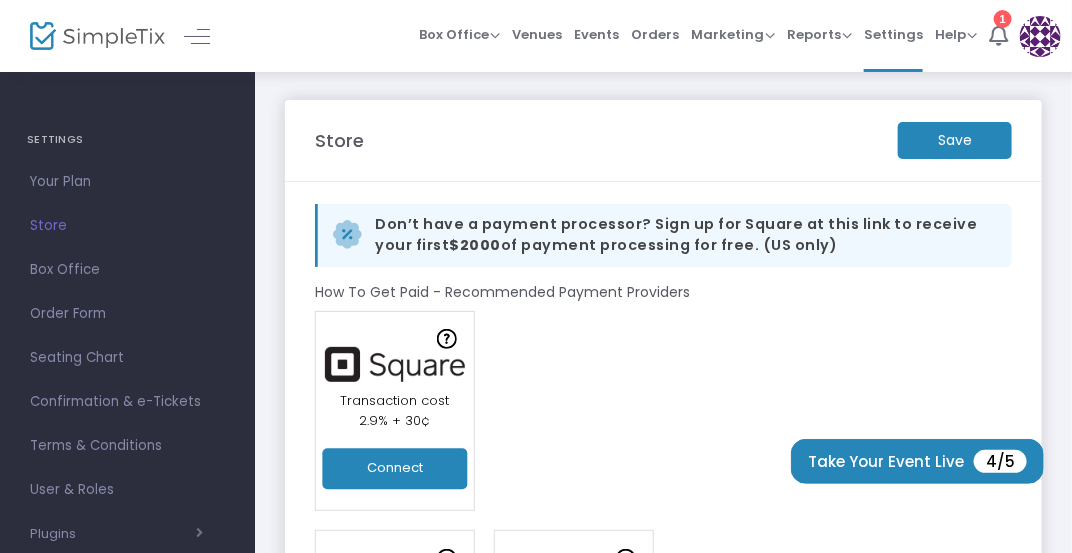 scroll, scrollTop: 0, scrollLeft: 0, axis: both 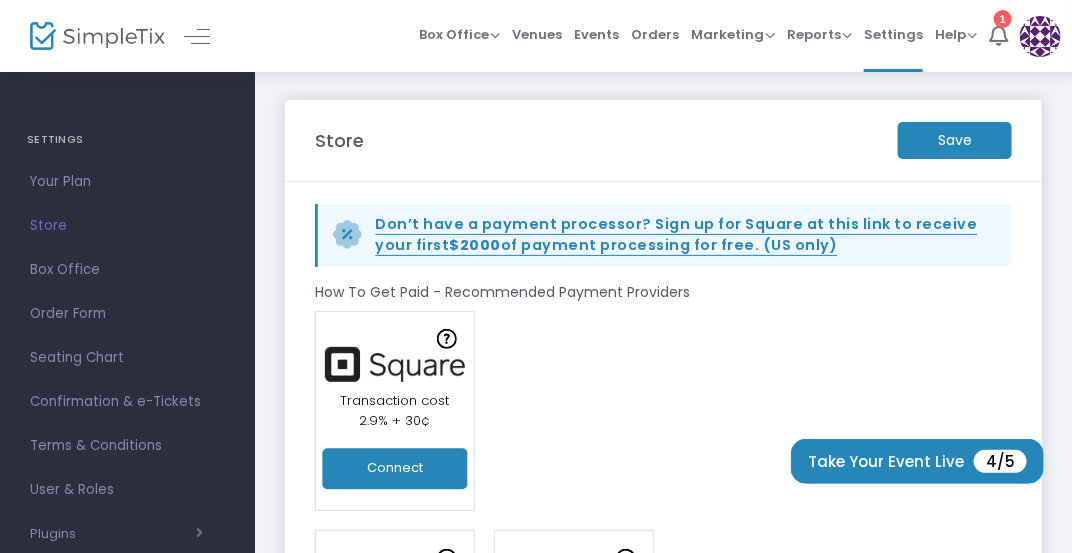 click on "Don’t have a payment processor? Sign up for Square at this link to receive your first  $2000  of payment processing for free. (US only)" 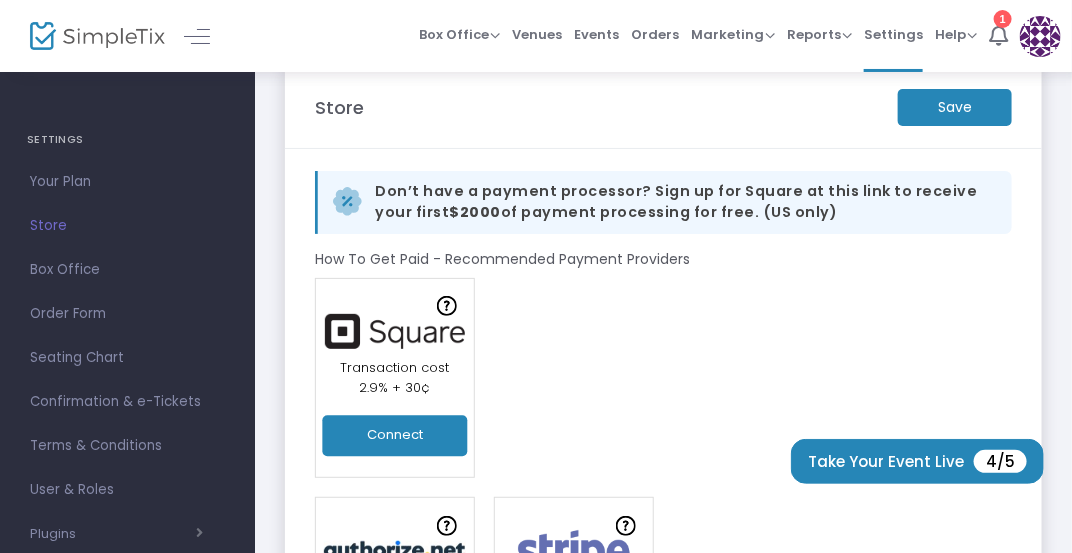 scroll, scrollTop: 34, scrollLeft: 0, axis: vertical 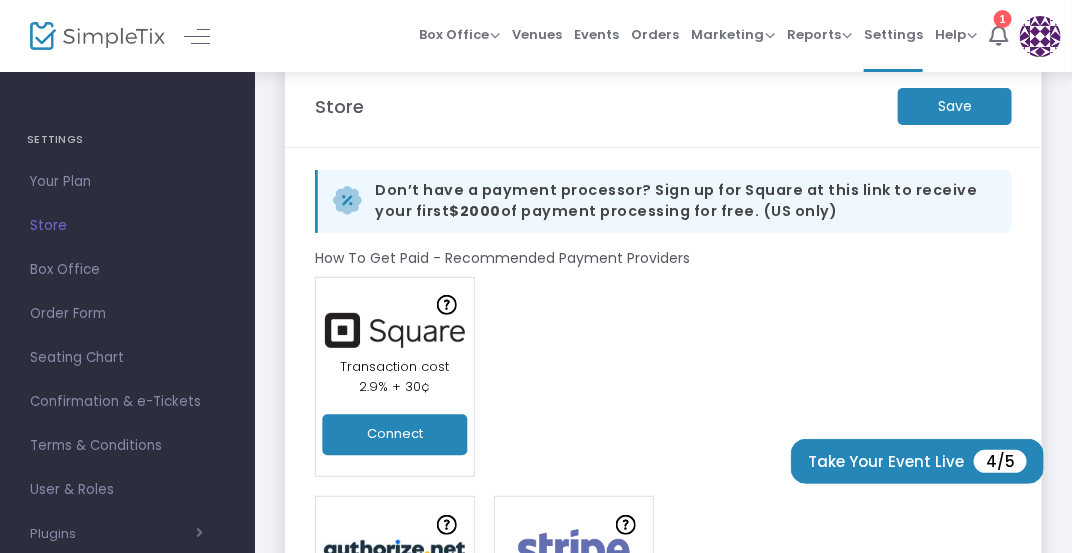 click on "Connect" 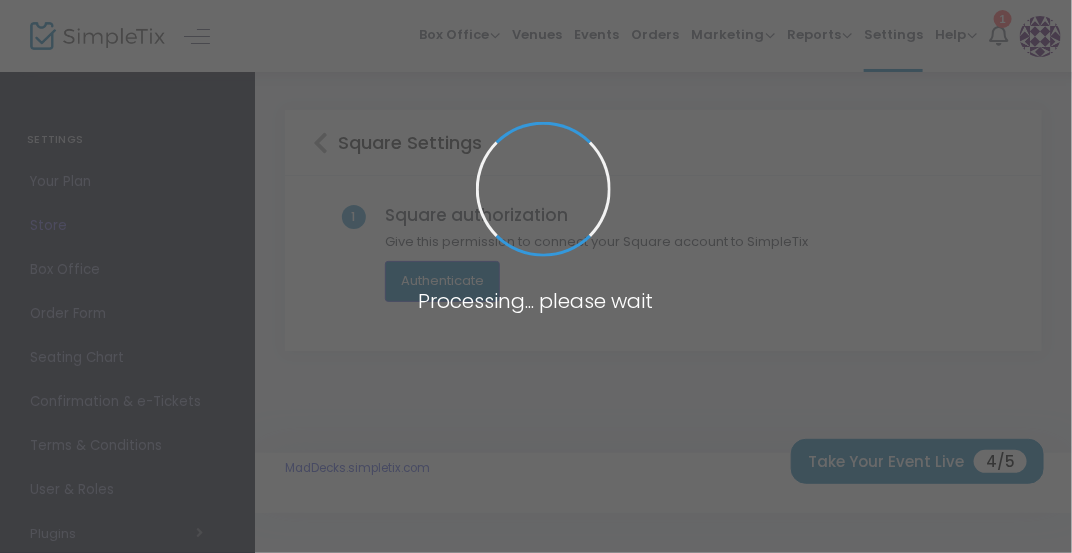 scroll, scrollTop: 0, scrollLeft: 0, axis: both 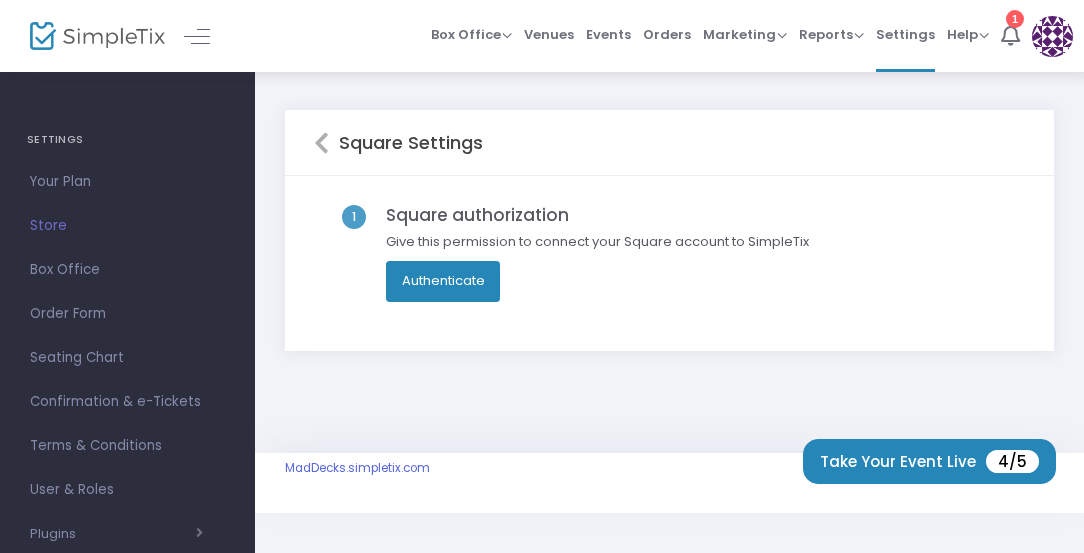 click on "Authenticate" 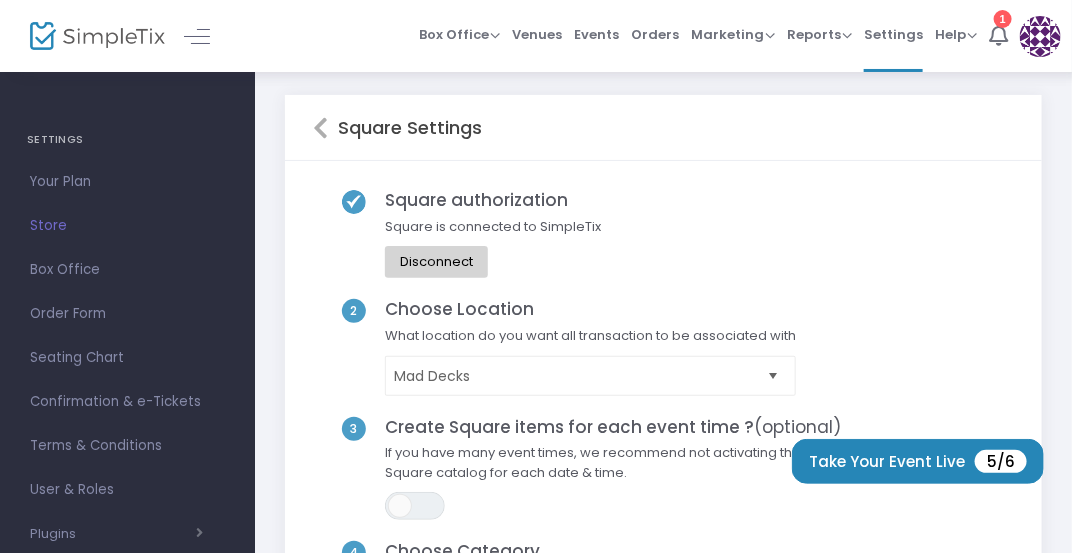 scroll, scrollTop: 0, scrollLeft: 0, axis: both 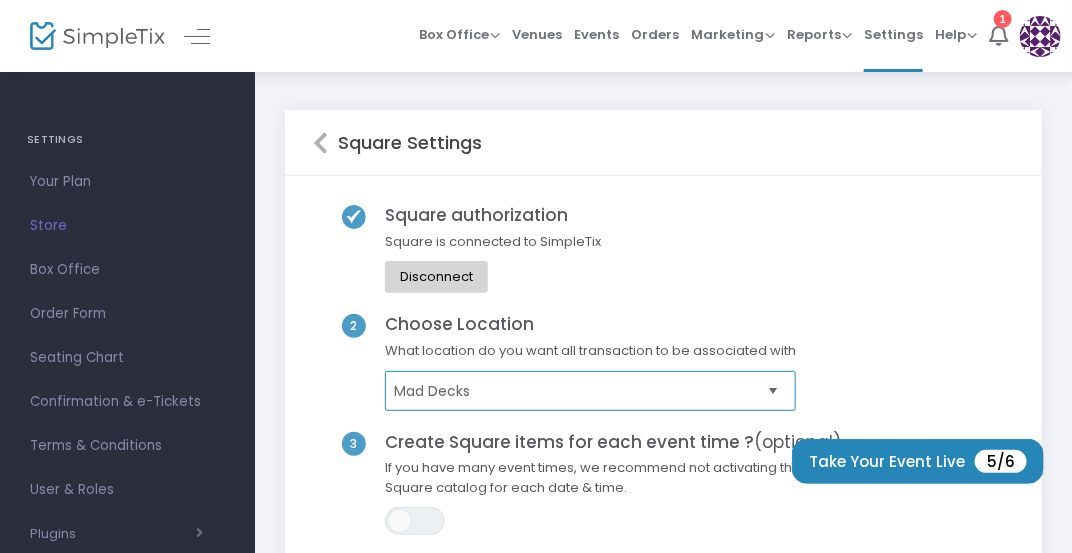click on "Mad Decks" at bounding box center [576, 391] 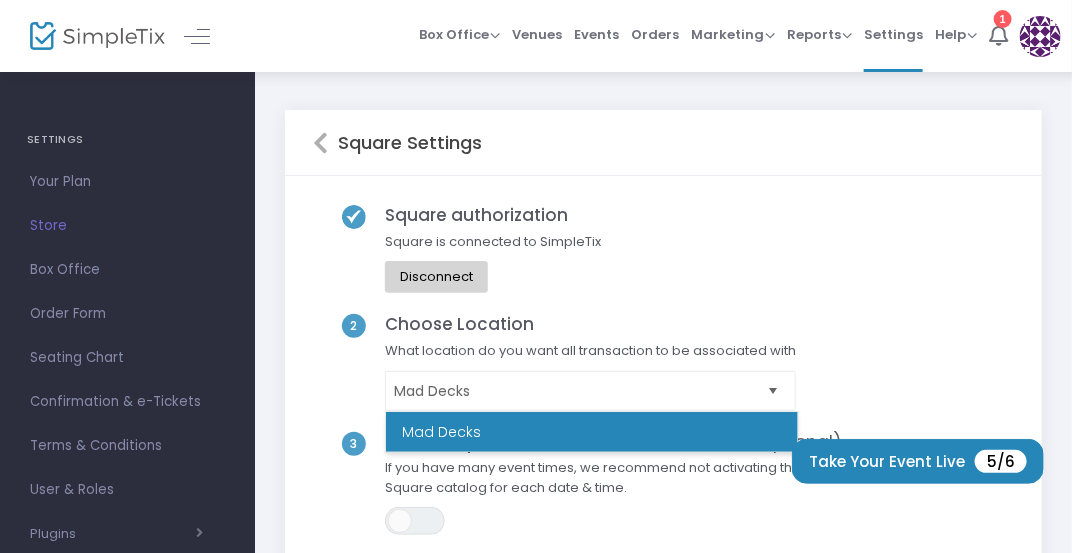 click on "Square authorization  Square is connected to SimpleTix  Disconnect" 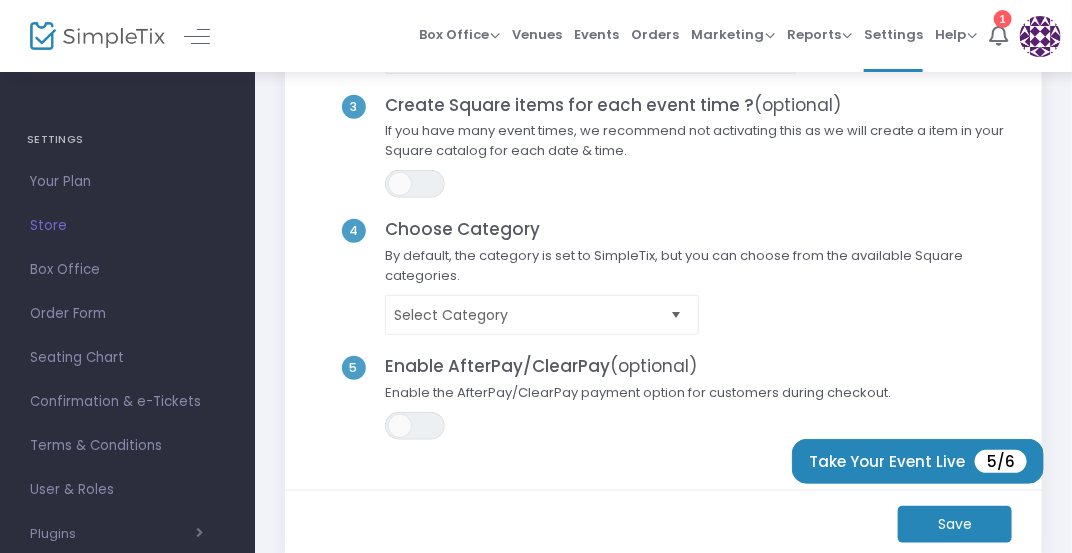 scroll, scrollTop: 337, scrollLeft: 0, axis: vertical 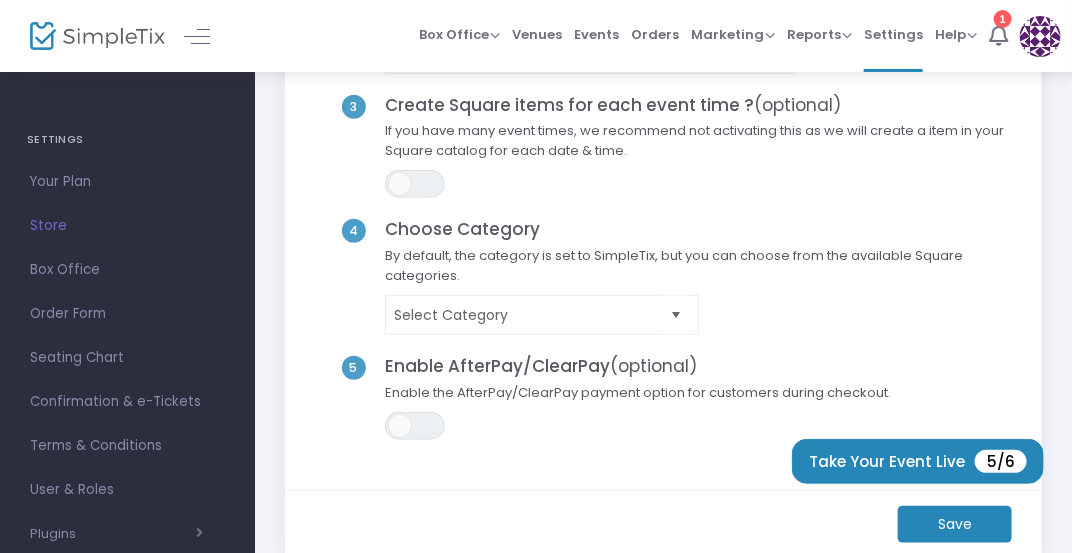 click at bounding box center [676, 315] 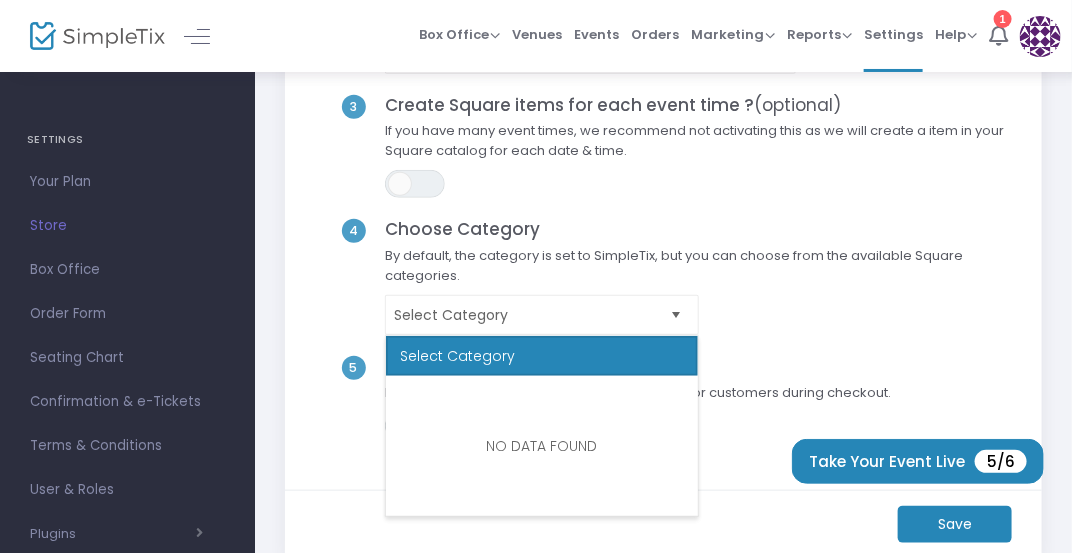 click on "Select Category" 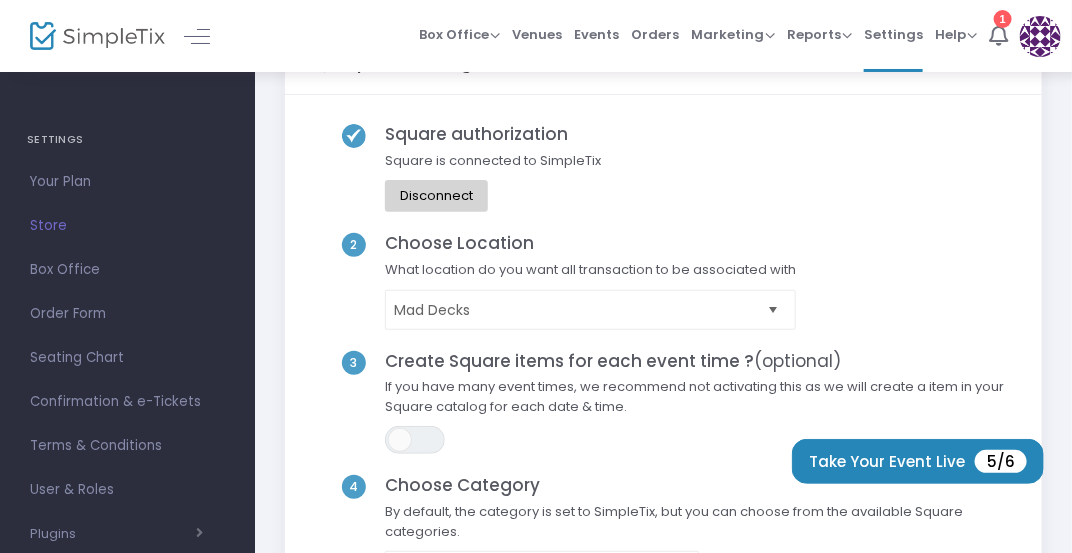 scroll, scrollTop: 0, scrollLeft: 0, axis: both 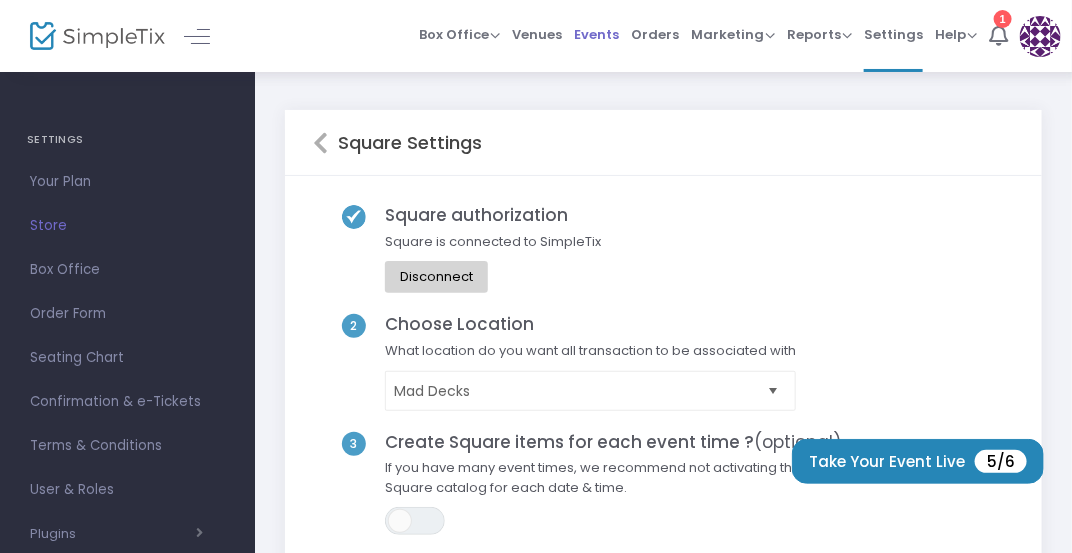 click on "Events" at bounding box center (596, 34) 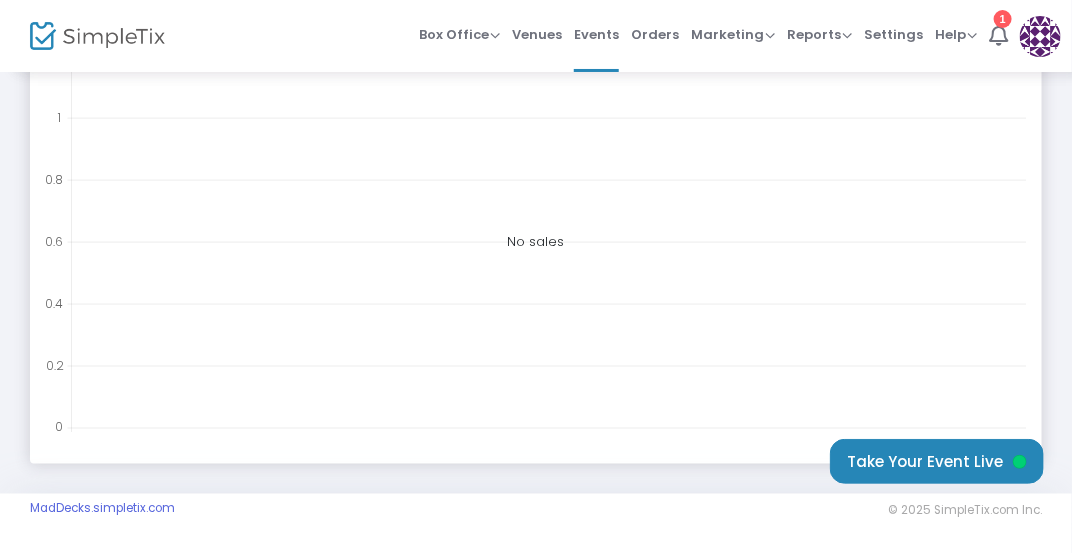 scroll, scrollTop: 0, scrollLeft: 0, axis: both 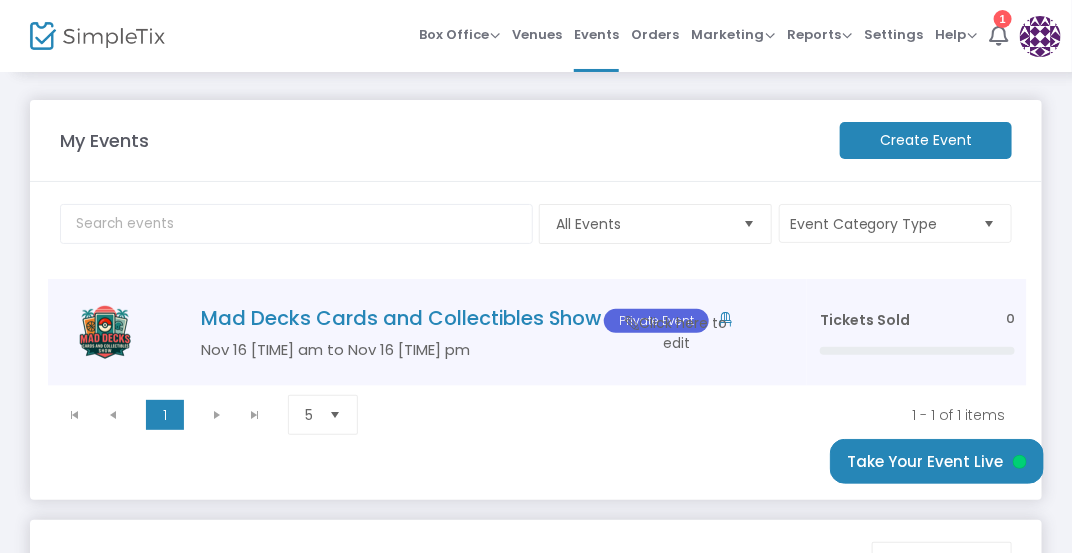 click on "Mad Decks Cards and Collectibles Show  Private Event" 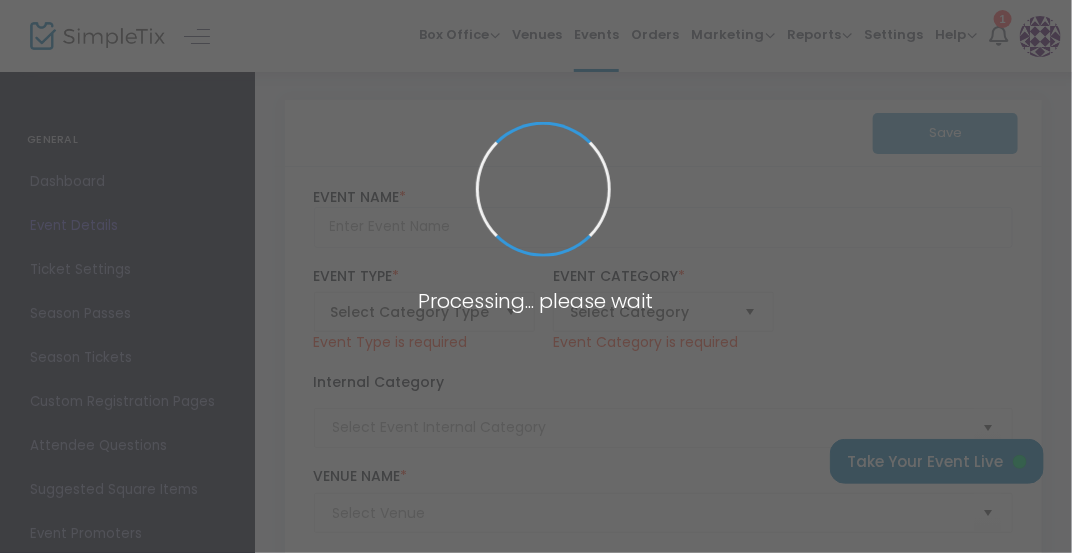 type on "Mad Decks Cards and Collectibles Show" 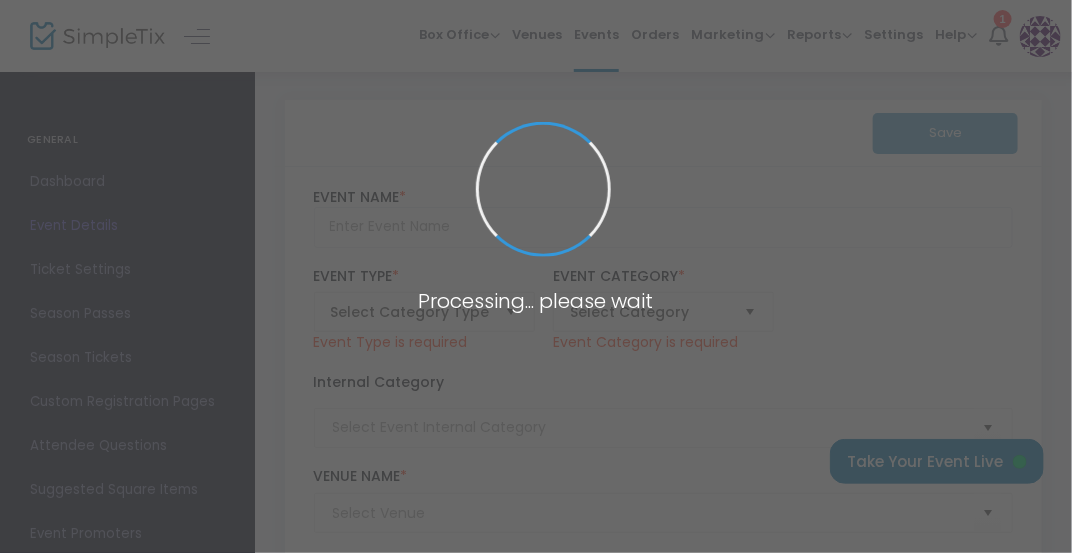type on "Mad Decks Cards and Collectibles Show Join us for an exciting day at the Mad Decks Cards and Collectibles Show, the premier event for trading card enthusiasts and collectors! Hosted at the Miami Springs Gymnasium in bustling Miami Springs, Florida, this ev" 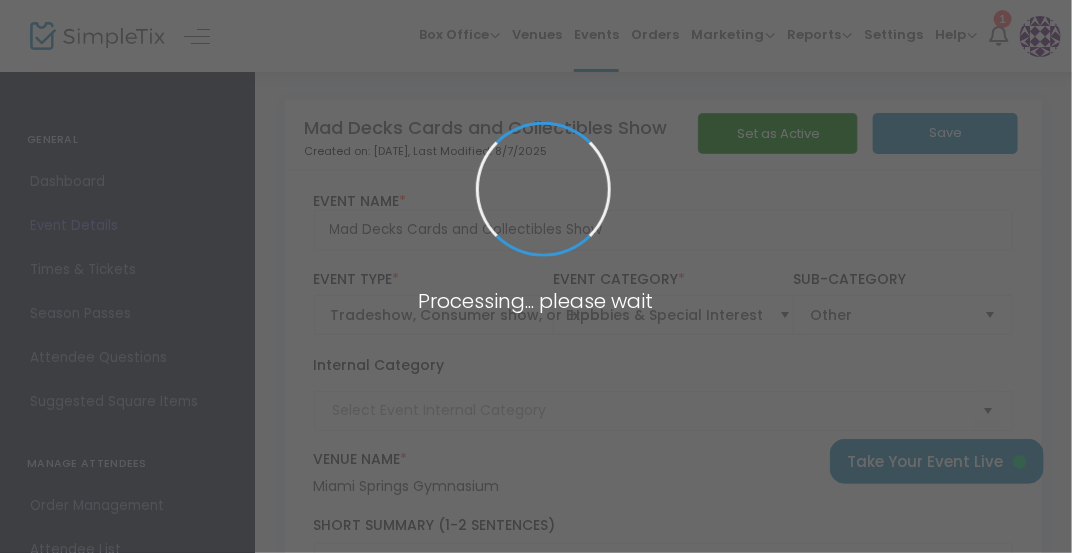 type on "Card Show" 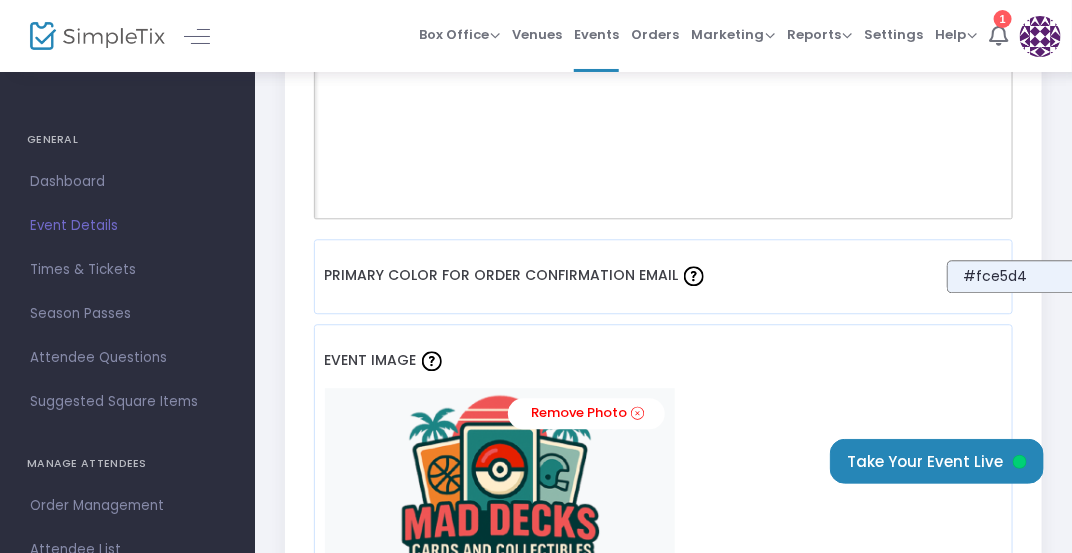 click 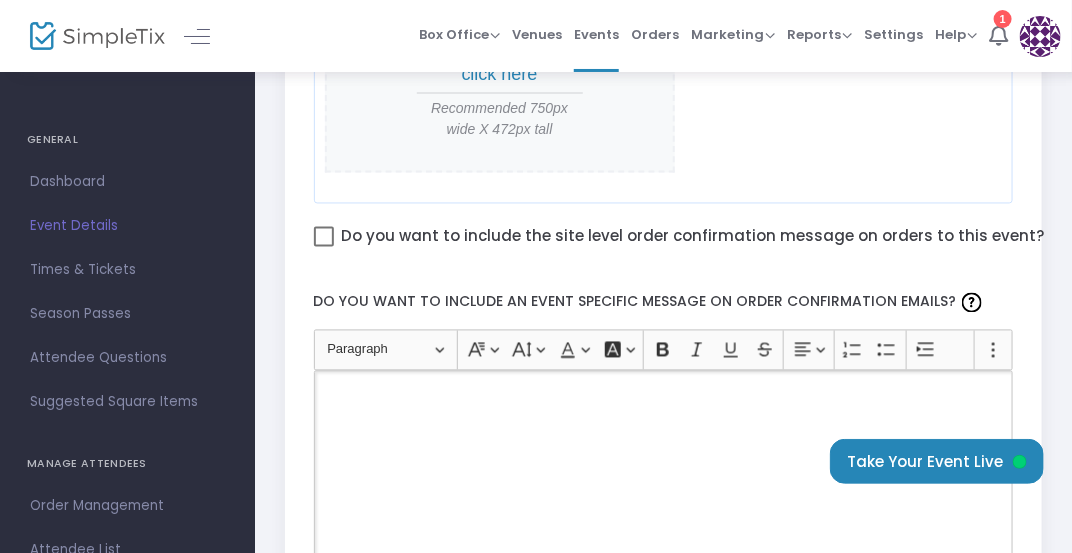 scroll, scrollTop: 1065, scrollLeft: 0, axis: vertical 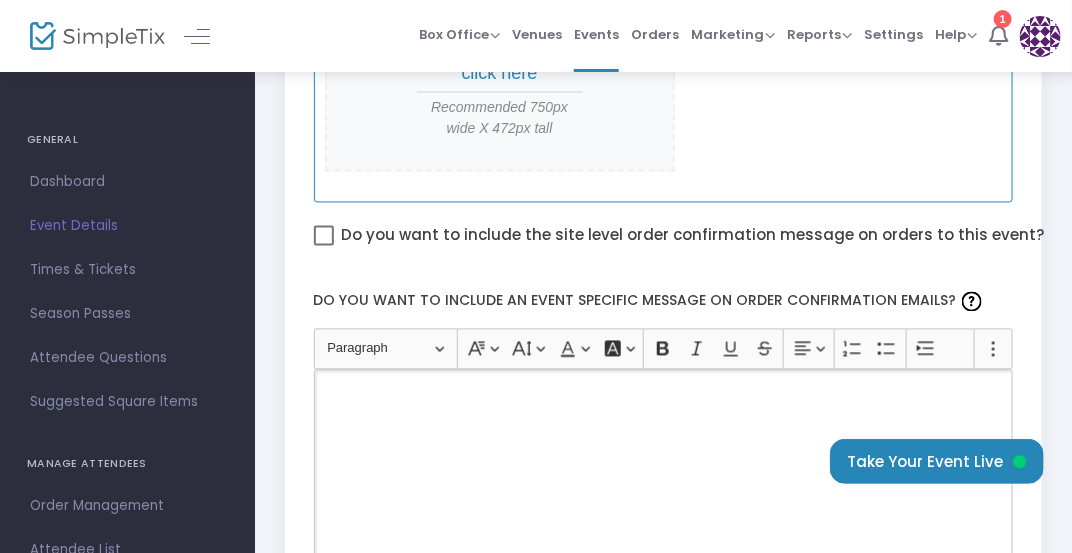 type 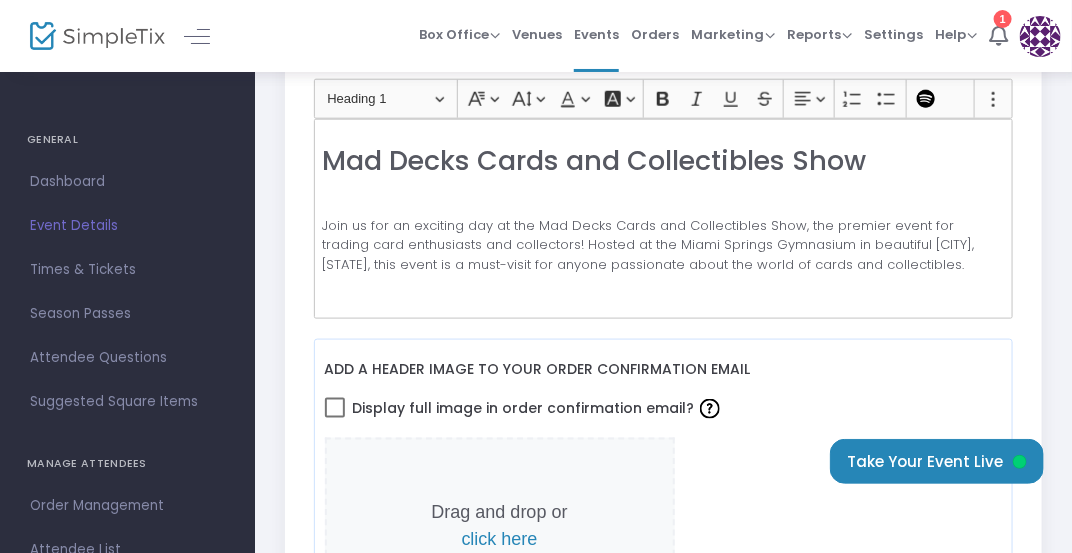 scroll, scrollTop: 598, scrollLeft: 0, axis: vertical 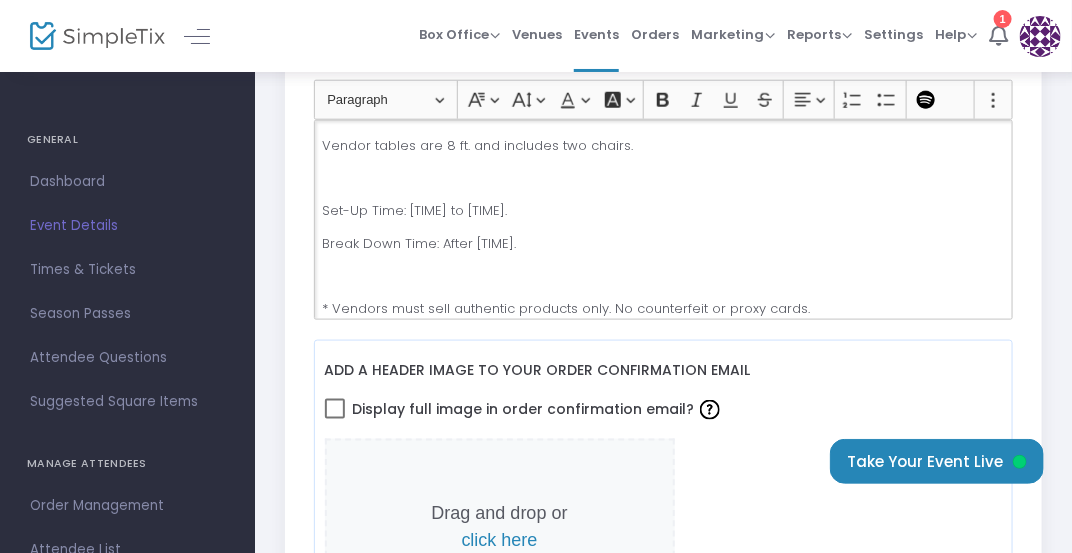 drag, startPoint x: 325, startPoint y: 144, endPoint x: 530, endPoint y: 240, distance: 226.36475 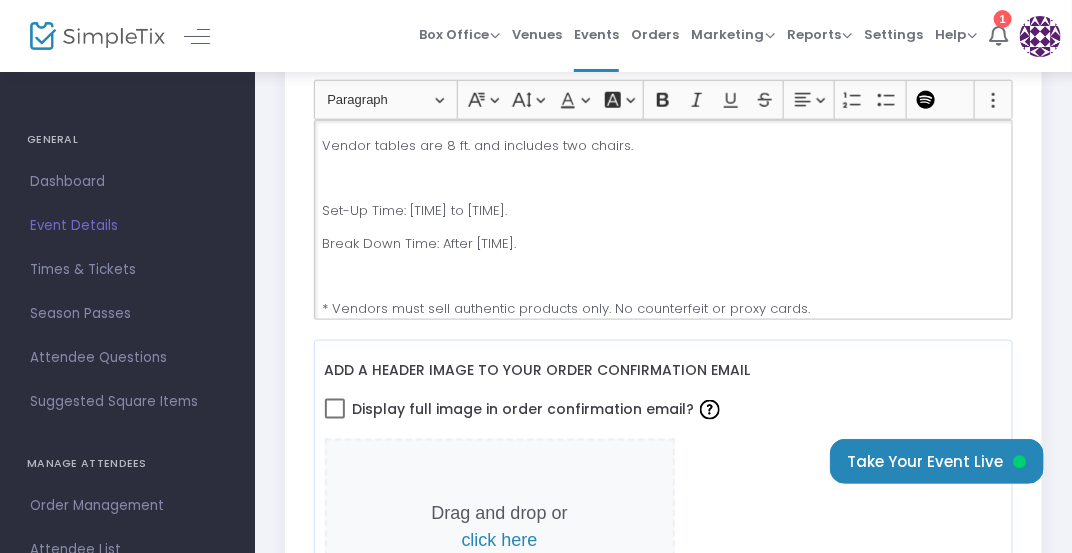 click on "Mad Decks Cards and Collectibles Show Join us for an exciting day at the Mad Decks Cards and Collectibles Show, the premier event for trading card enthusiasts and collectors! Hosted at the Miami Springs Gymnasium in beautiful [CITY], [STATE], this event is a must-visit for anyone passionate about the world of cards and collectibles. Discover a vast array of trading cards, from vintage classics to the latest releases, and explore a diverse selection of collectibles from top vendors and exhibitors. Whether you are a seasoned collector or just starting out, you'll find something to pique your interest. Don't miss out on the chance to be part of the Mad Decks Cards and Collectibles Show, where passion for cards and collectibles comes to life! Admission and Parking: Free to the public!! VENDOR INFORMATION: Vendor tables are 8 ft. and includes two chairs. Set-Up Time: 9:00 a.m. to 10:00 a.m. Break Down Time: After 5:00 p.m. * Vendors must sell authentic products only. No counterfeit or proxy cards." 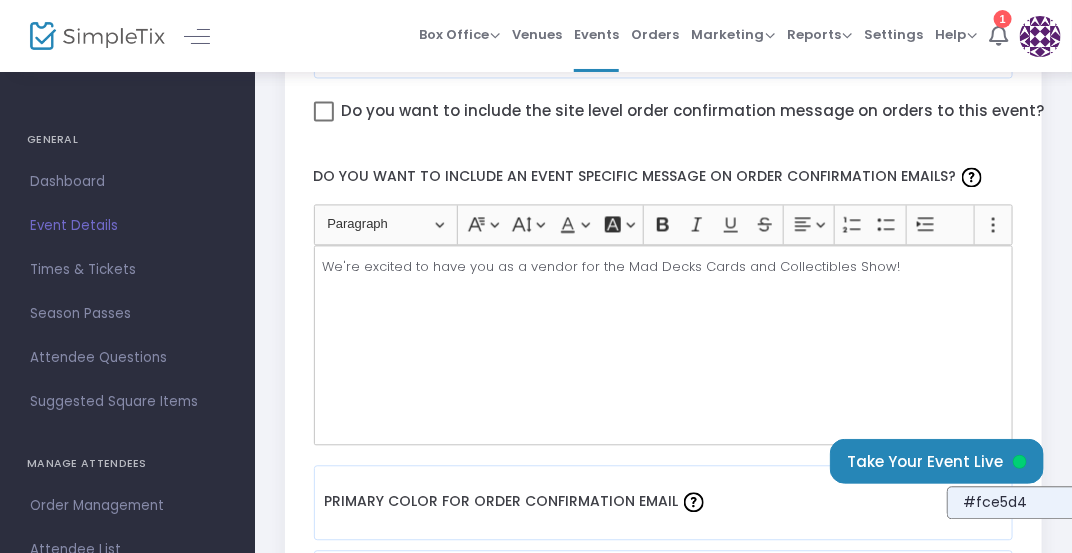 scroll, scrollTop: 1195, scrollLeft: 0, axis: vertical 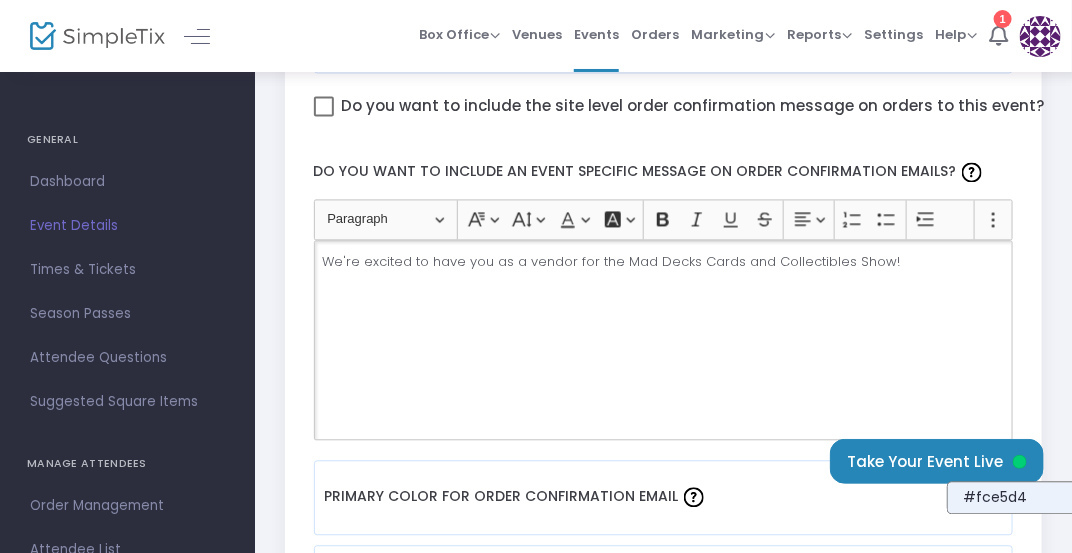 click on "We're excited to have you as a vendor for the Mad Decks Cards and Collectibles Show!" 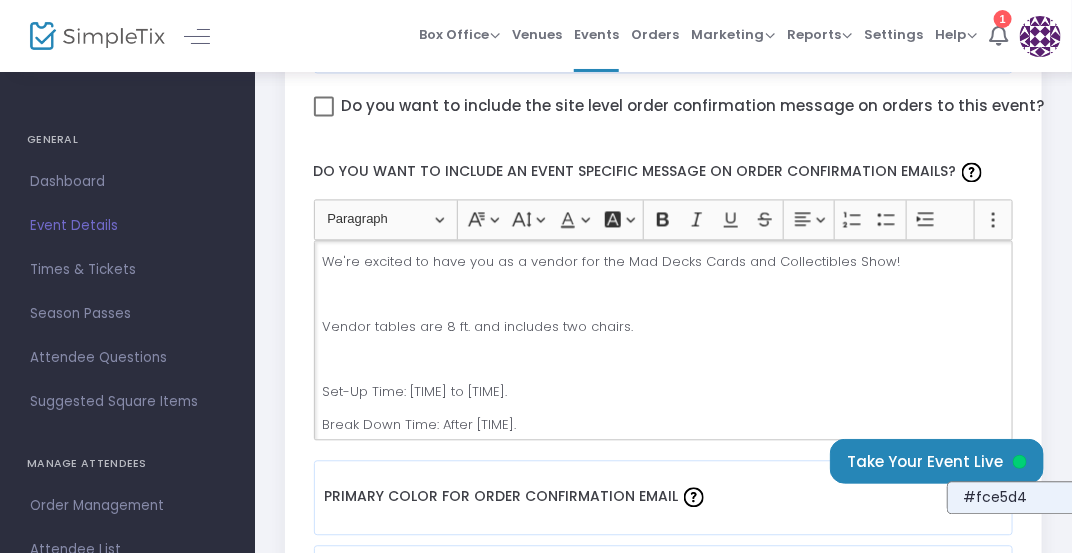 click 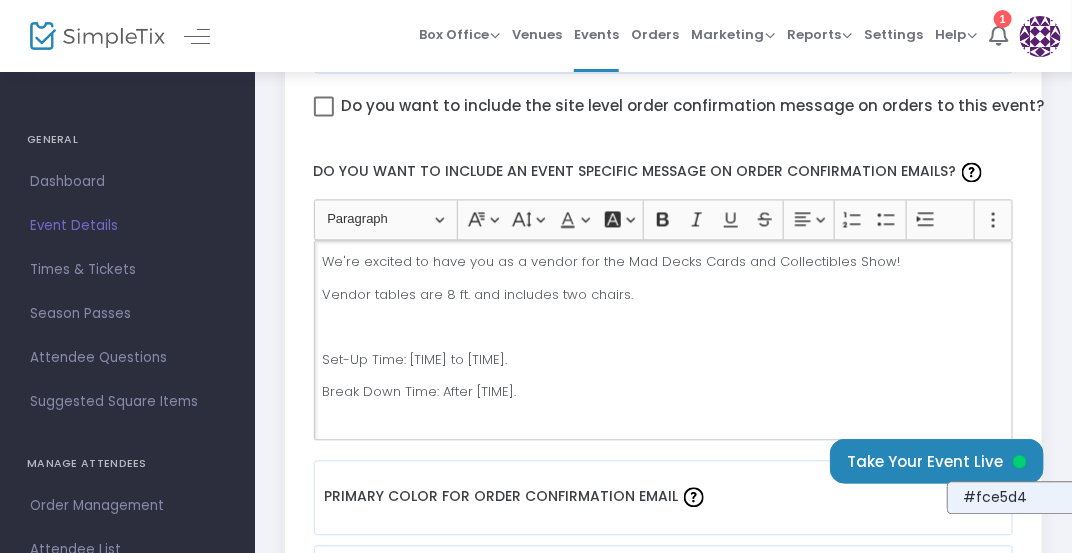 click on "We're excited to have you as a vendor for the Mad Decks Cards and Collectibles Show! Vendor tables are 8 ft. and includes two chairs. Set-Up Time: [TIME] to [TIME]. Break Down Time: After [TIME]." 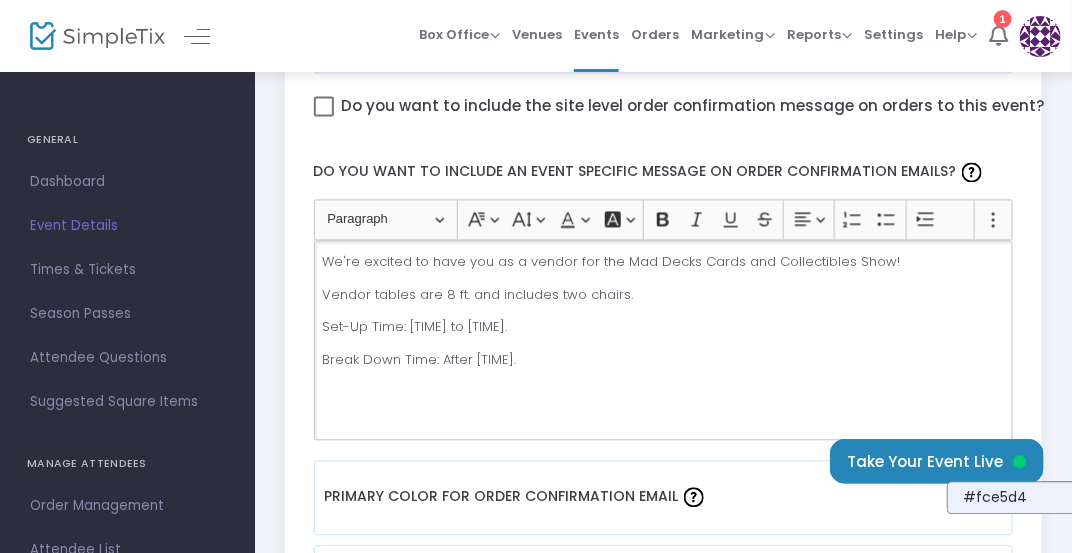 click on "We're excited to have you as a vendor for the Mad Decks Cards and Collectibles Show!" 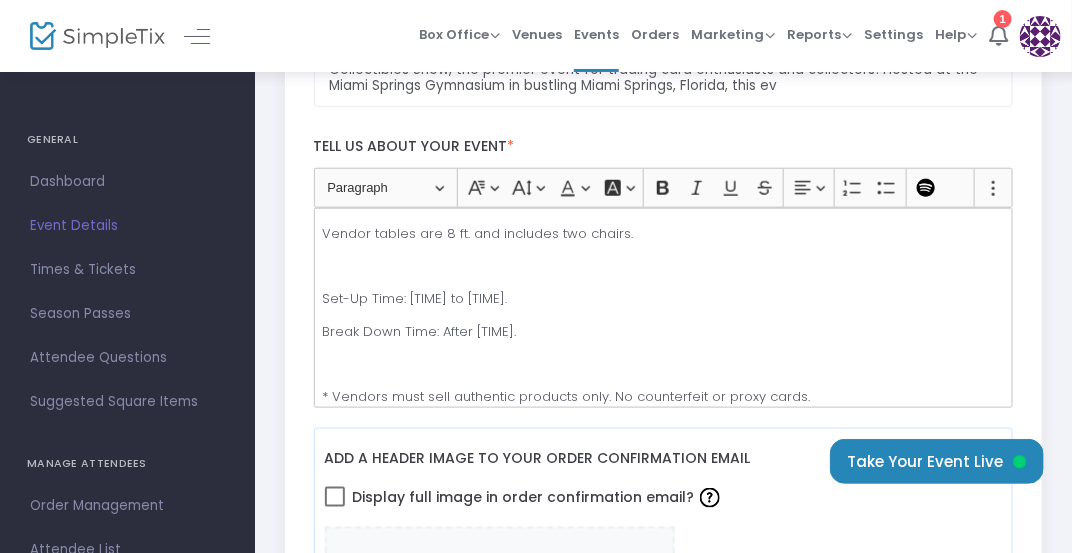 scroll, scrollTop: 517, scrollLeft: 0, axis: vertical 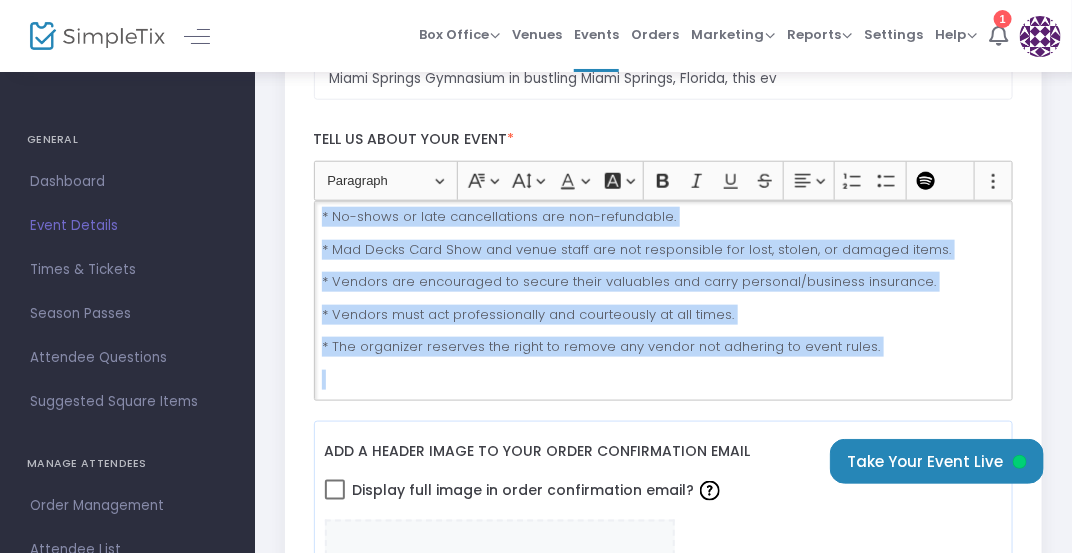drag, startPoint x: 319, startPoint y: 252, endPoint x: 870, endPoint y: 376, distance: 564.7805 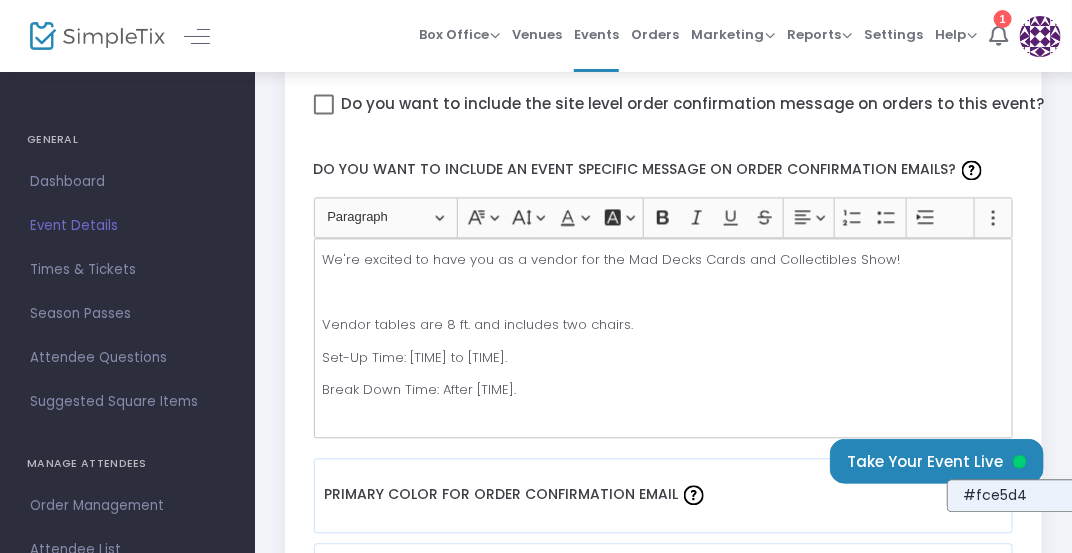 scroll, scrollTop: 1210, scrollLeft: 0, axis: vertical 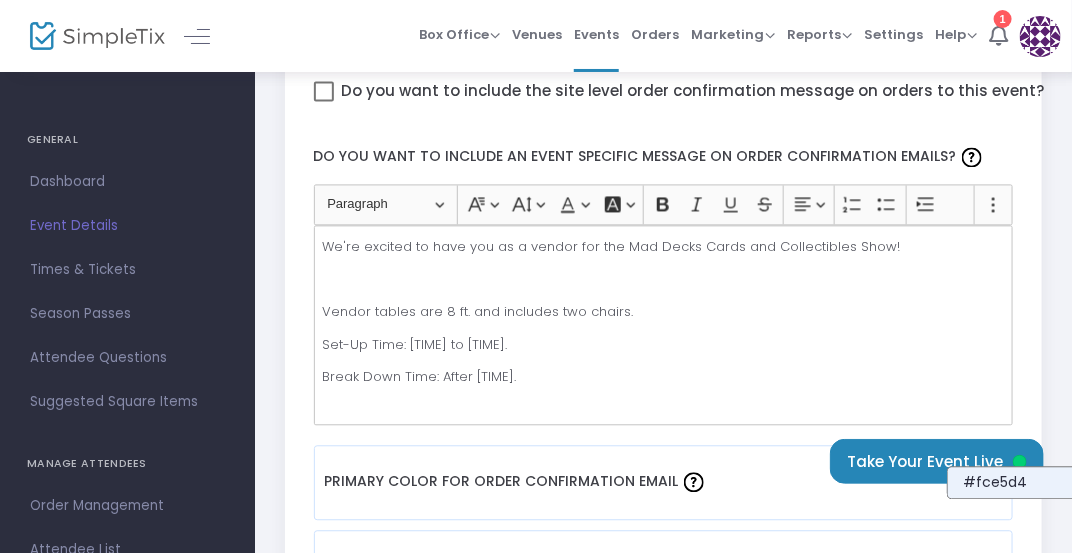 click on "We're excited to have you as a vendor for the Mad Decks Cards and Collectibles Show! Vendor tables are 8 ft. and includes two chairs. Set-Up Time: [TIME] to [TIME]. Break Down Time: After [TIME]." 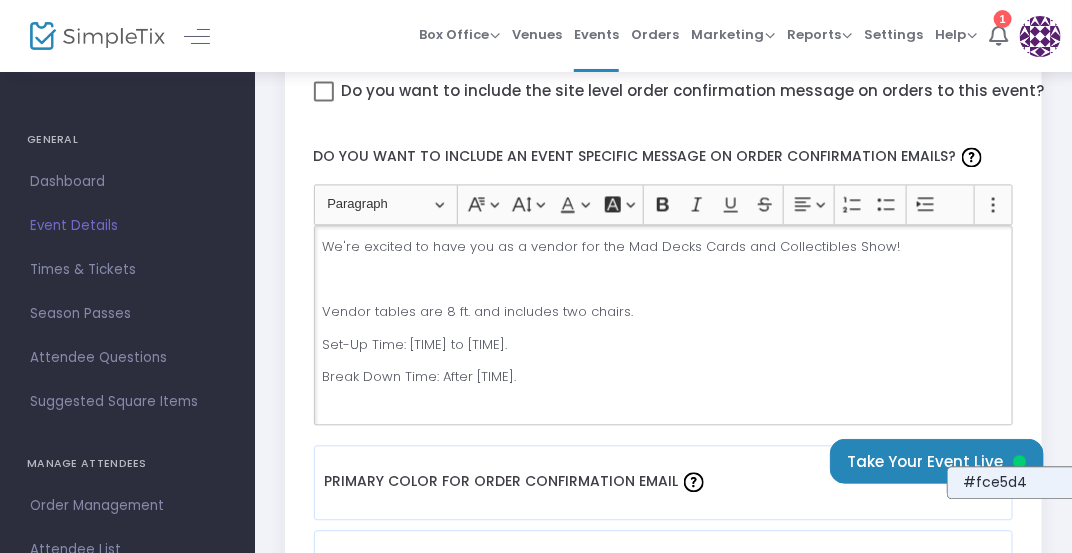 click on "Break Down Time: After [TIME]." 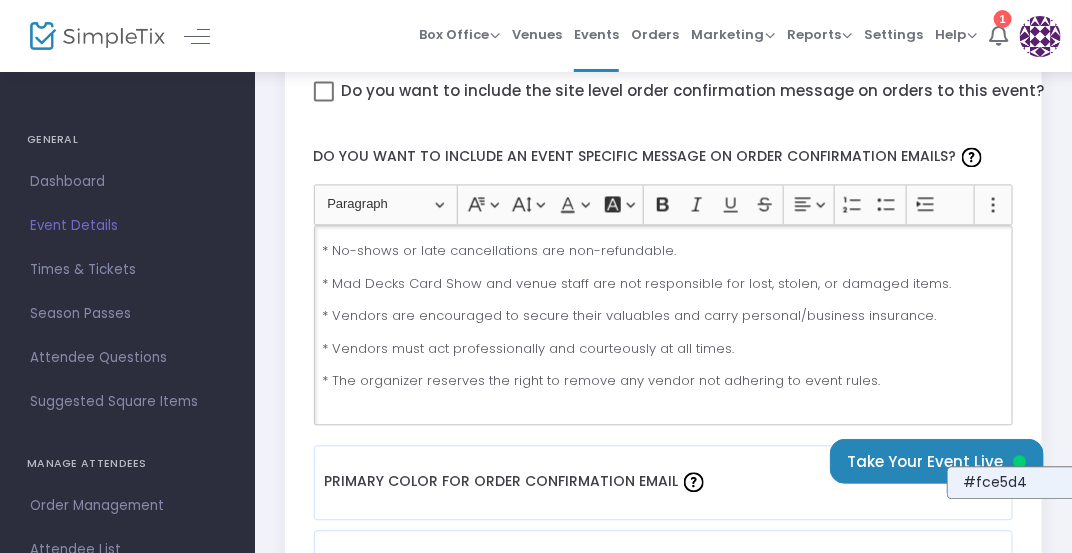scroll, scrollTop: 351, scrollLeft: 0, axis: vertical 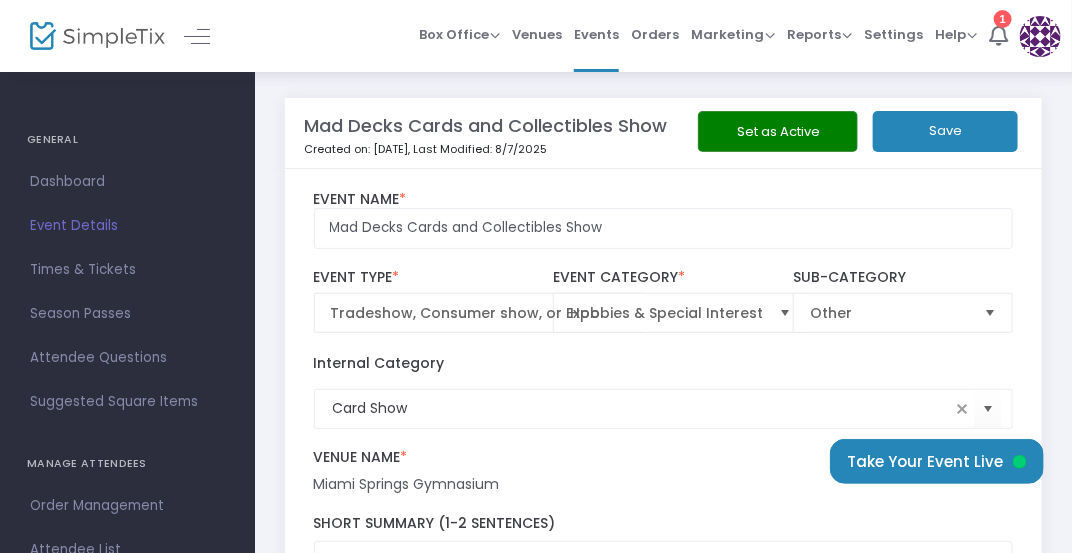 click on "Save" 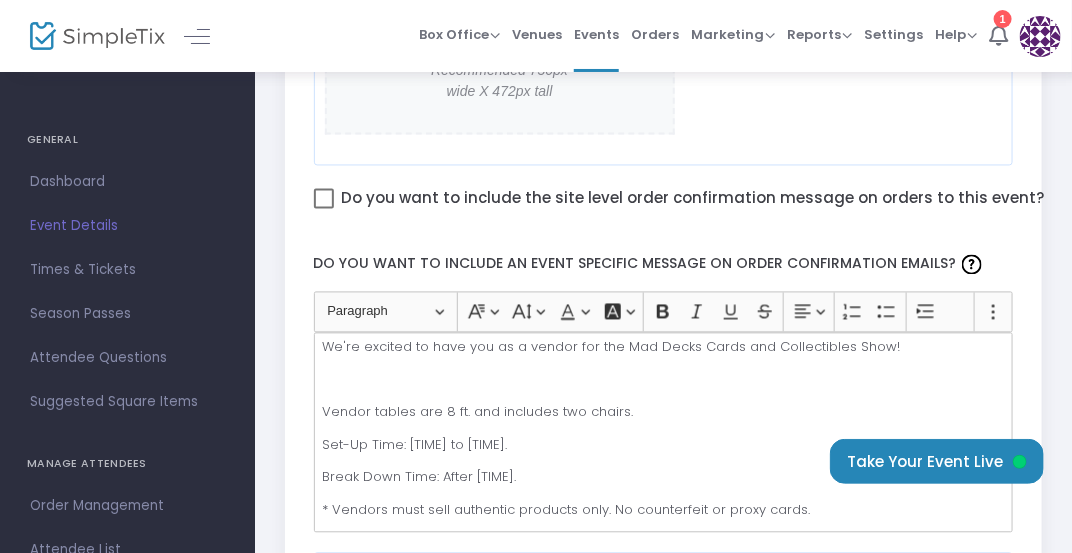 scroll, scrollTop: 0, scrollLeft: 0, axis: both 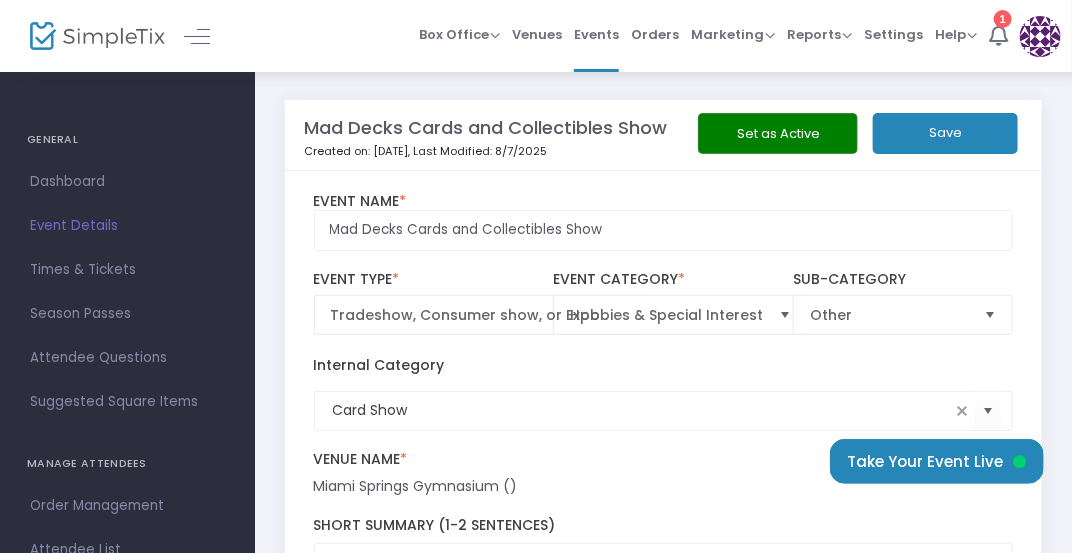 click on "Set as Active" 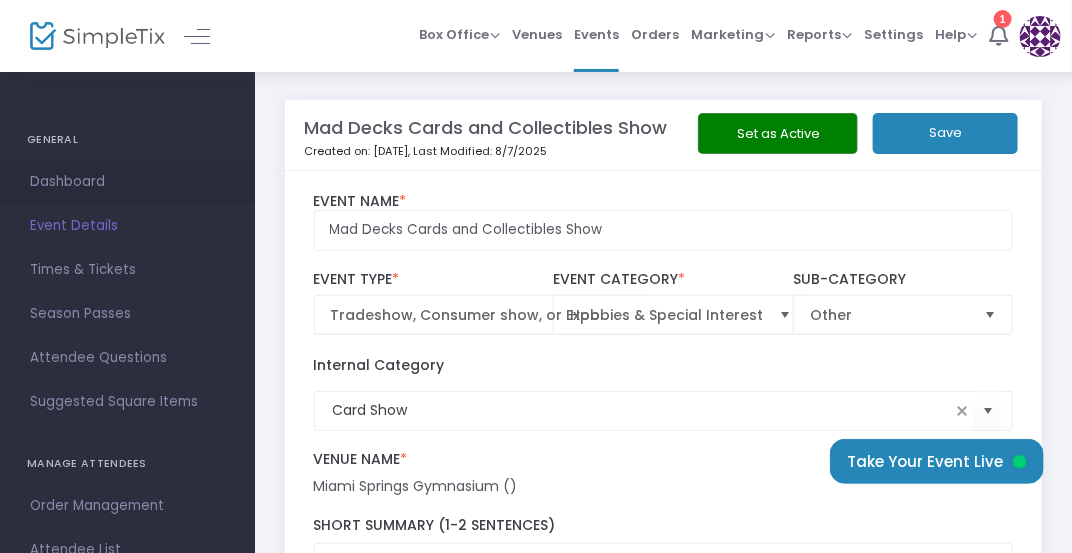 click on "Dashboard" at bounding box center [127, 182] 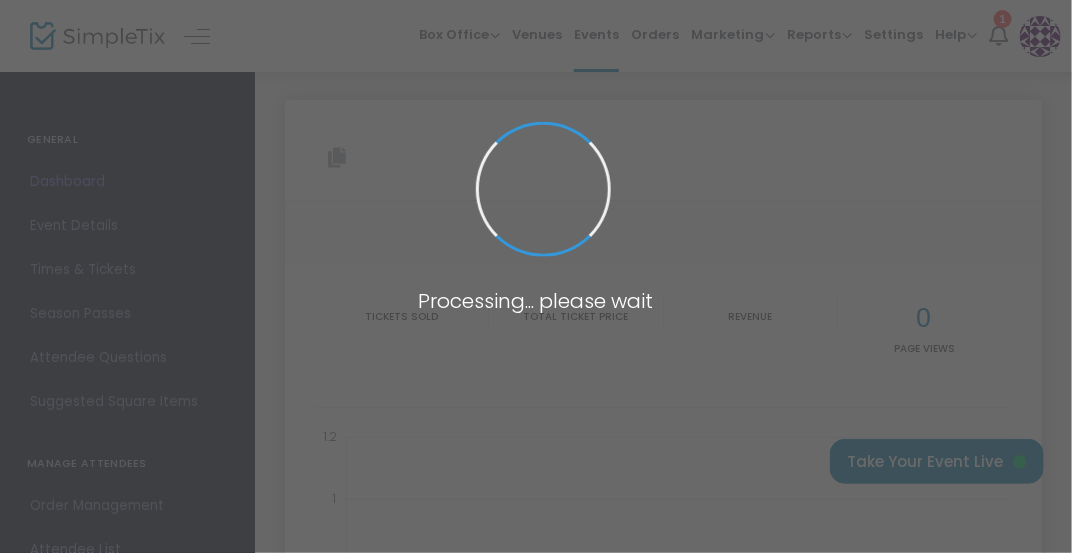 type on "https://www.simpletix.com/e/mad-decks-cards-and-collectibles-show-tickets-229959" 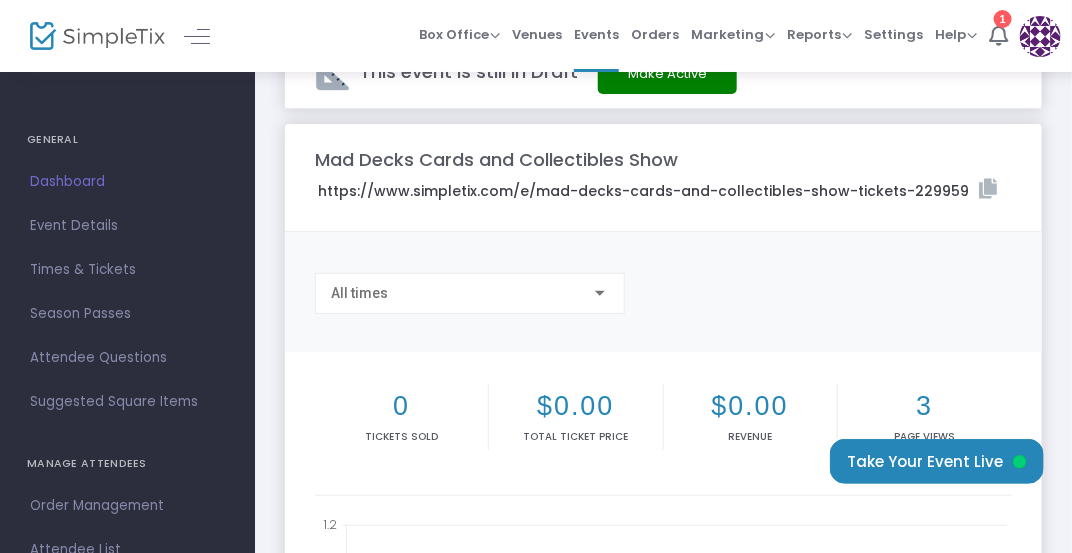 scroll, scrollTop: 0, scrollLeft: 0, axis: both 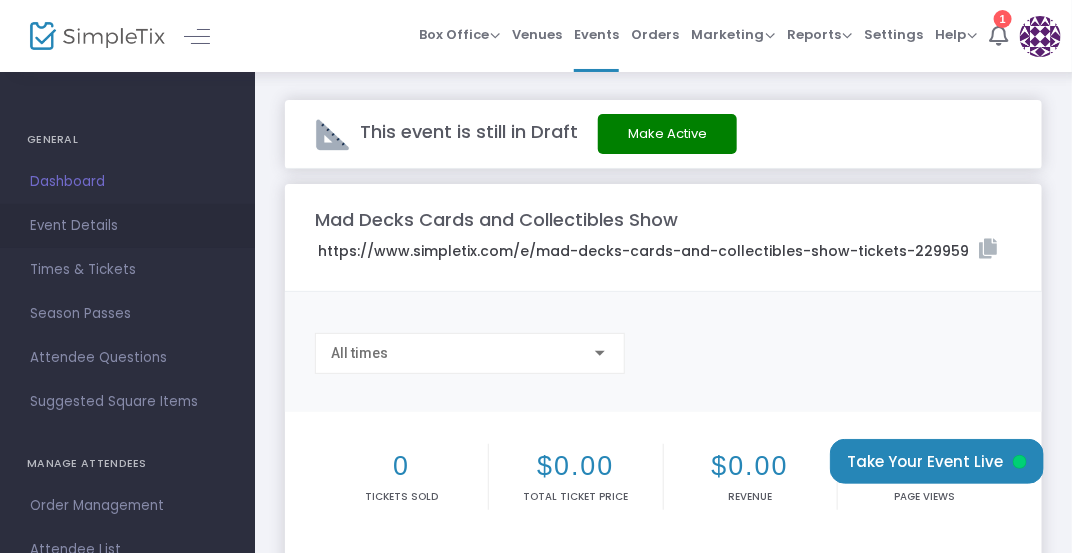 click on "Event Details" at bounding box center (127, 226) 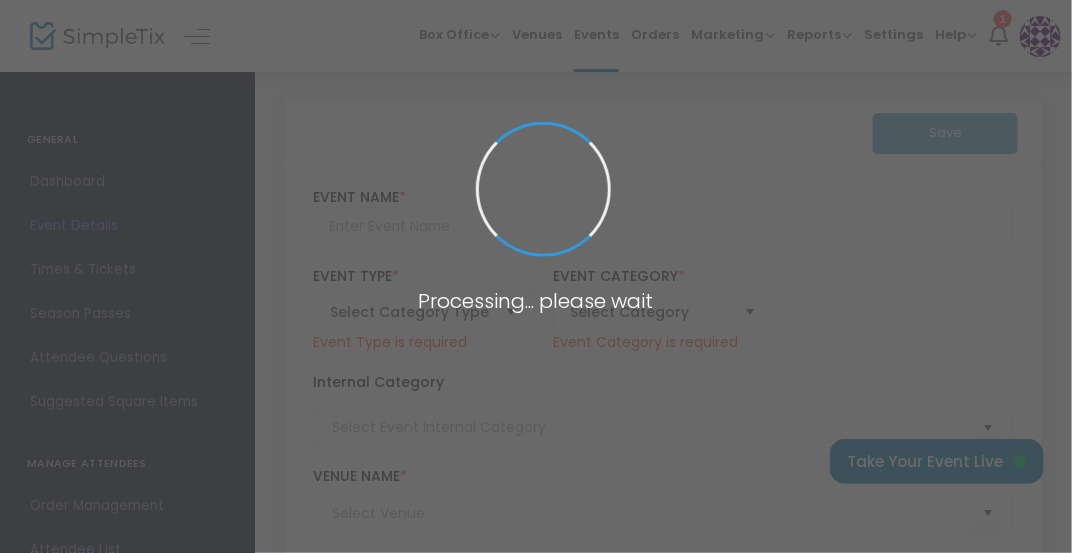 type on "Mad Decks Cards and Collectibles Show" 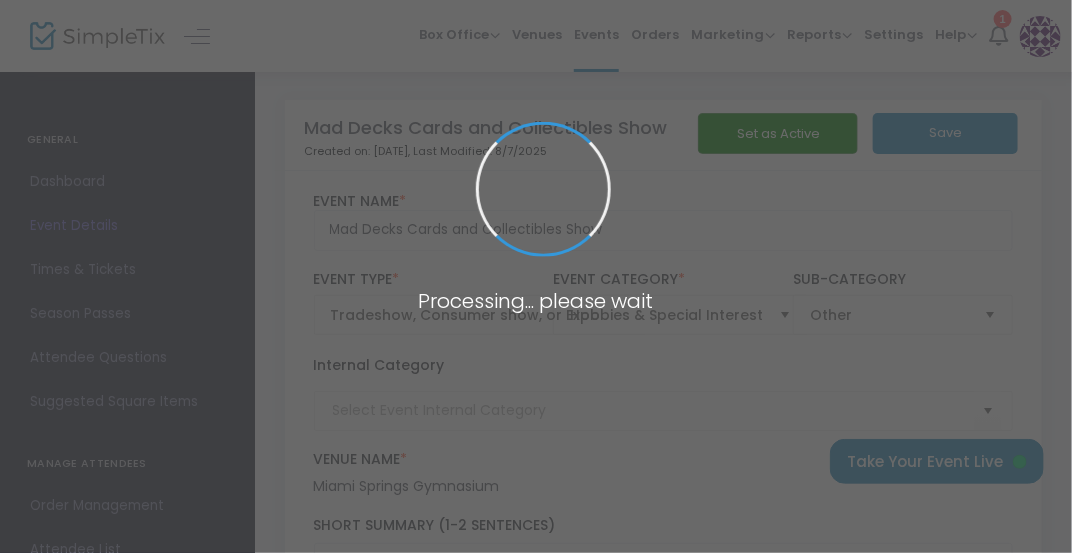 type on "Card Show" 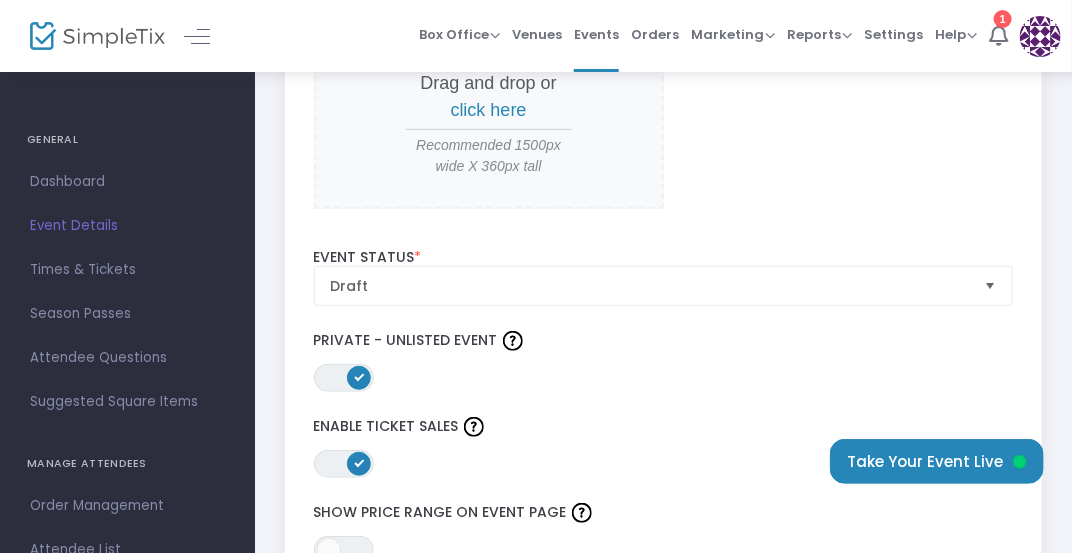scroll, scrollTop: 2482, scrollLeft: 0, axis: vertical 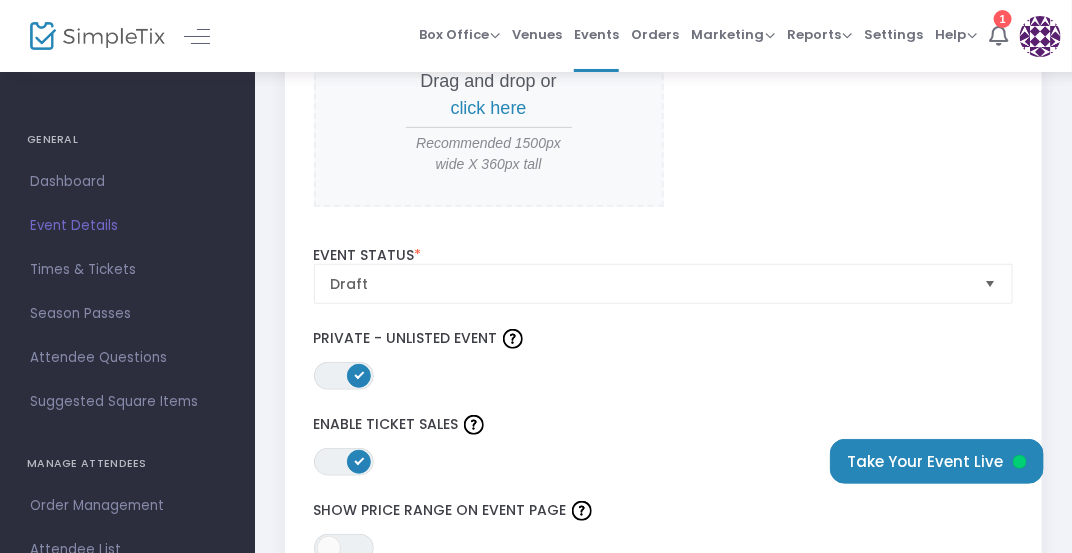 click 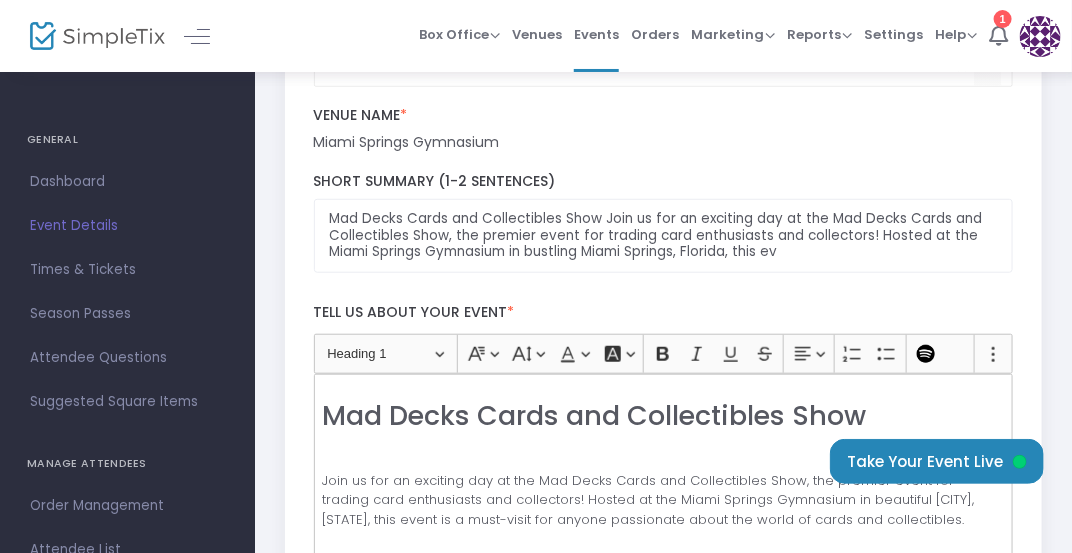 scroll, scrollTop: 0, scrollLeft: 0, axis: both 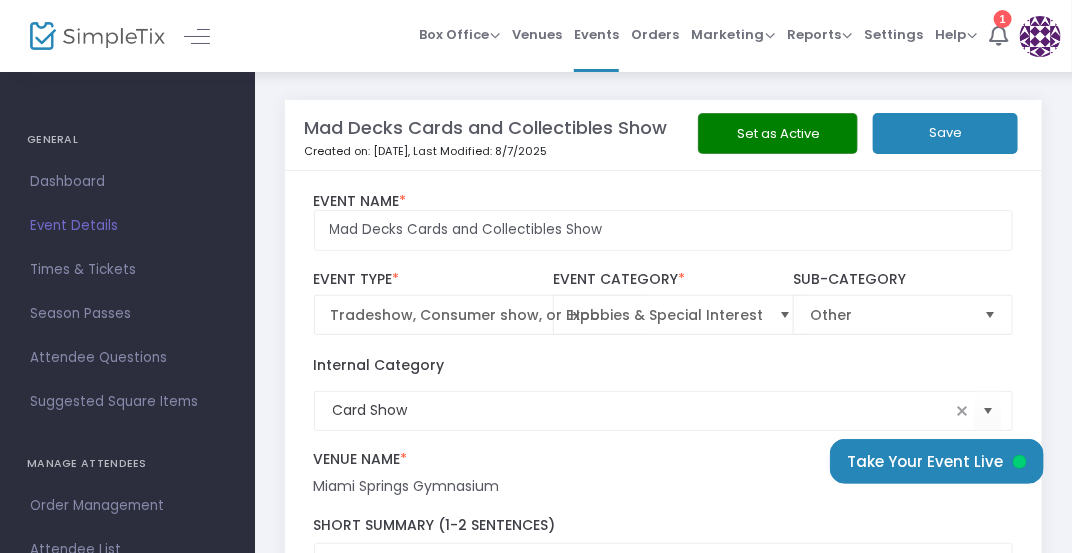 click on "Mad Decks Cards and Collectibles Show   Created on: [DATE]  , Last Modified: [DATE]   Set as Active   Save" 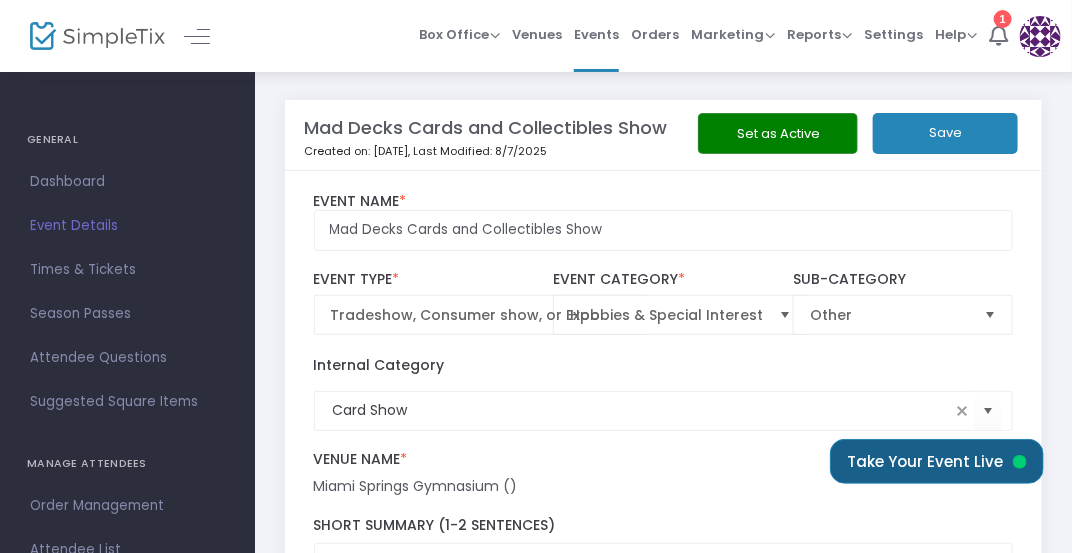 click on "Take Your Event Live" 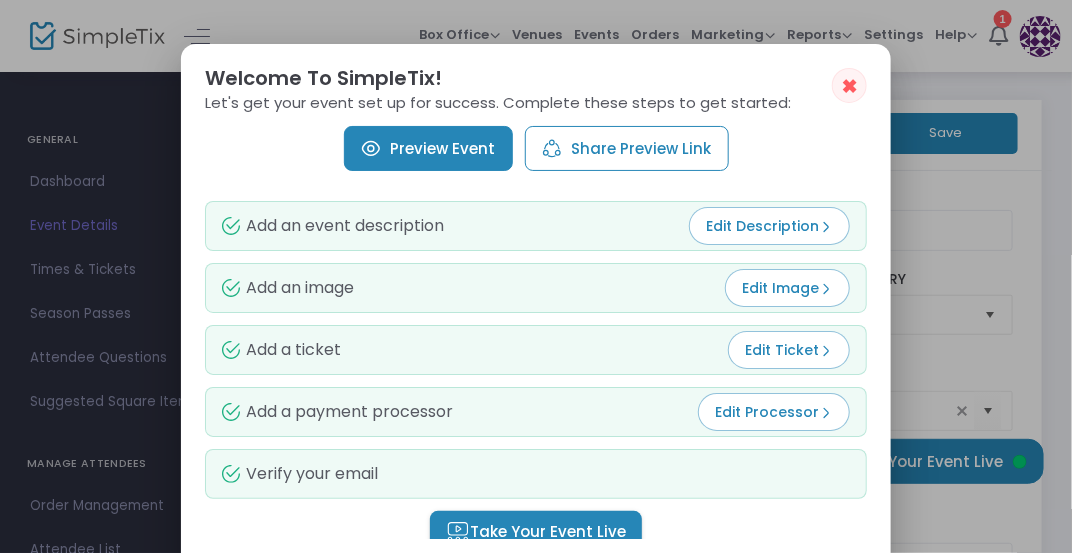 click on "Preview Event" at bounding box center [428, 148] 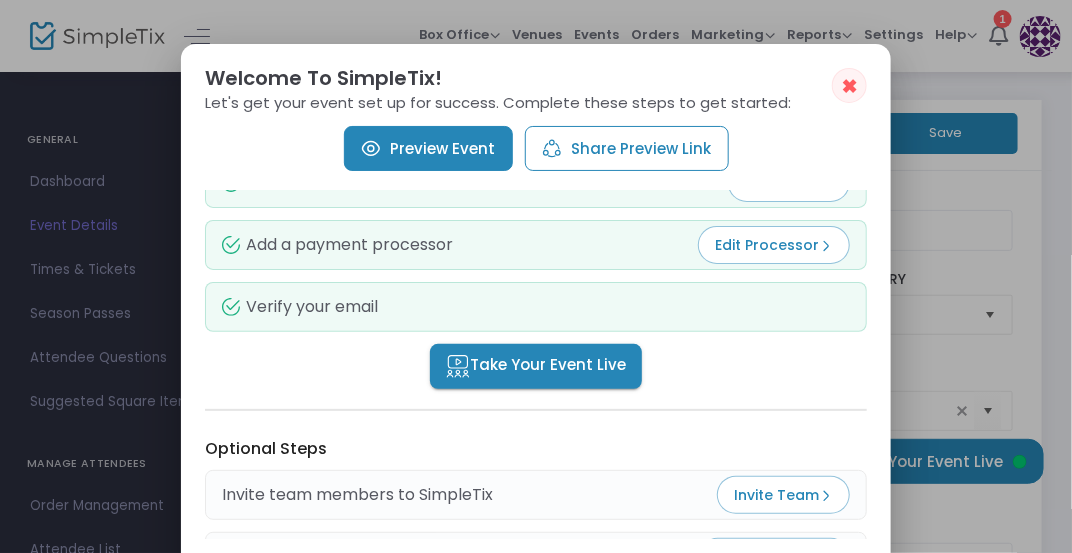 scroll, scrollTop: 161, scrollLeft: 0, axis: vertical 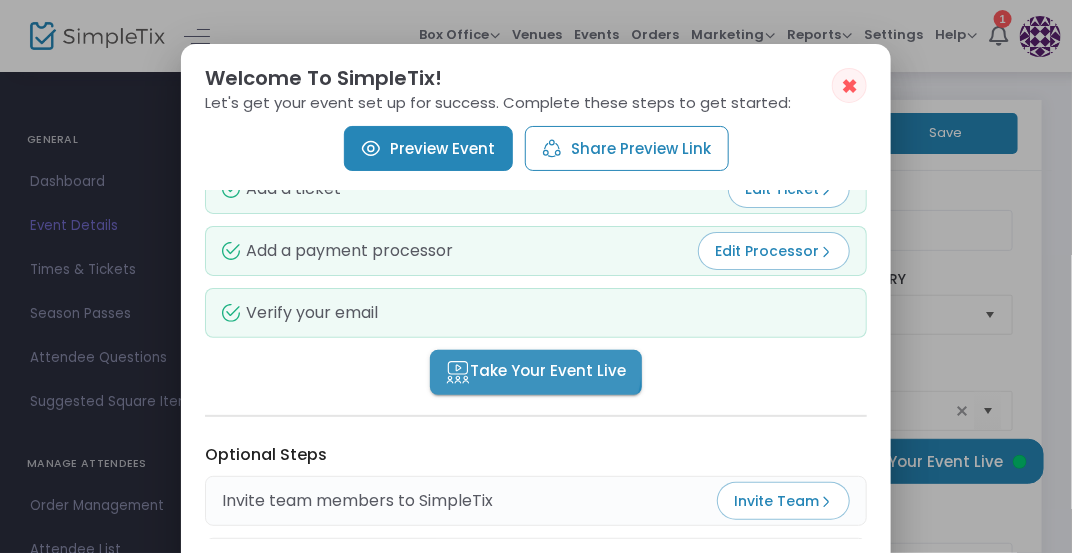 click on "Take Your Event Live" at bounding box center (536, 372) 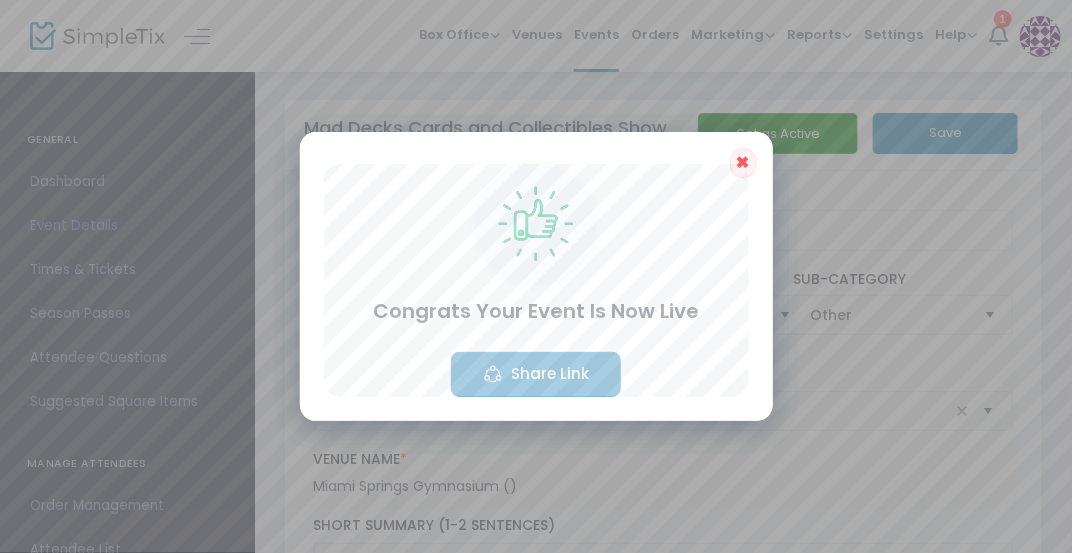 click on "✖" at bounding box center [743, 162] 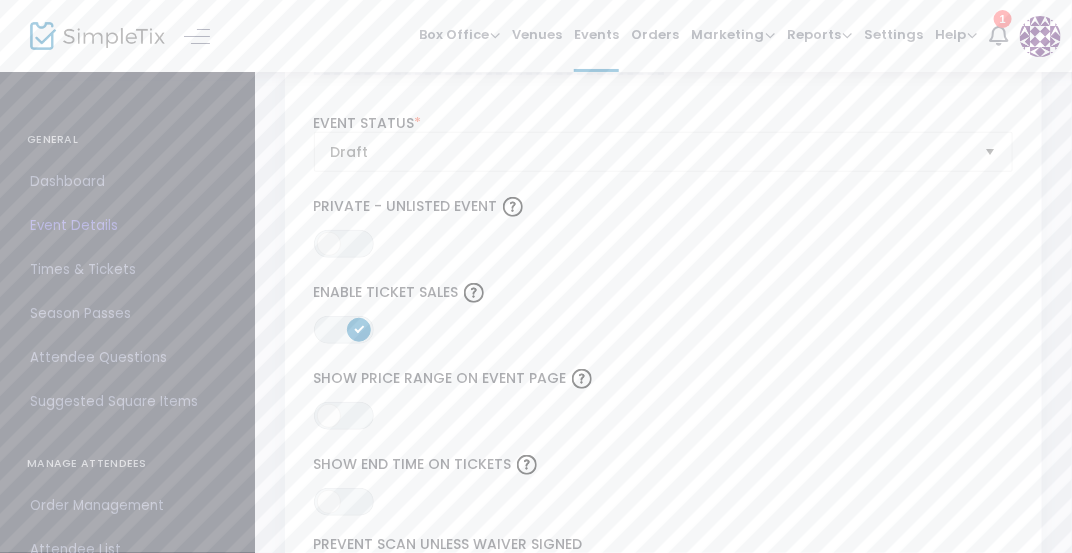 scroll, scrollTop: 2616, scrollLeft: 0, axis: vertical 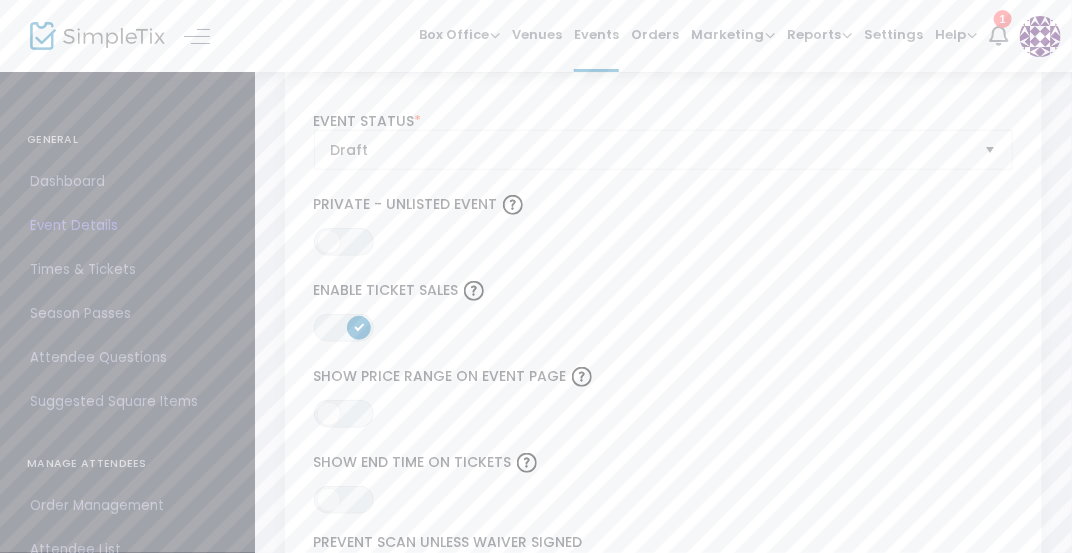 click on "ON OFF  Private - Unlisted Event" 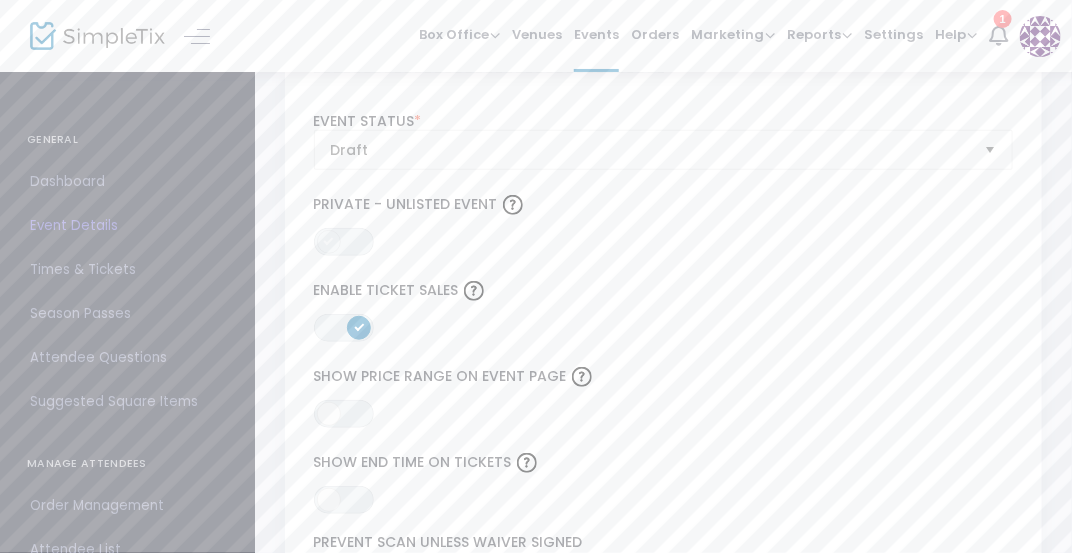 click 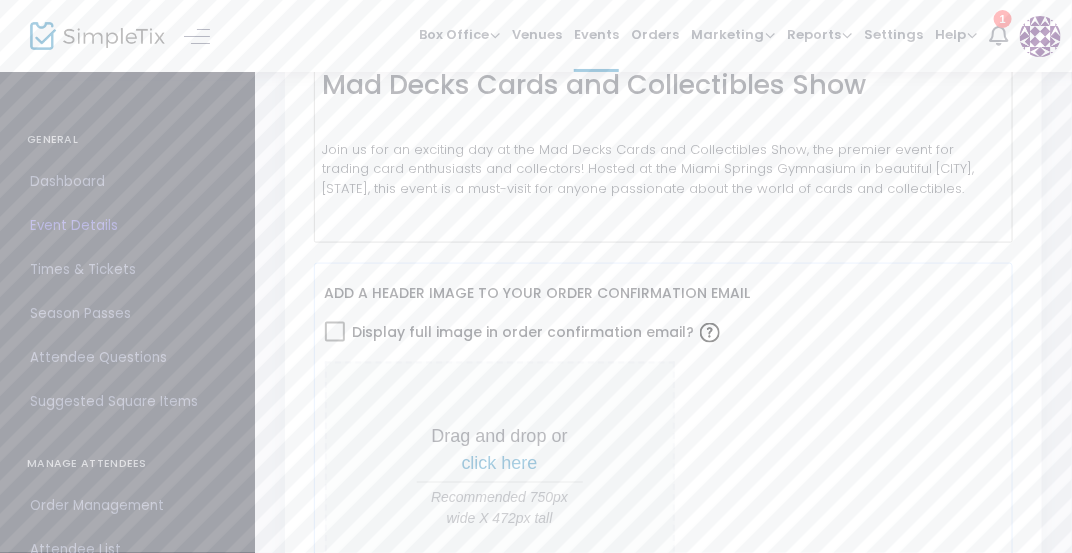 scroll, scrollTop: 0, scrollLeft: 0, axis: both 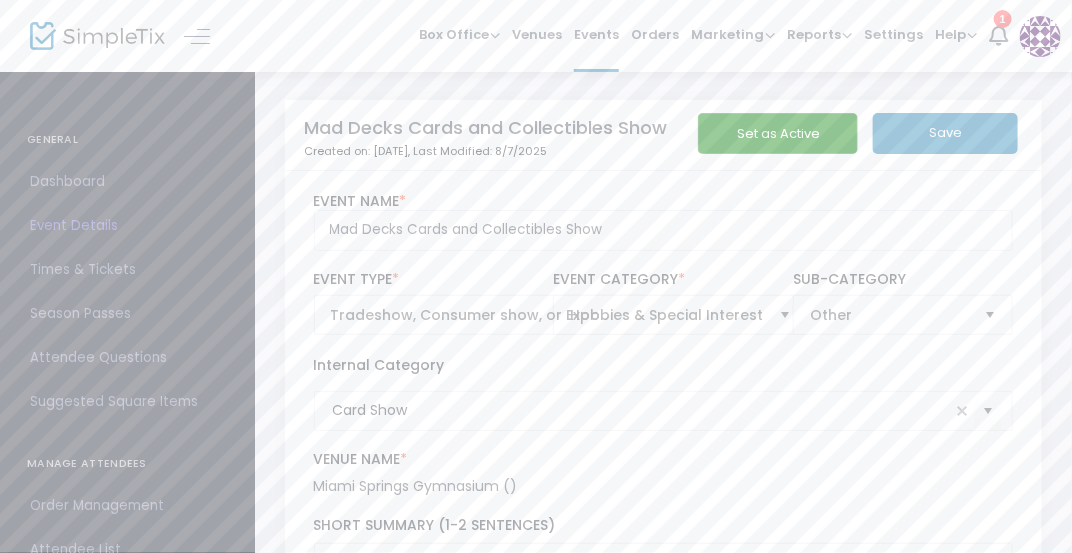 click on "Save" 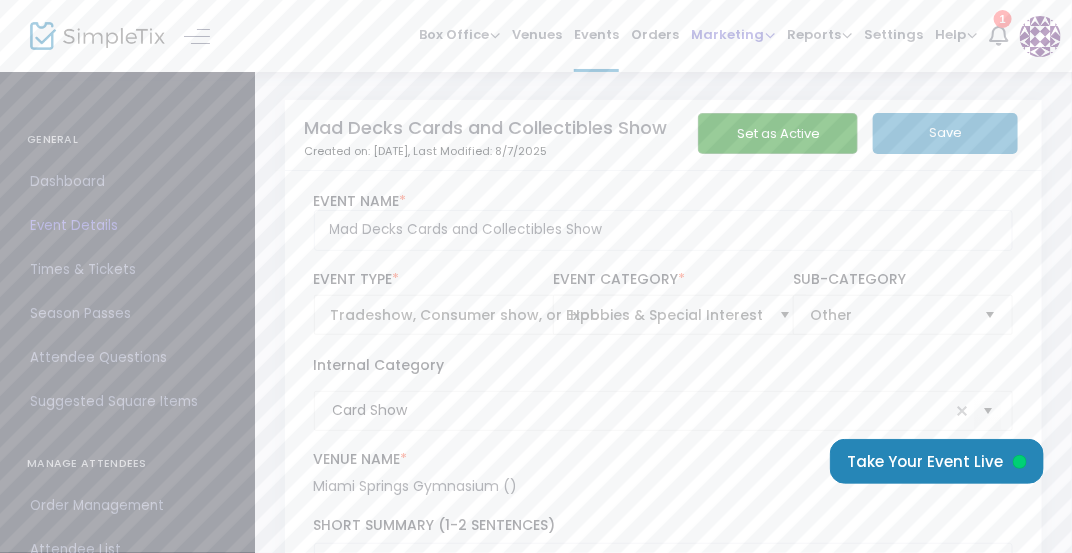 click on "Marketing" at bounding box center (733, 34) 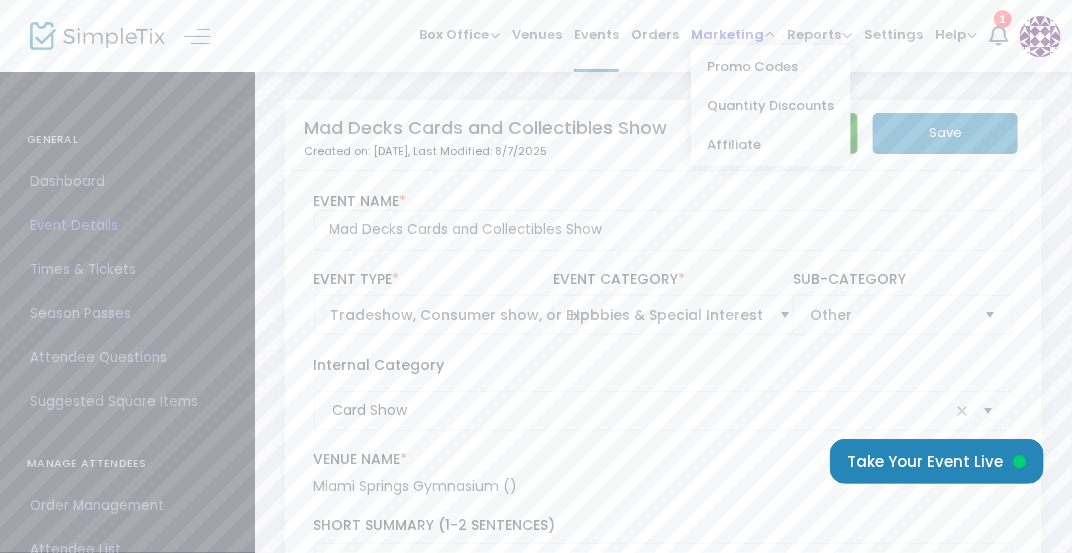 click on "Marketing" at bounding box center [733, 34] 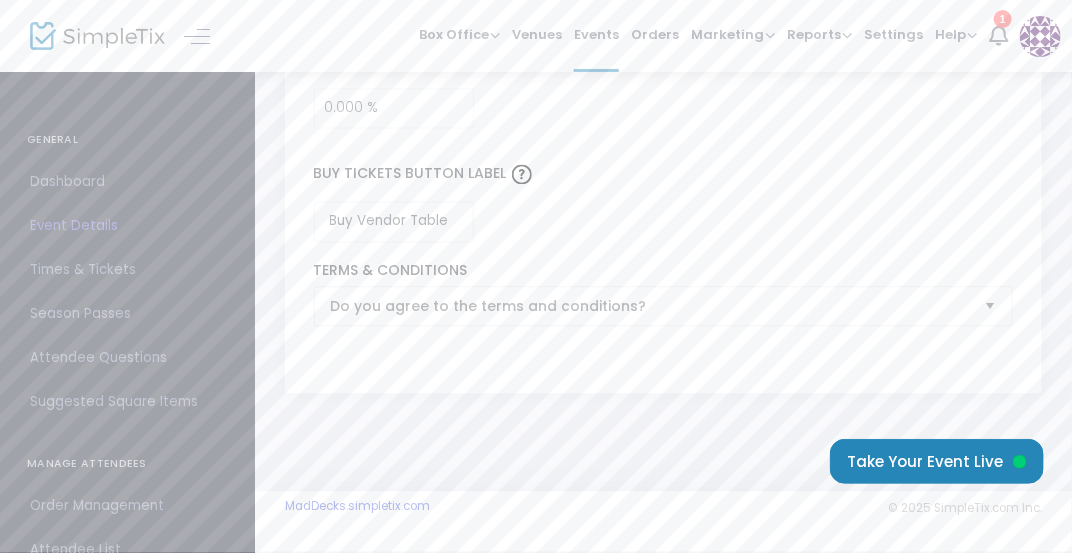 scroll, scrollTop: 3530, scrollLeft: 0, axis: vertical 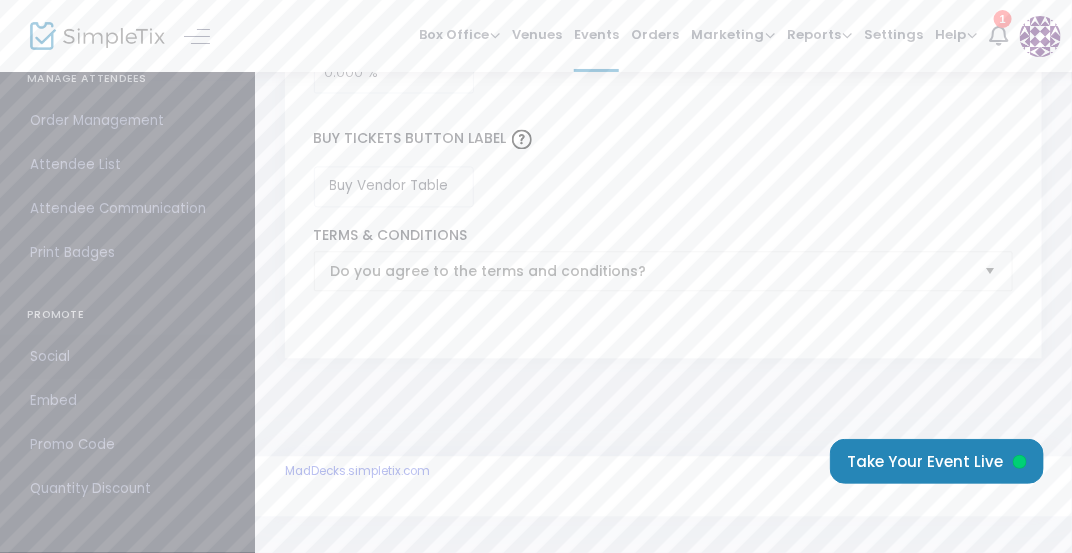 click on "Social" at bounding box center (127, 357) 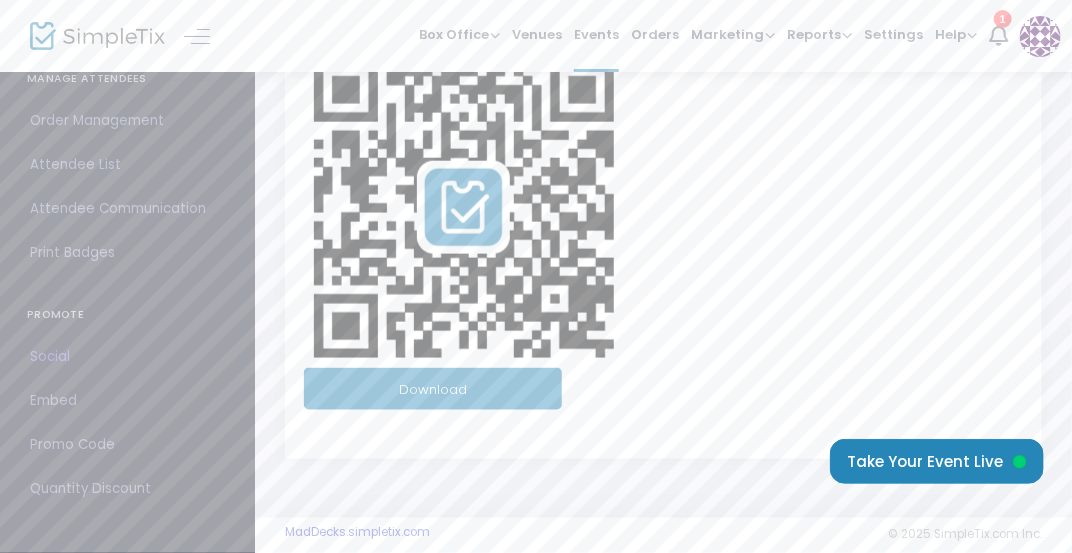 scroll, scrollTop: 667, scrollLeft: 0, axis: vertical 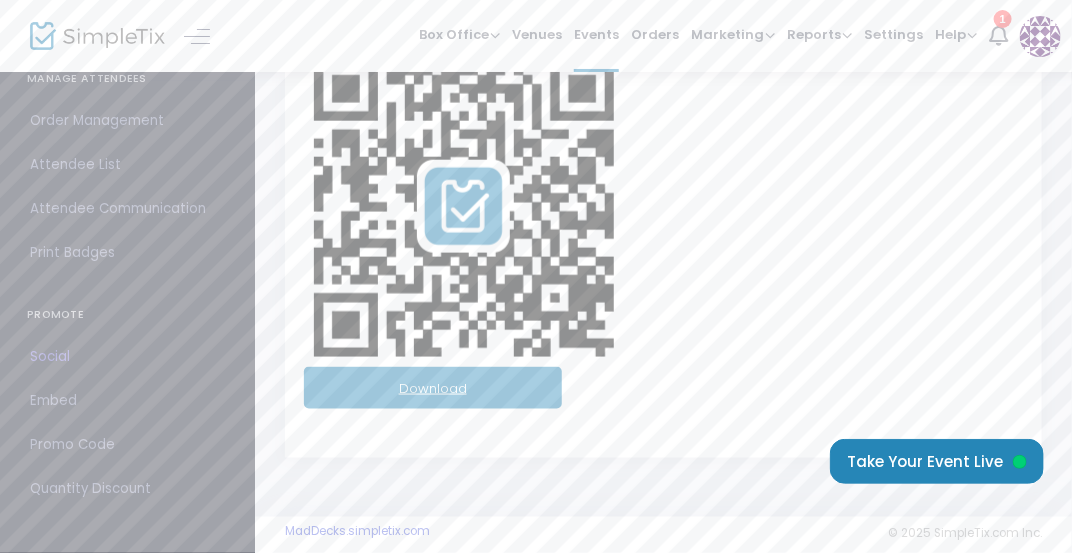 click on "Download" 